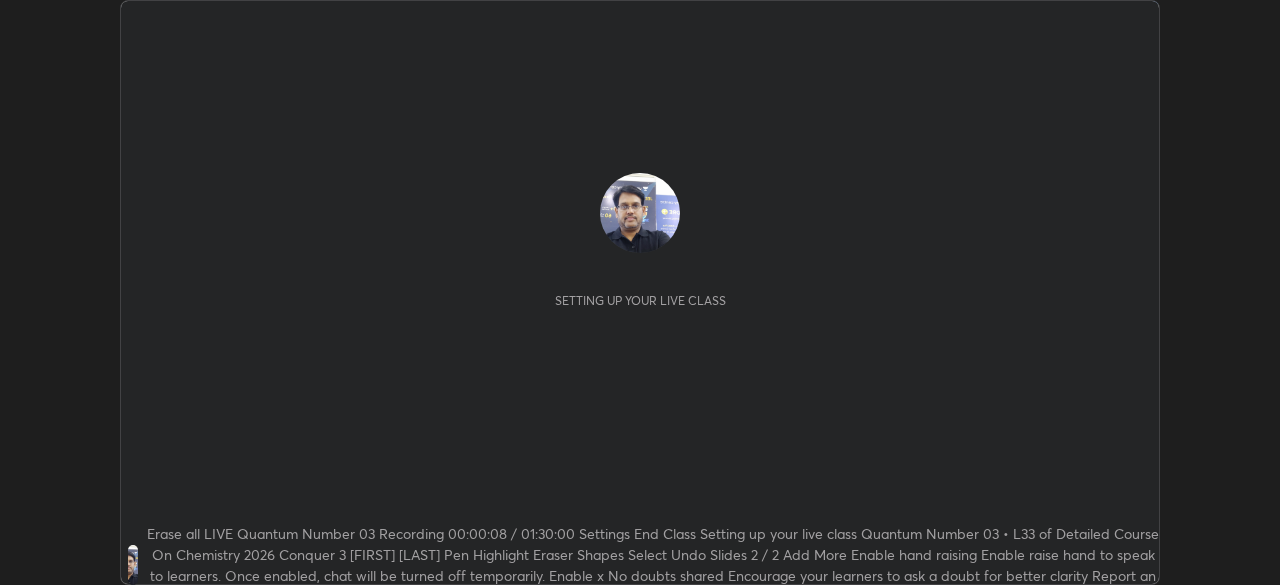 scroll, scrollTop: 0, scrollLeft: 0, axis: both 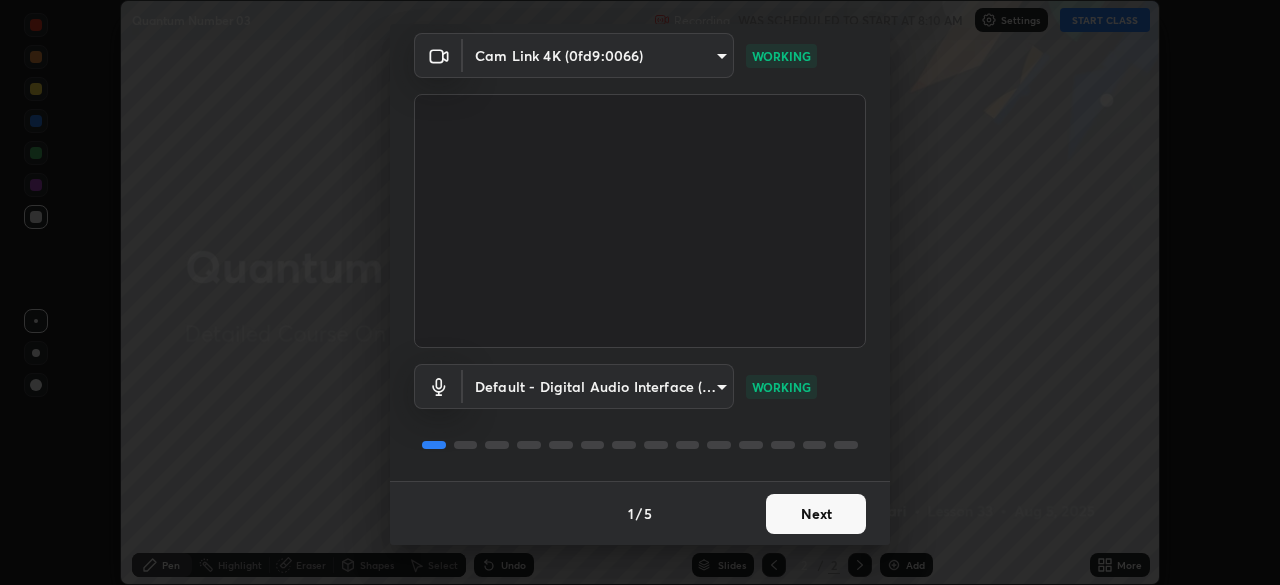 click on "Next" at bounding box center (816, 514) 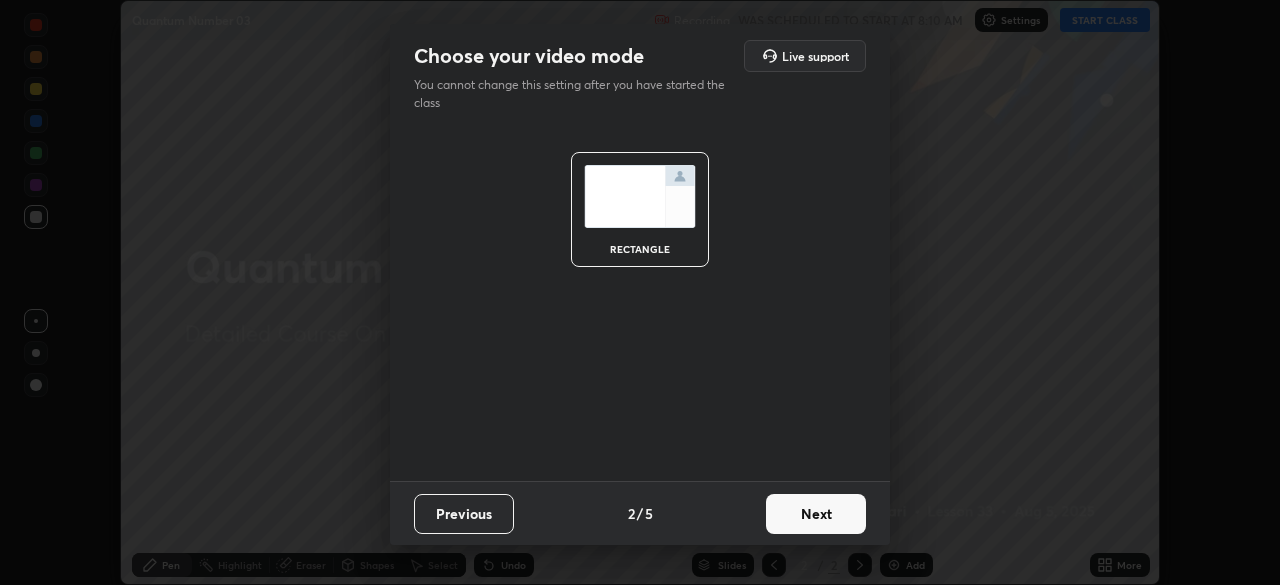 click on "Next" at bounding box center [816, 514] 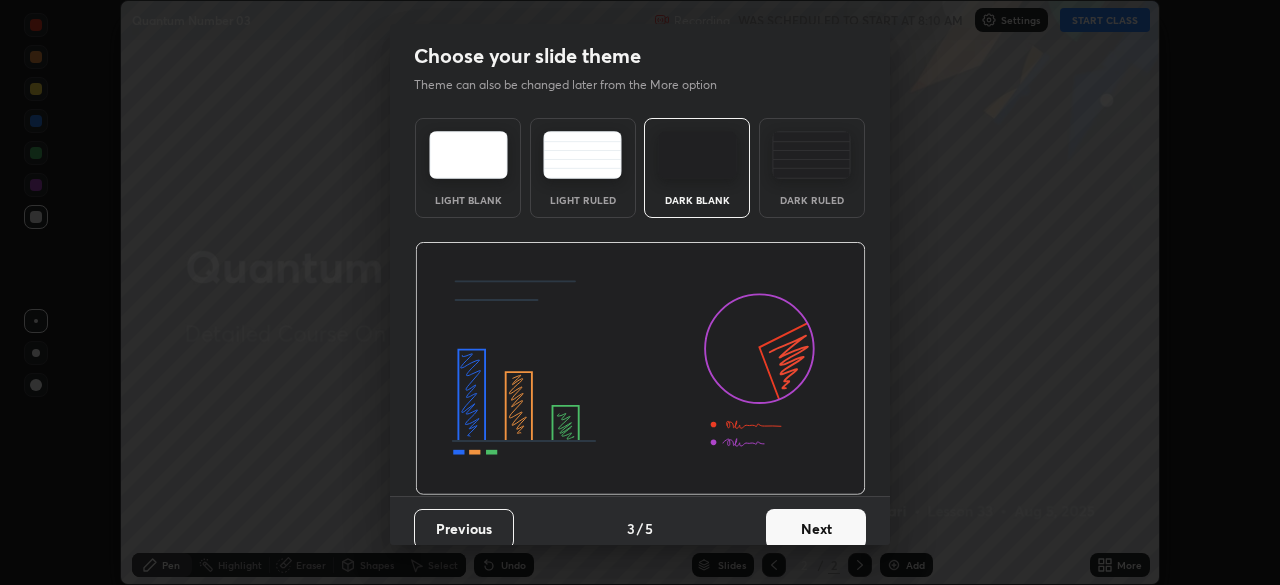 click on "Next" at bounding box center [816, 529] 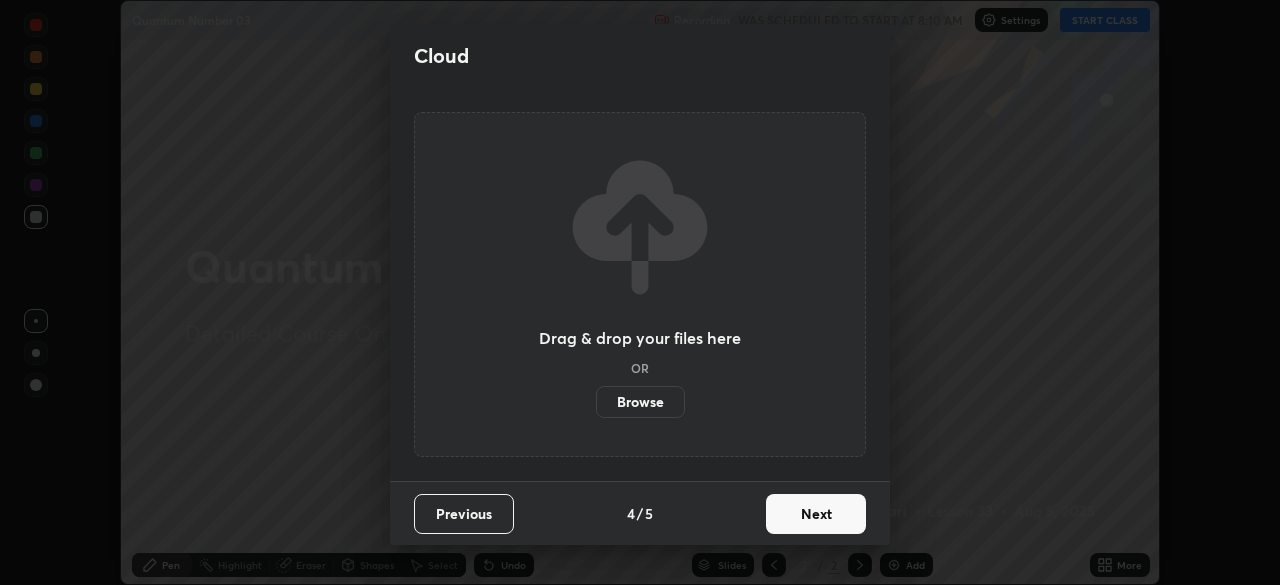 click on "Next" at bounding box center (816, 514) 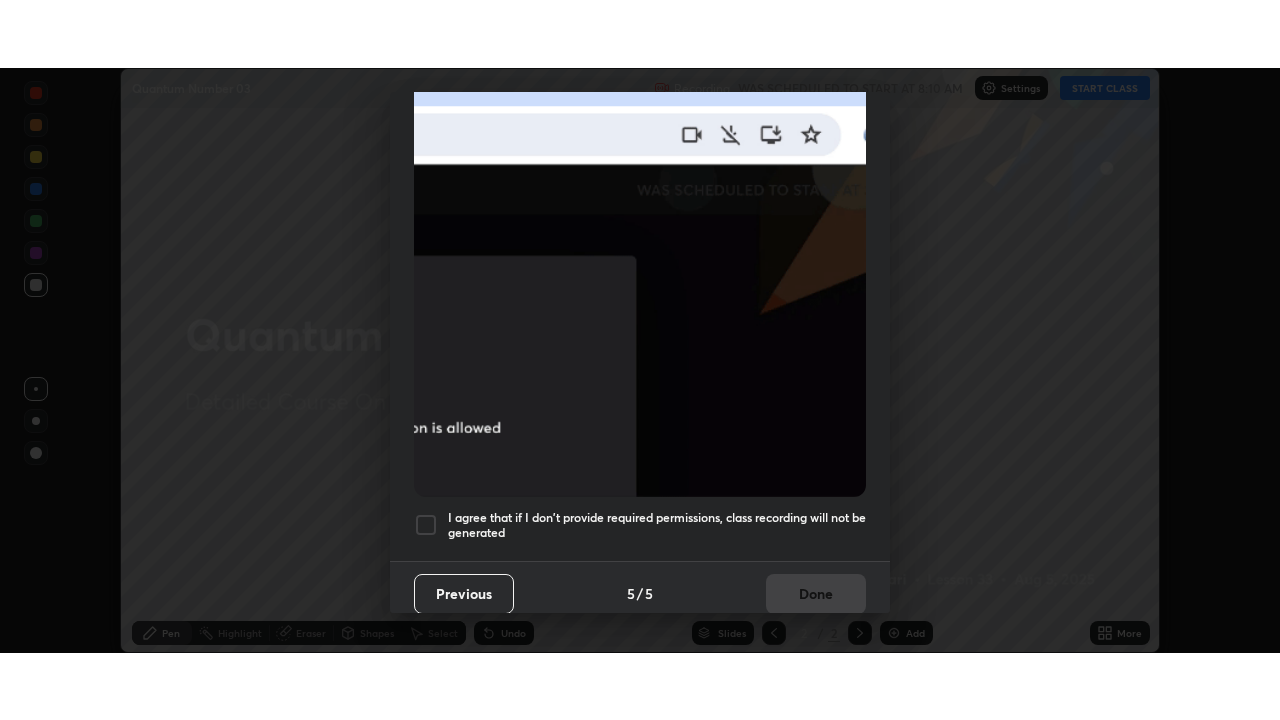 scroll, scrollTop: 479, scrollLeft: 0, axis: vertical 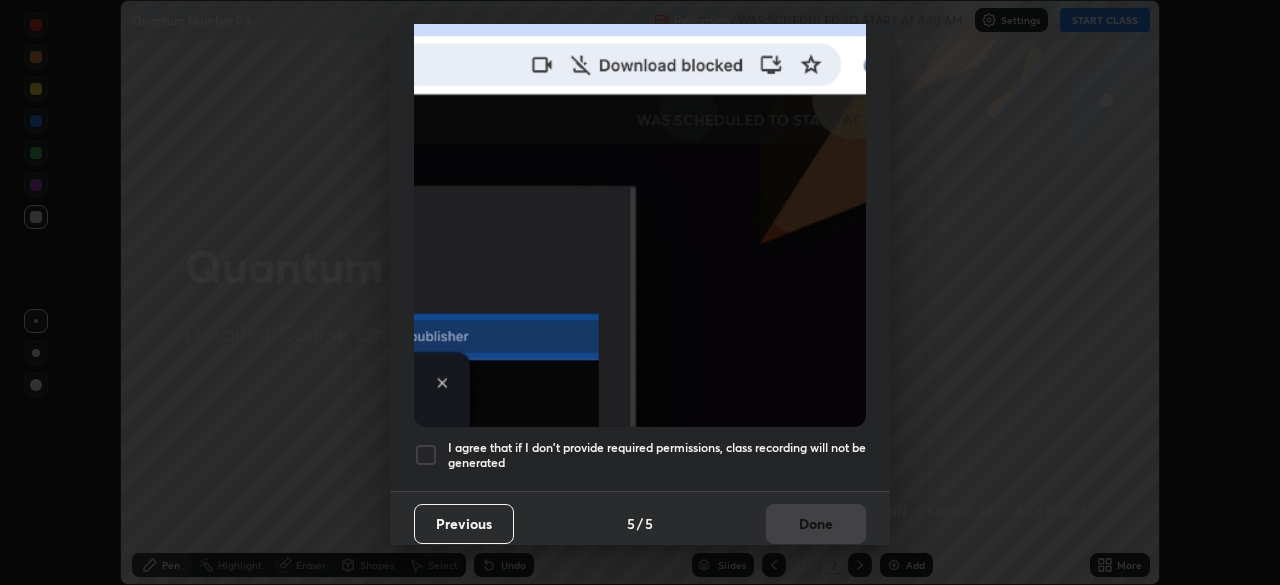 click at bounding box center [426, 455] 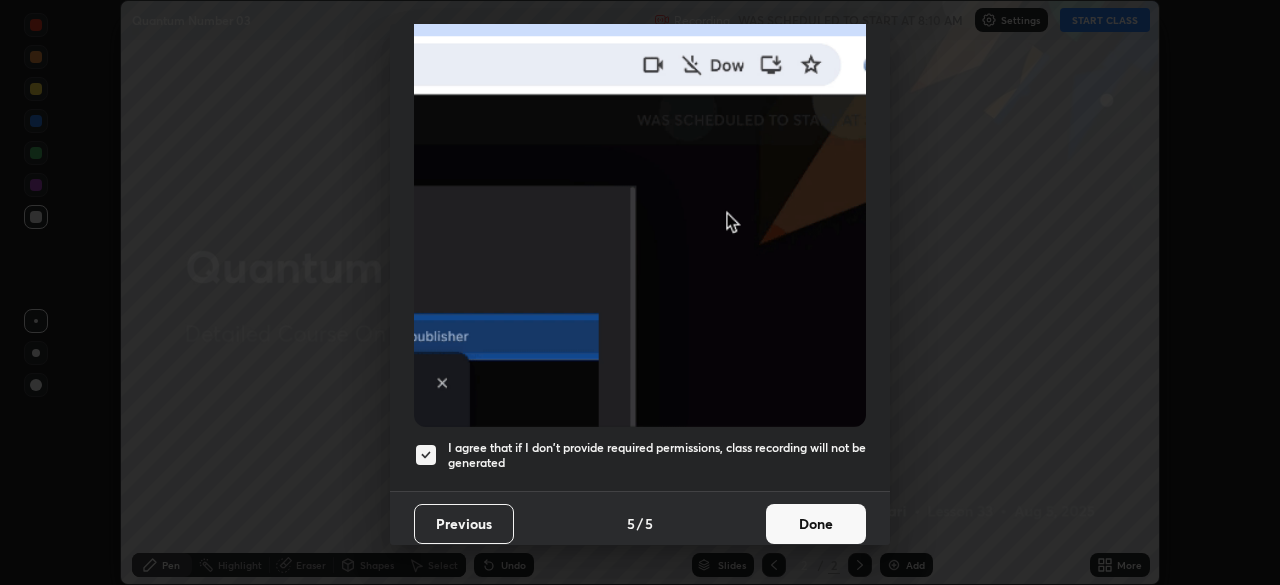 click on "Done" at bounding box center (816, 524) 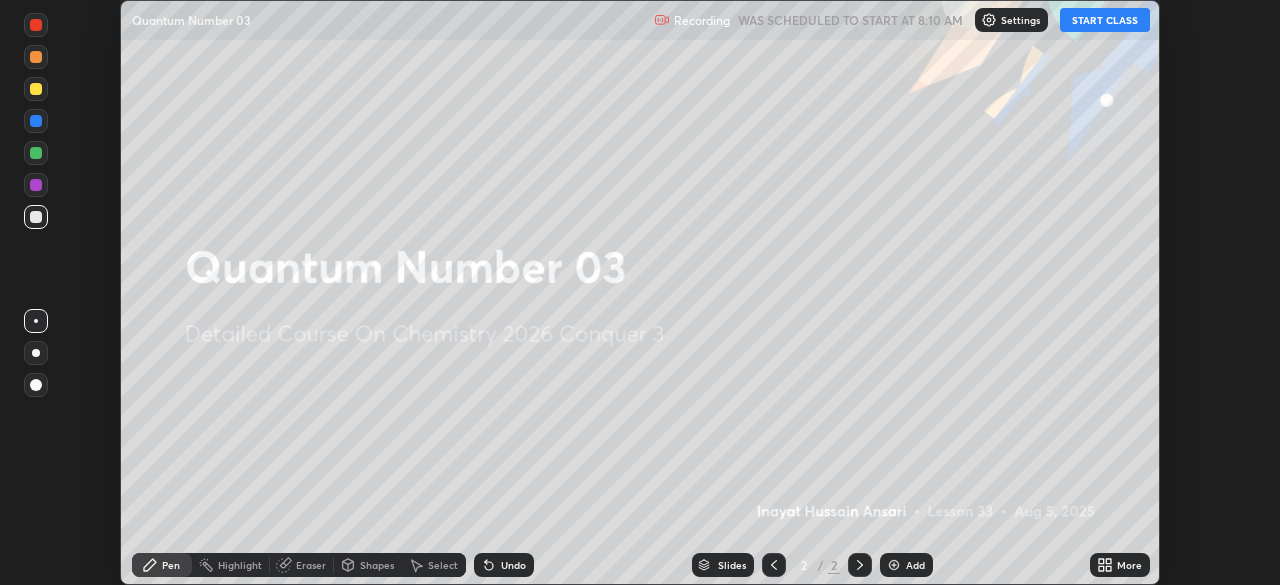 click on "START CLASS" at bounding box center [1105, 20] 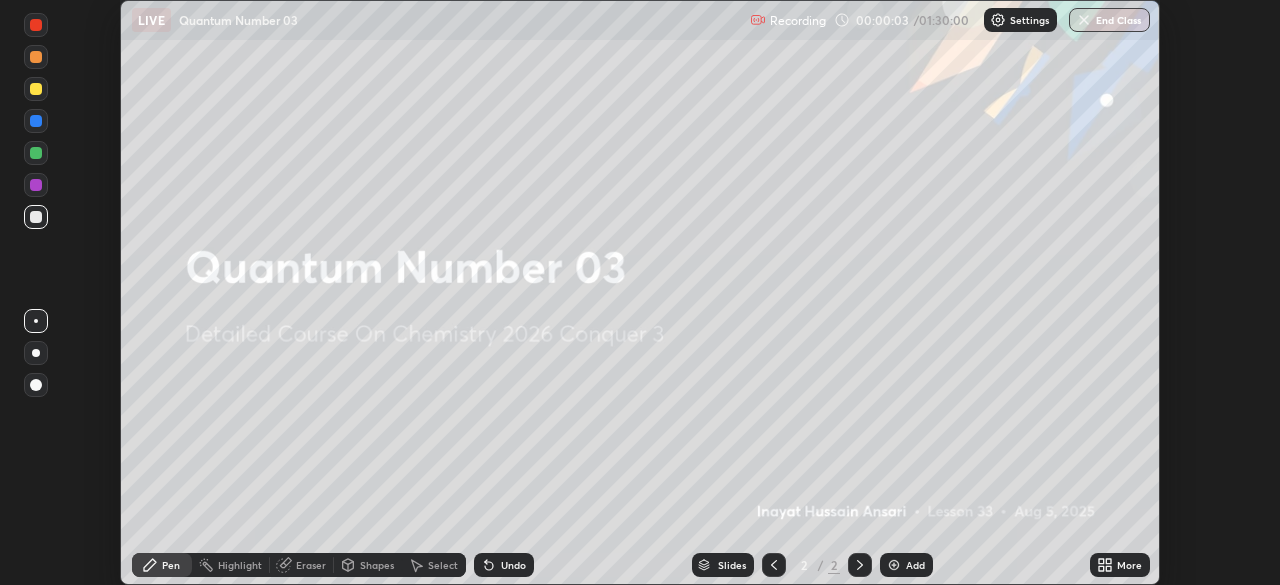 click 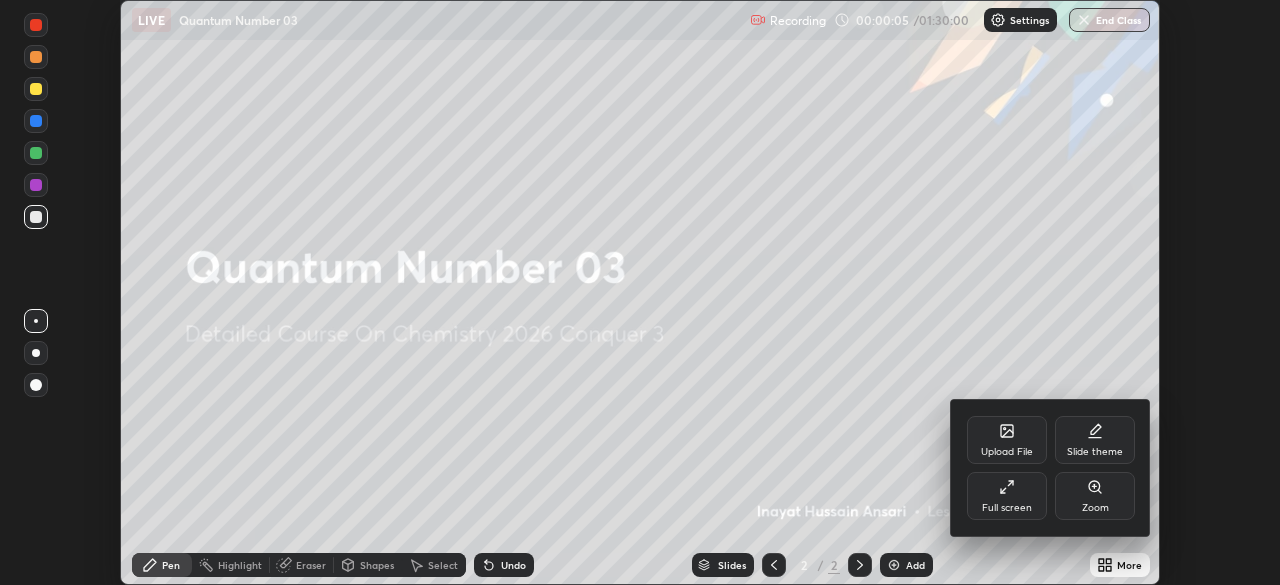 click on "Slide theme" at bounding box center (1095, 452) 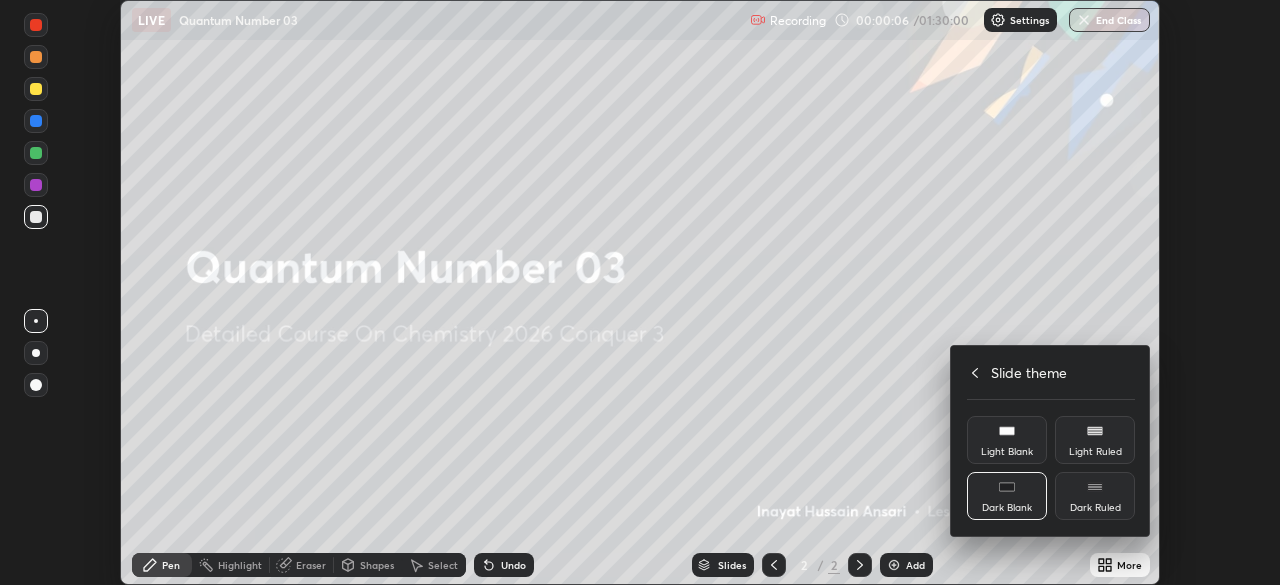 click on "Dark Ruled" at bounding box center (1095, 508) 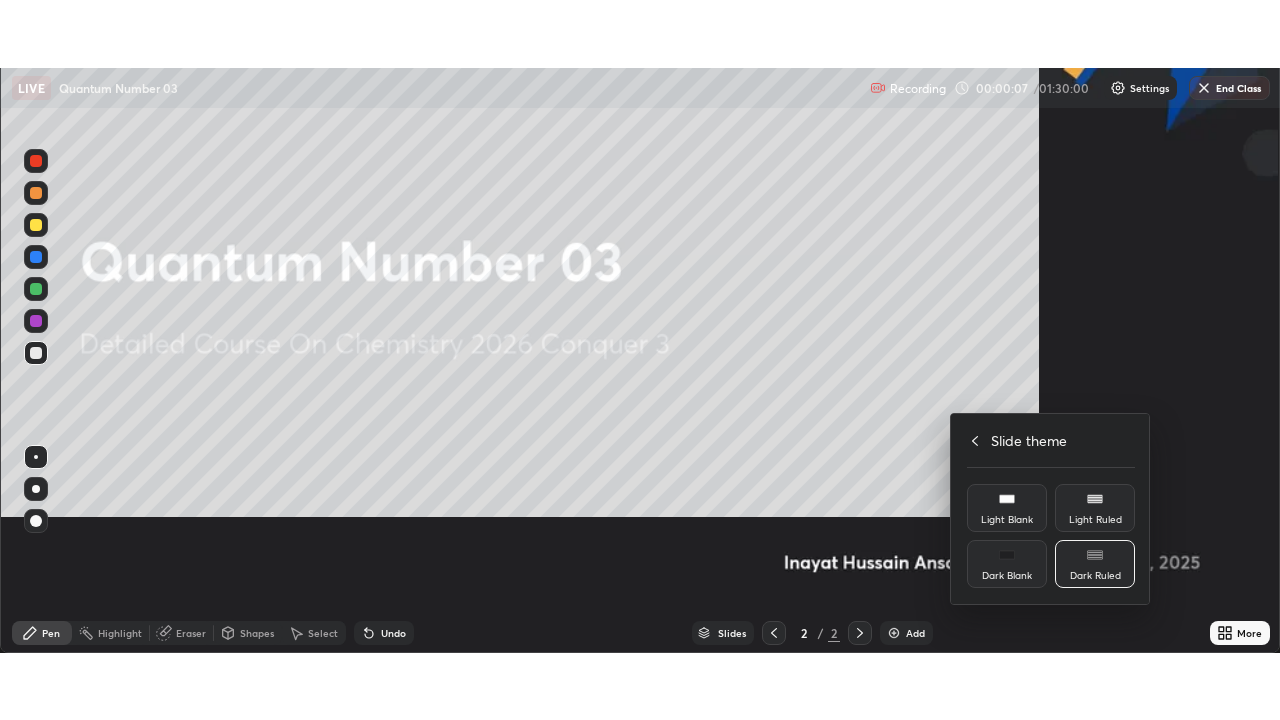 scroll, scrollTop: 99280, scrollLeft: 98720, axis: both 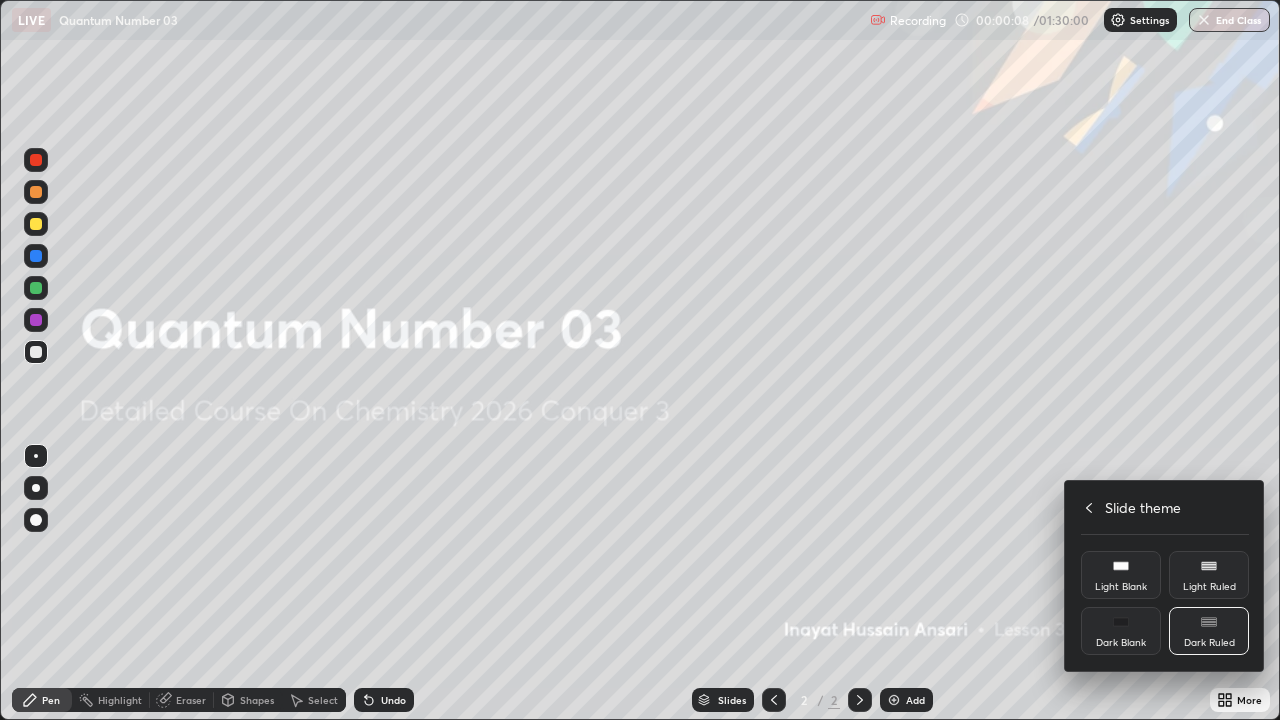 click at bounding box center (640, 360) 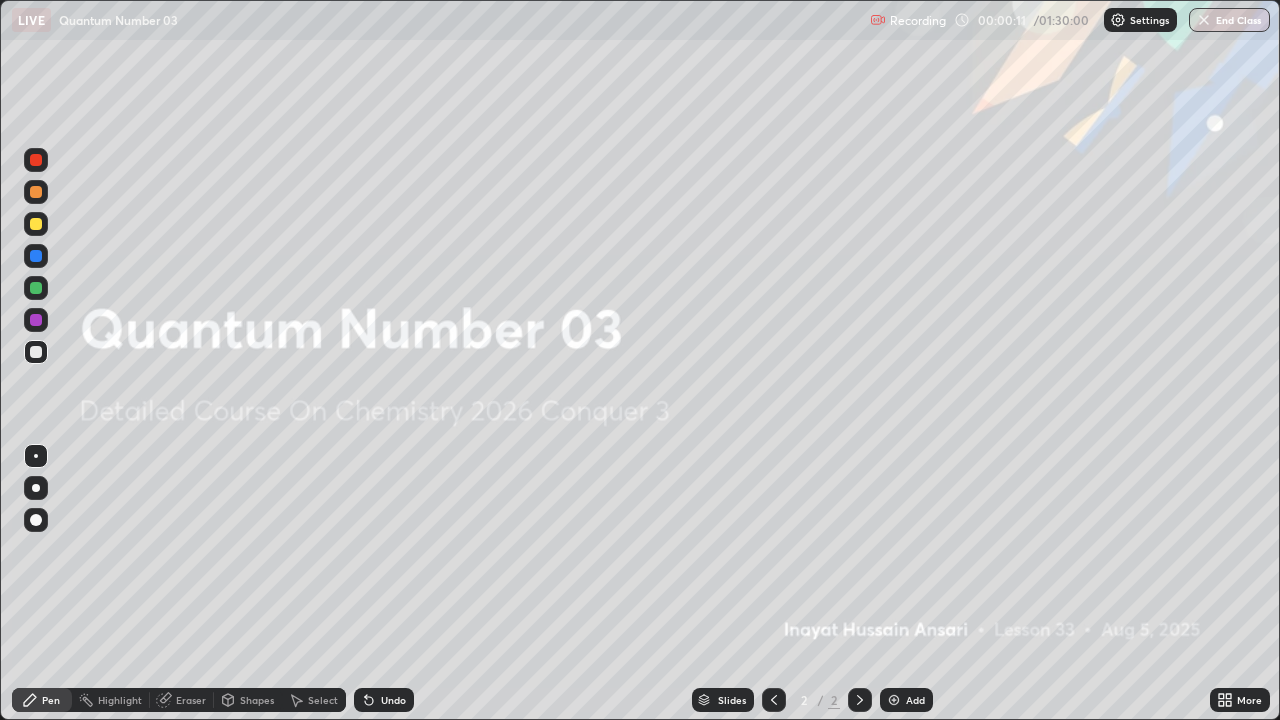 click at bounding box center (894, 700) 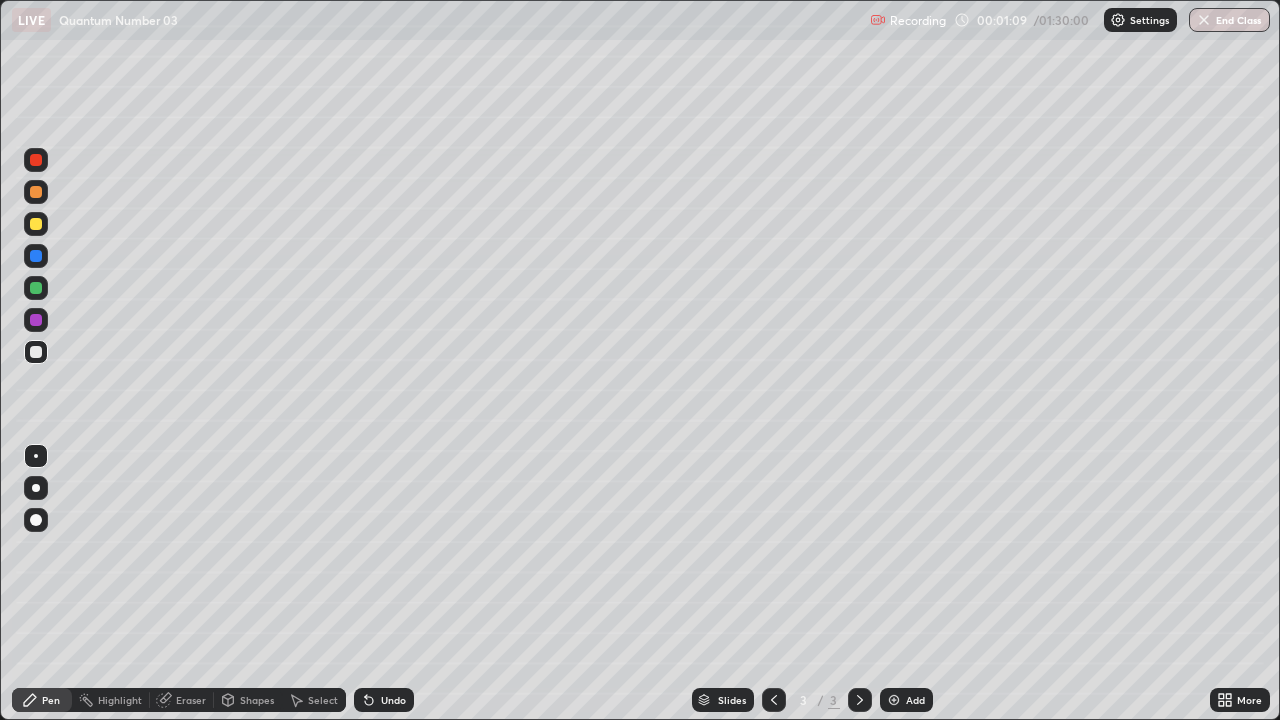 click on "Eraser" at bounding box center [191, 700] 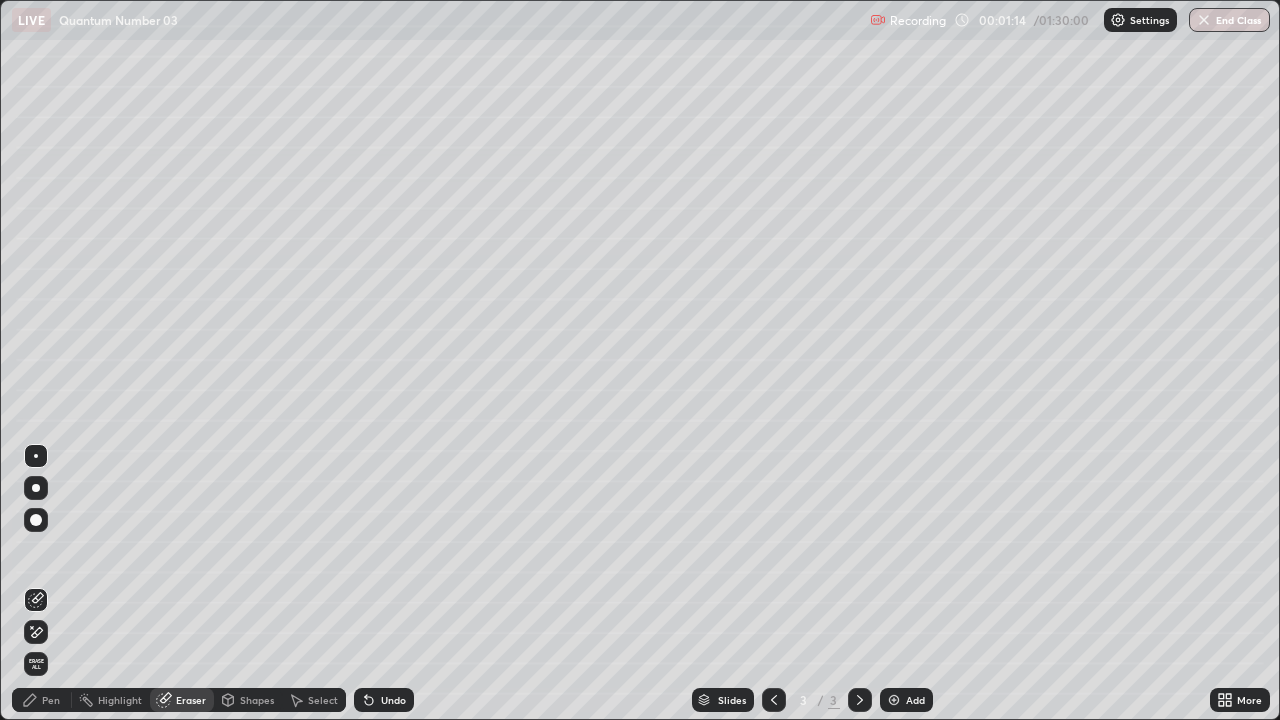 click on "Pen" at bounding box center (51, 700) 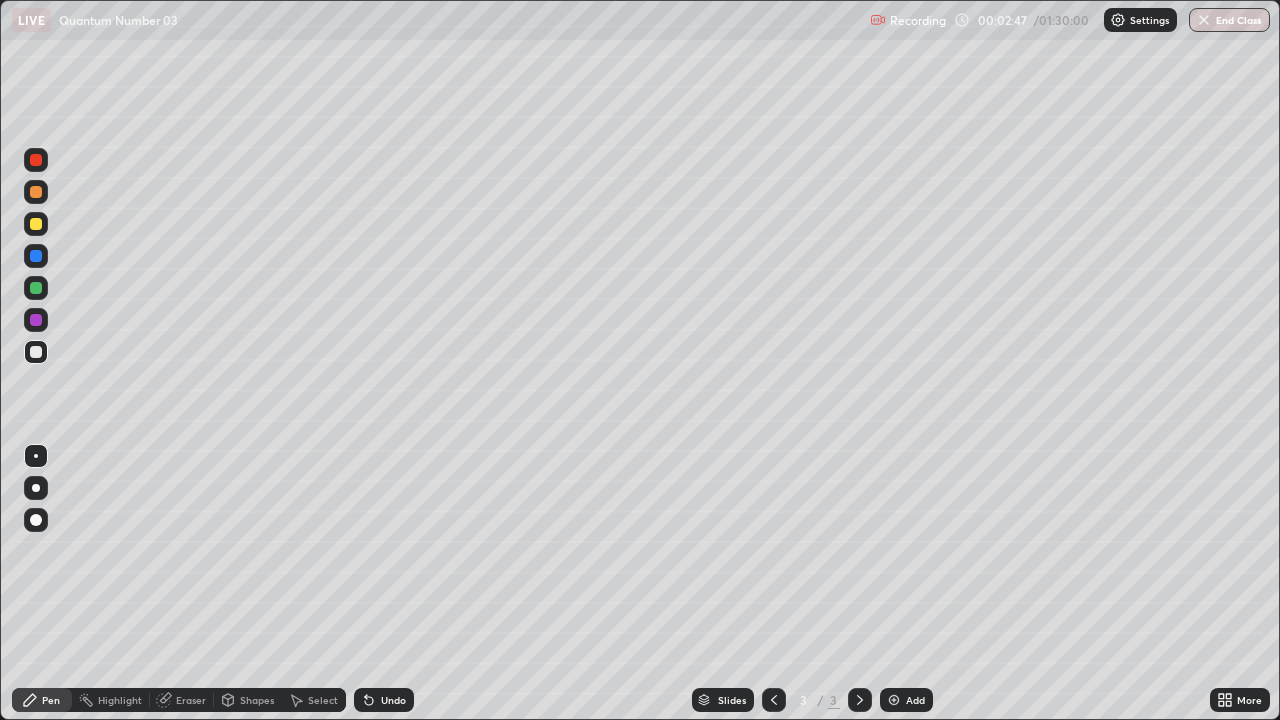 click on "Select" at bounding box center [323, 700] 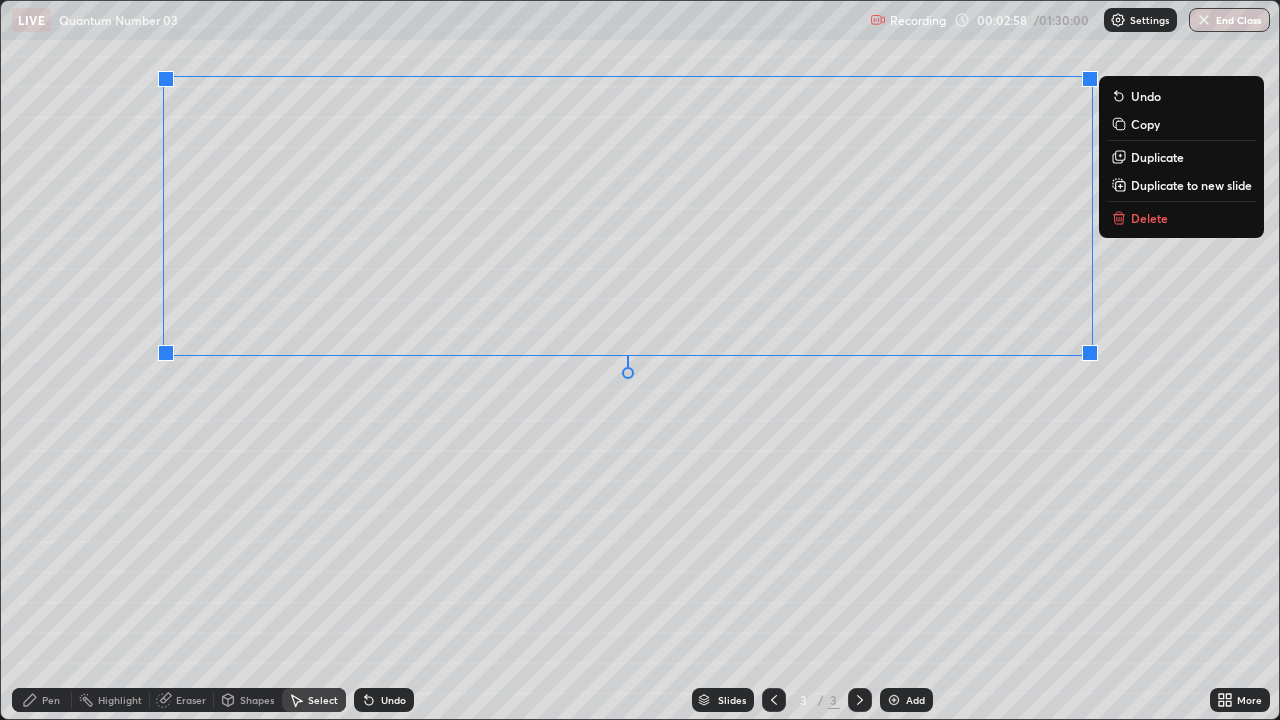 click on "Eraser" at bounding box center (191, 700) 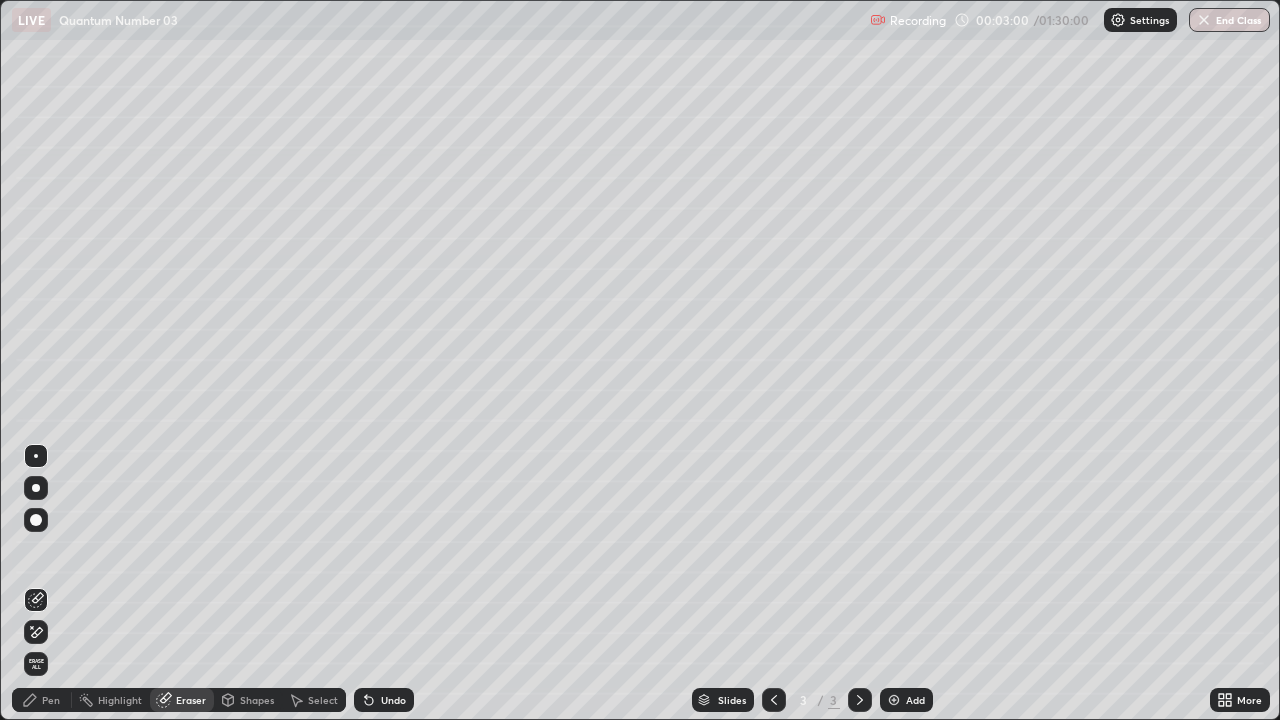 click on "Pen" at bounding box center (51, 700) 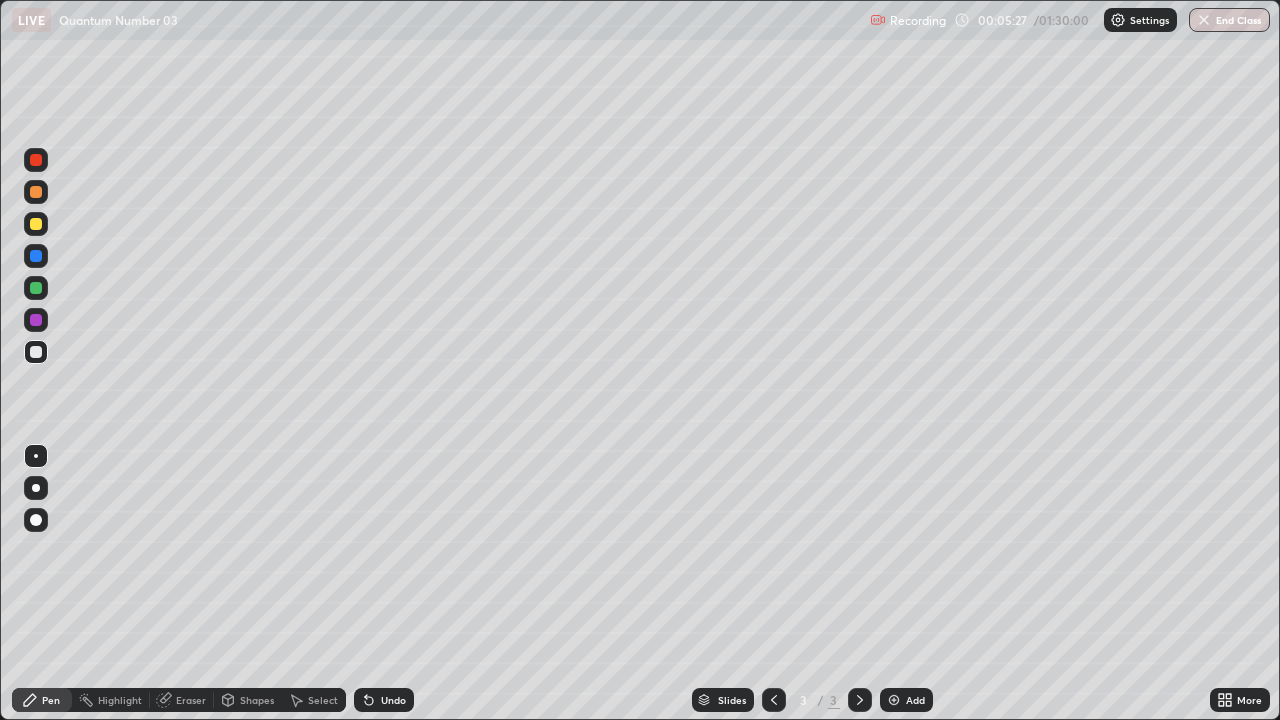 click on "Eraser" at bounding box center [191, 700] 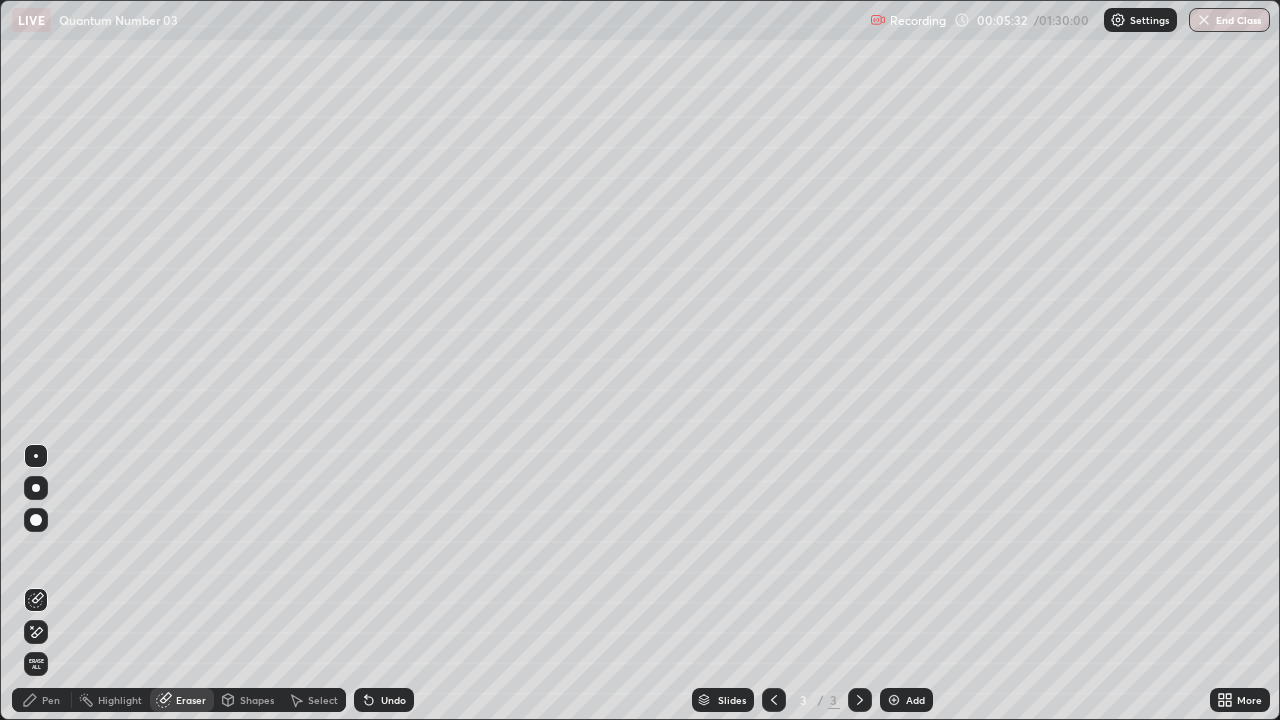 click on "Pen" at bounding box center (51, 700) 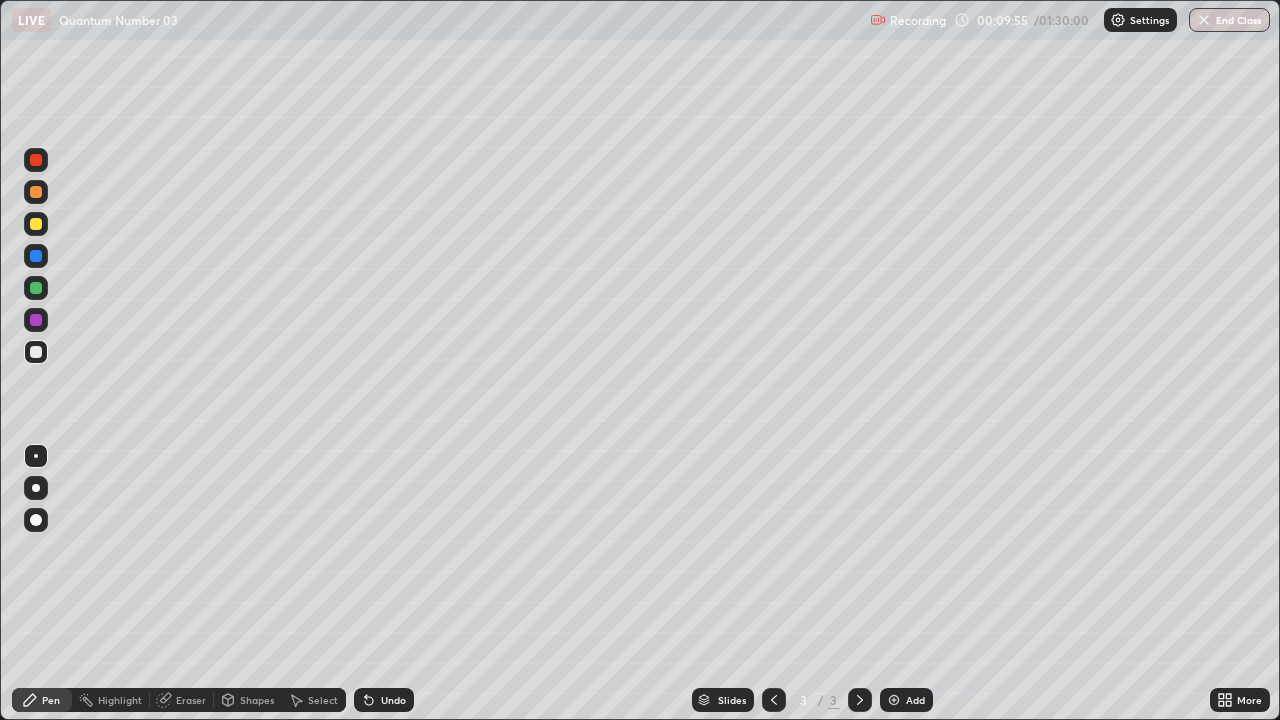 click at bounding box center [894, 700] 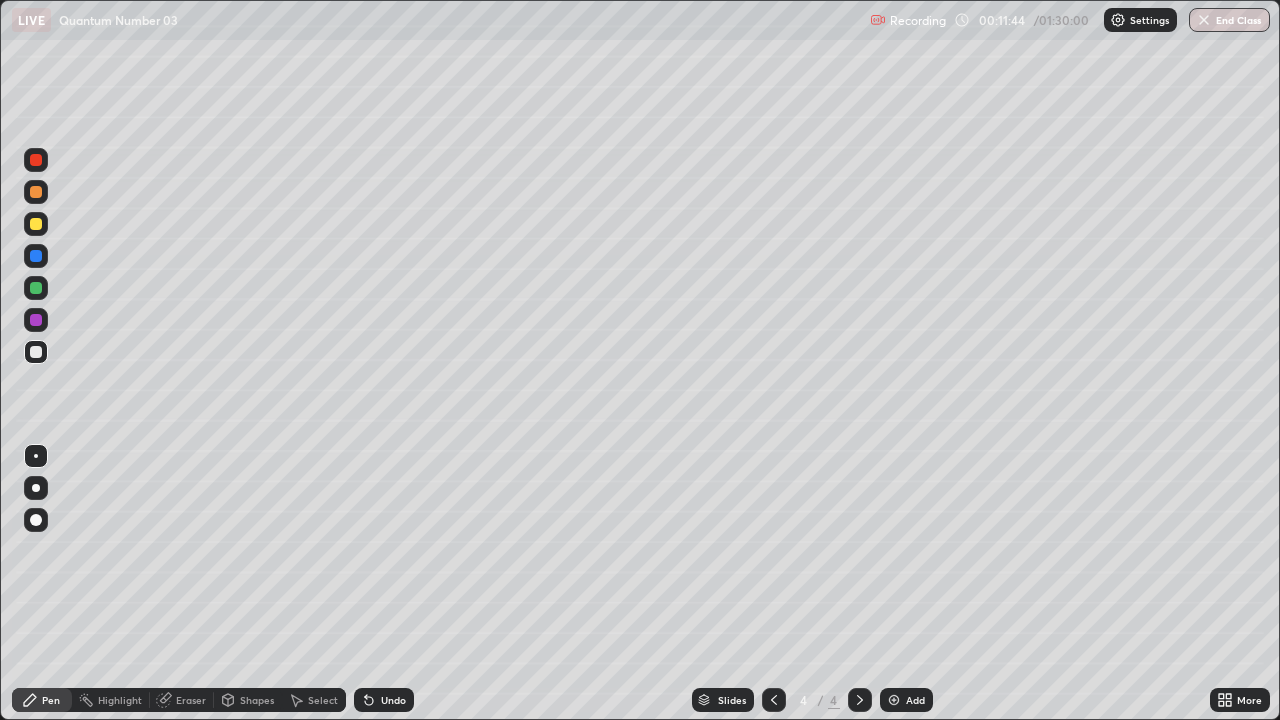 click at bounding box center [36, 256] 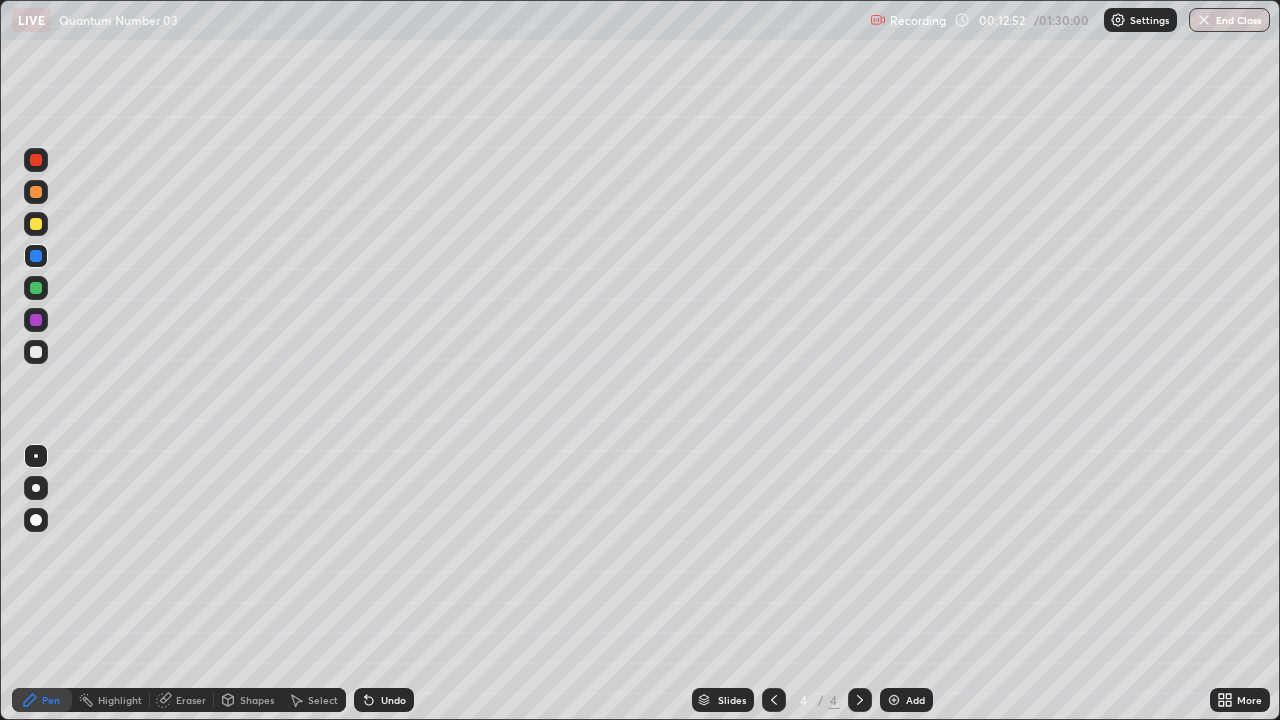 click at bounding box center (36, 288) 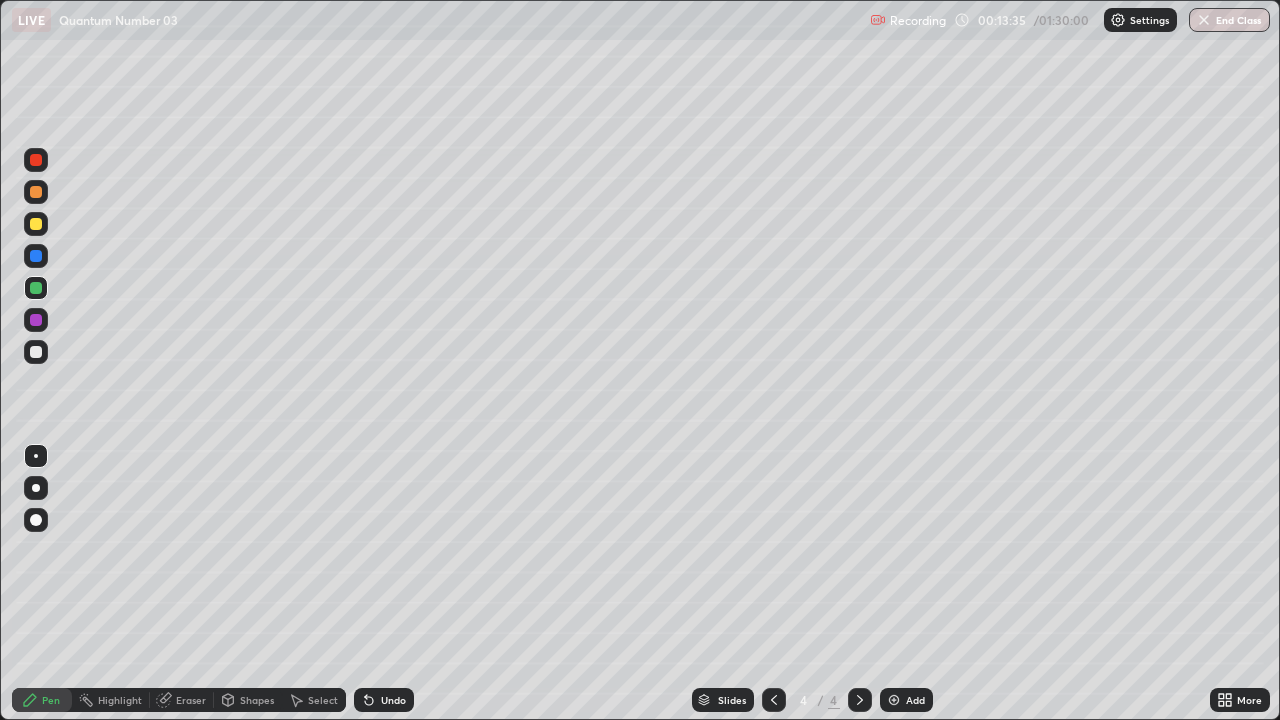 click on "Select" at bounding box center (323, 700) 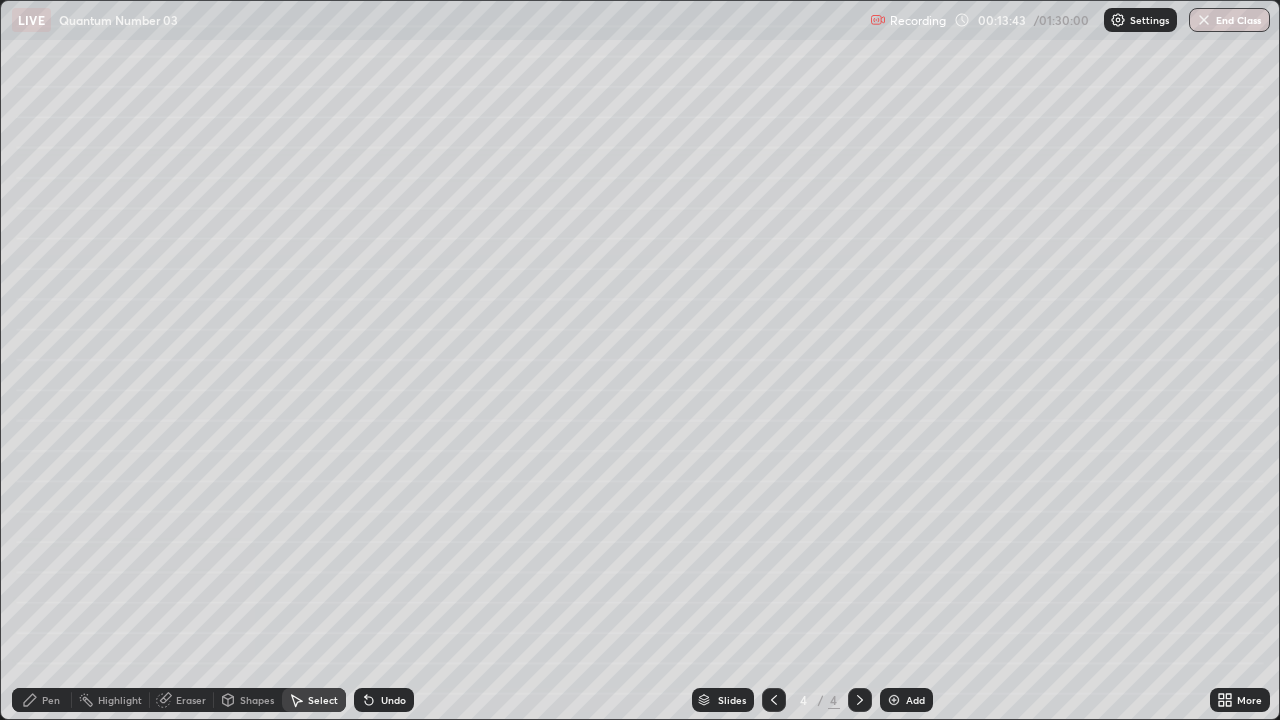 click on "0 ° Undo Copy Duplicate Duplicate to new slide Delete" at bounding box center (640, 360) 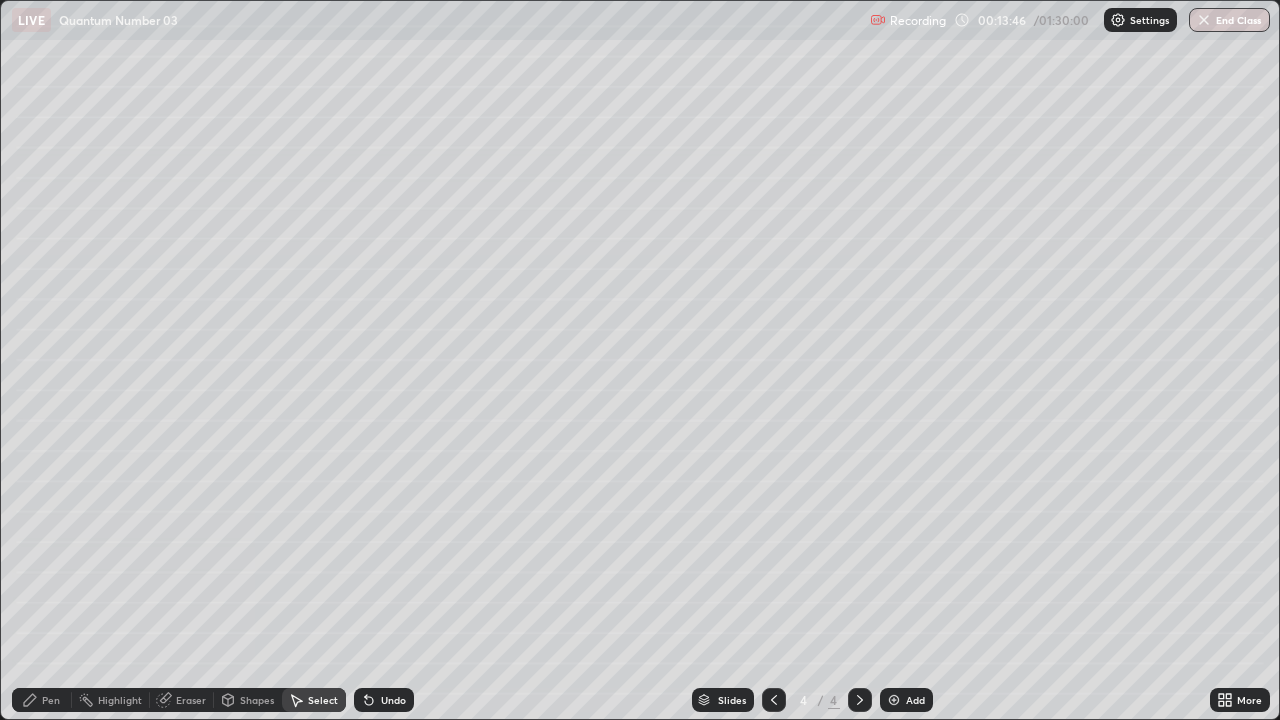click on "Pen" at bounding box center (51, 700) 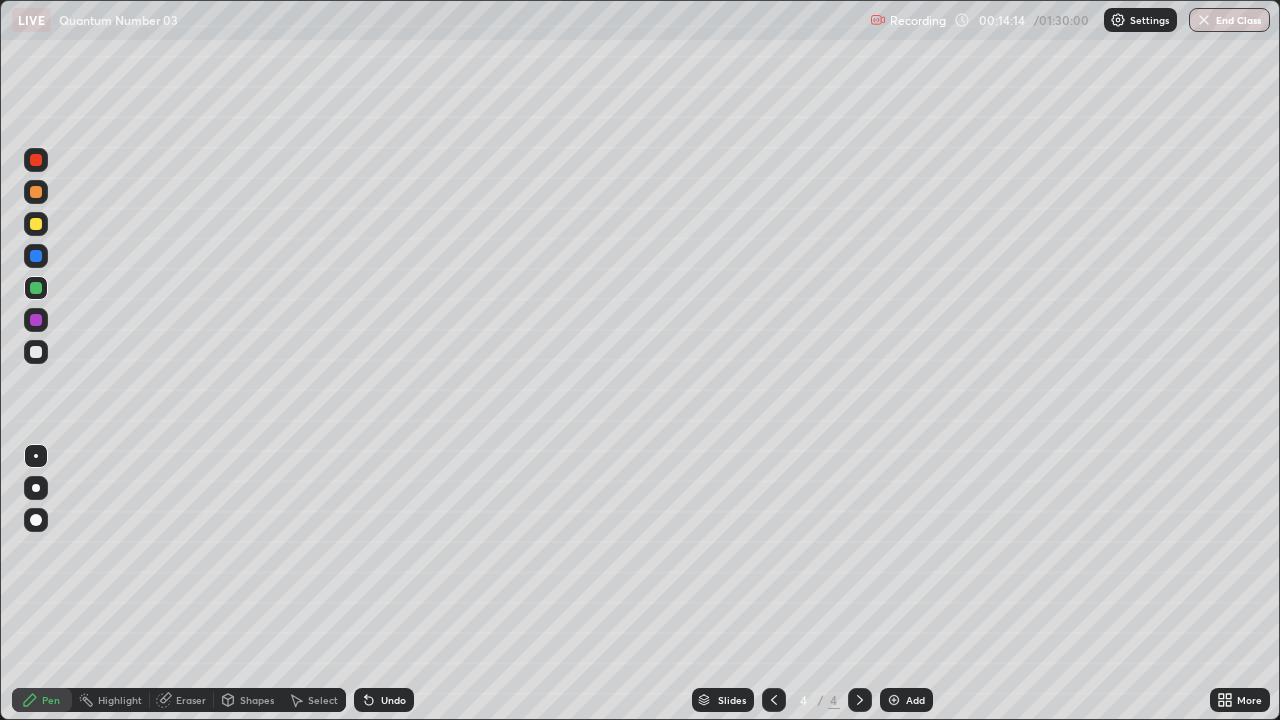 click at bounding box center [36, 320] 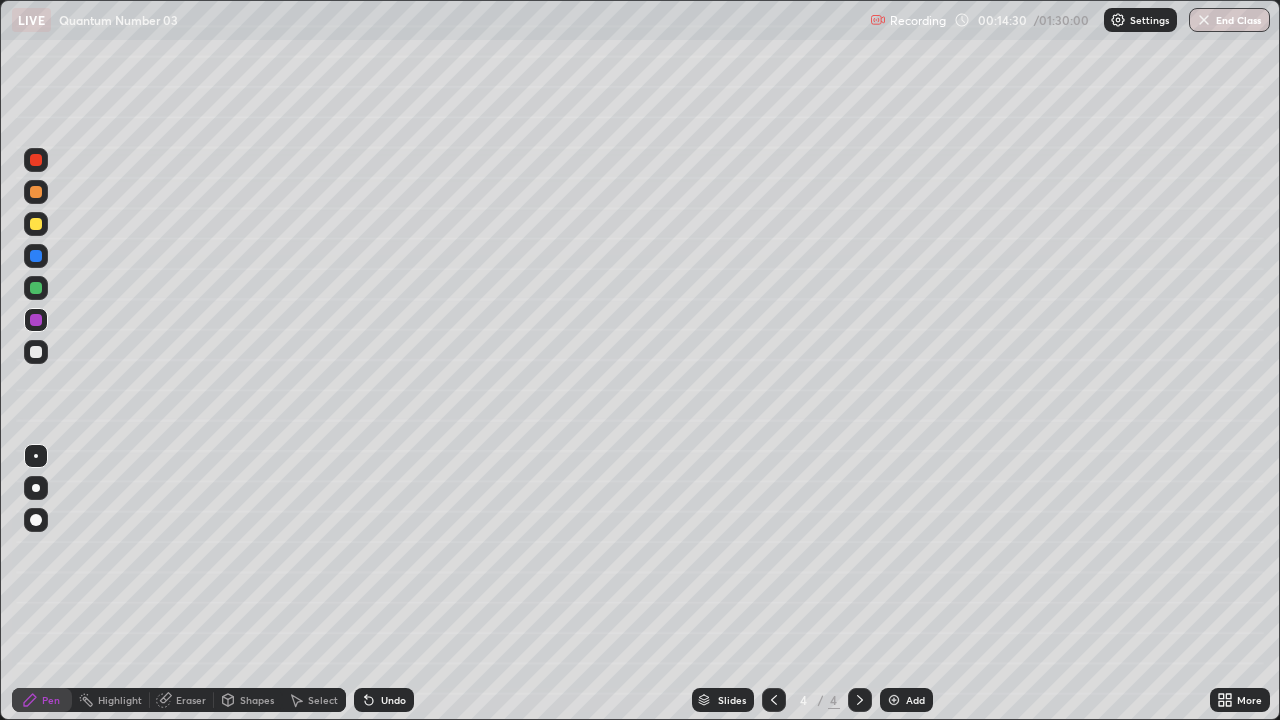 click at bounding box center [36, 224] 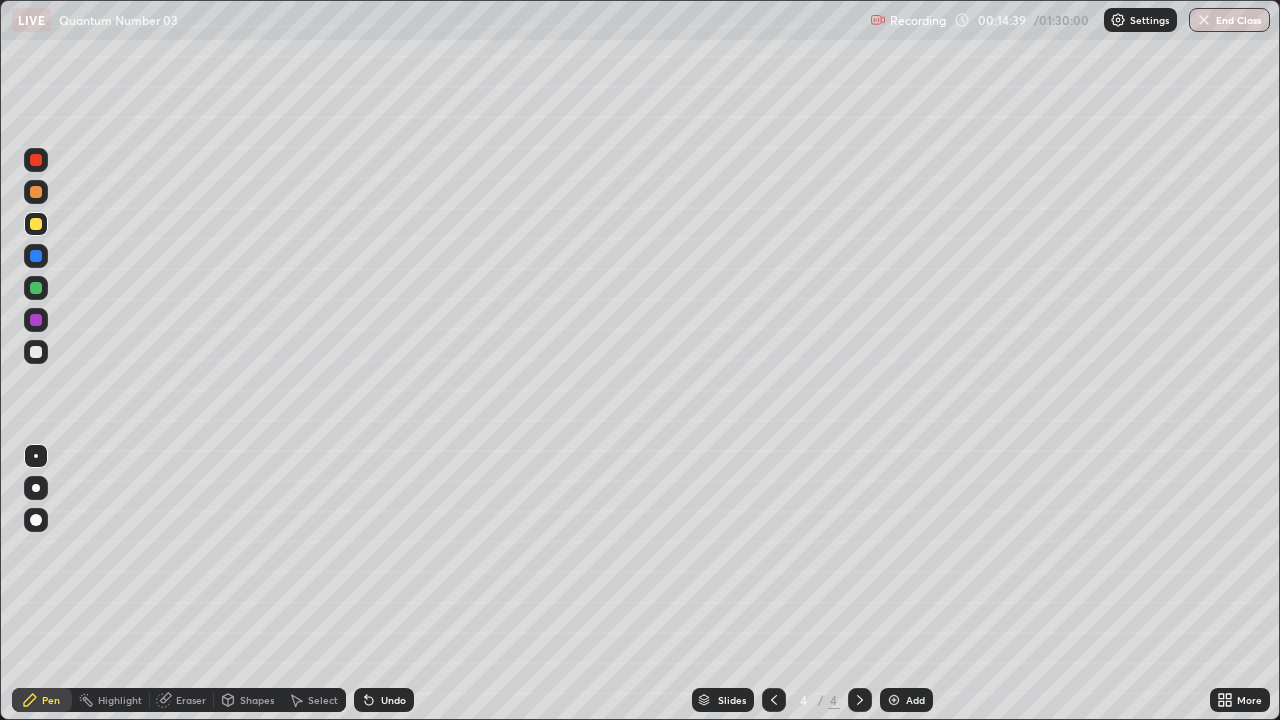 click at bounding box center (36, 160) 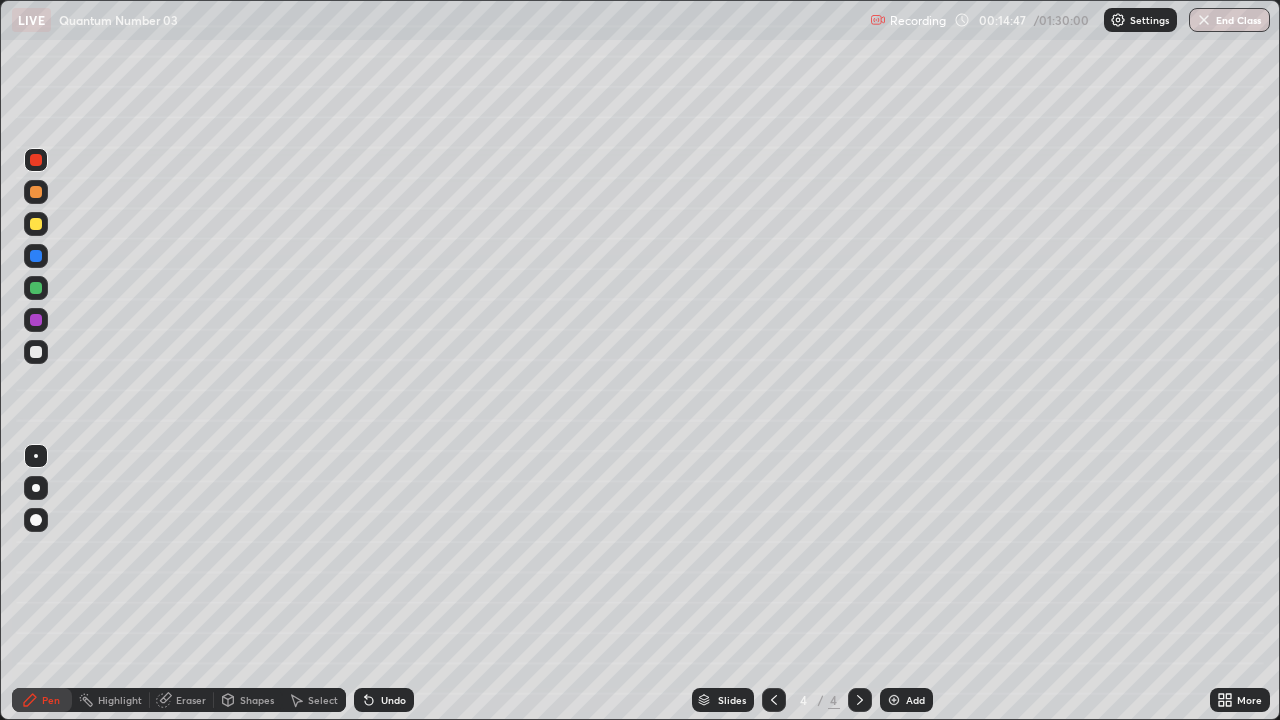 click at bounding box center [36, 256] 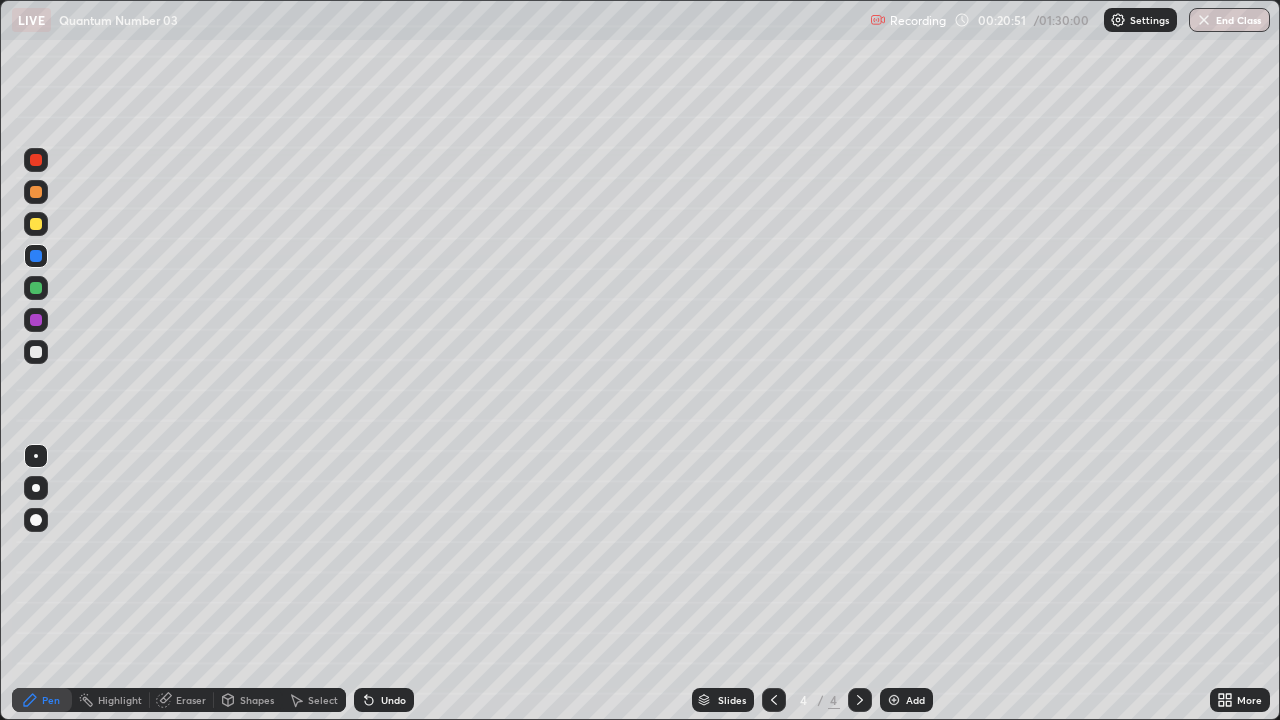 click at bounding box center (894, 700) 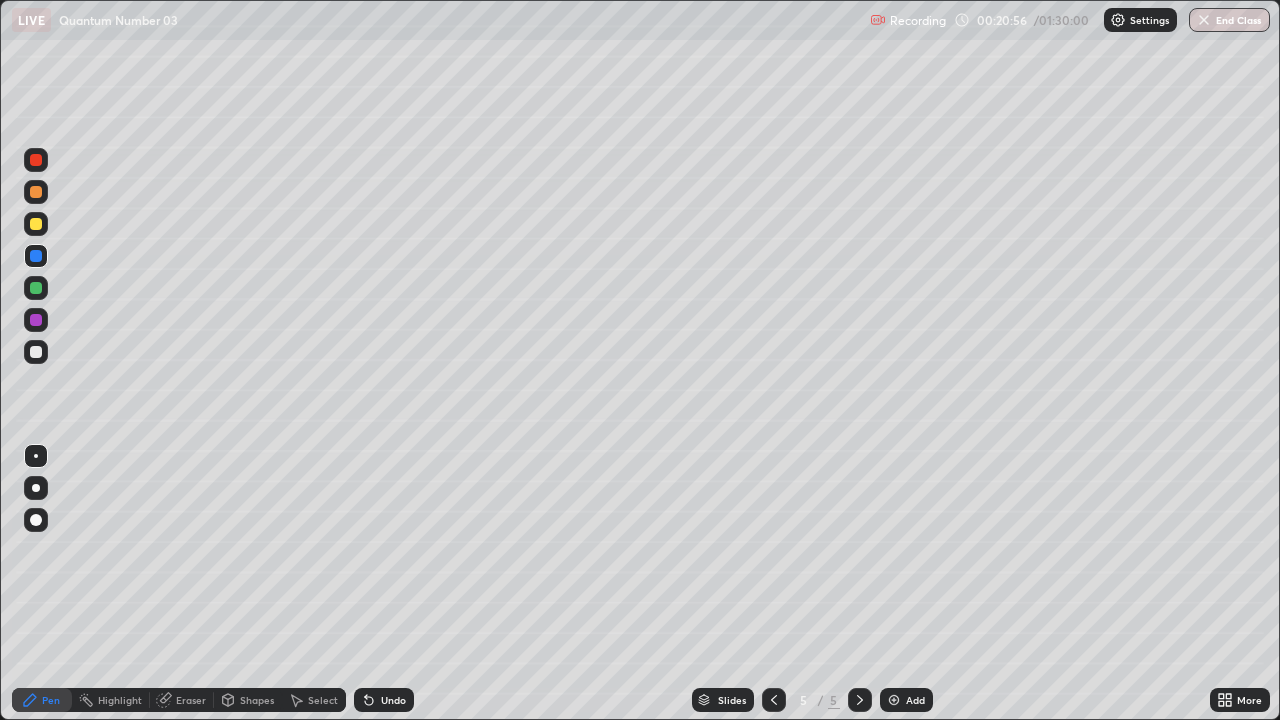 click at bounding box center (36, 352) 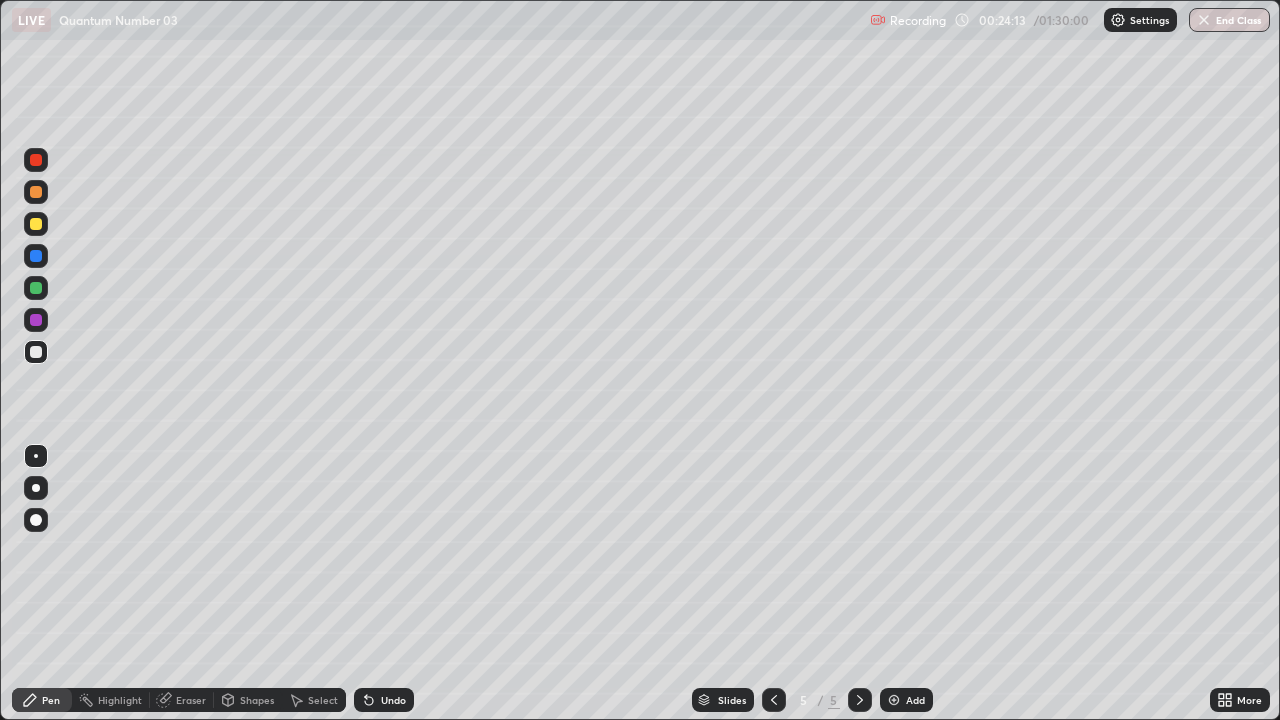 click at bounding box center (894, 700) 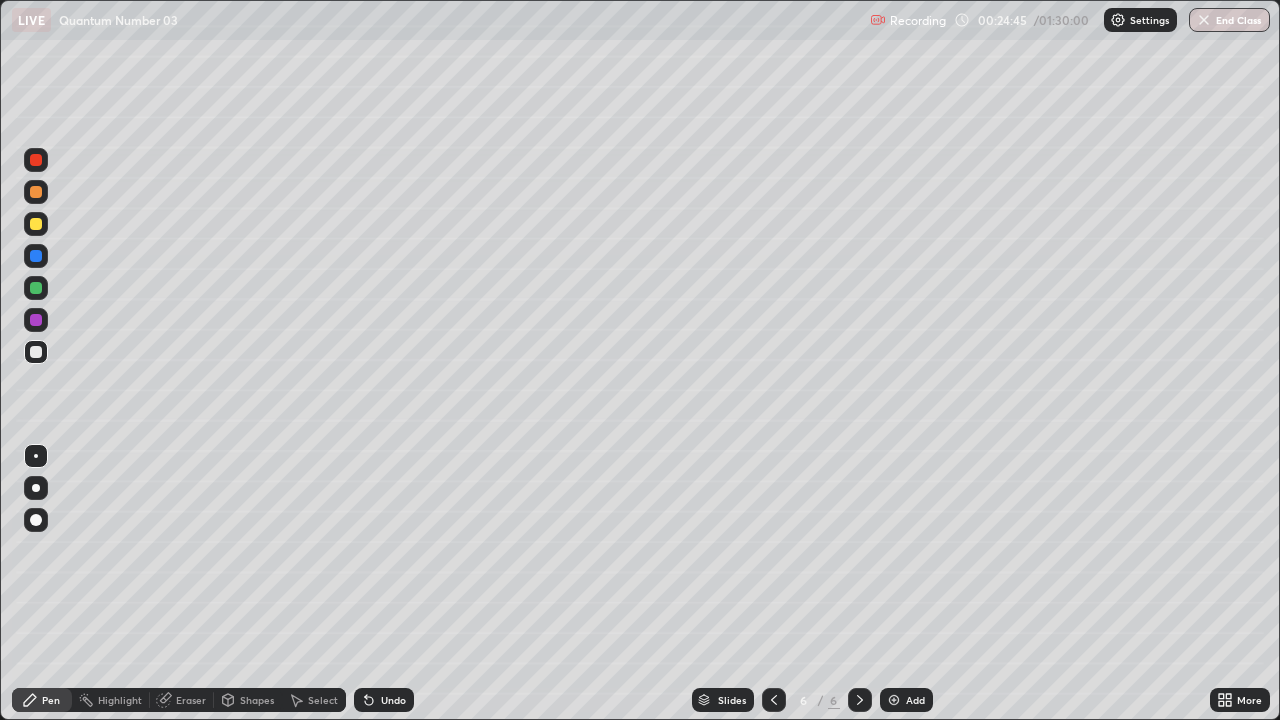 click on "Eraser" at bounding box center (191, 700) 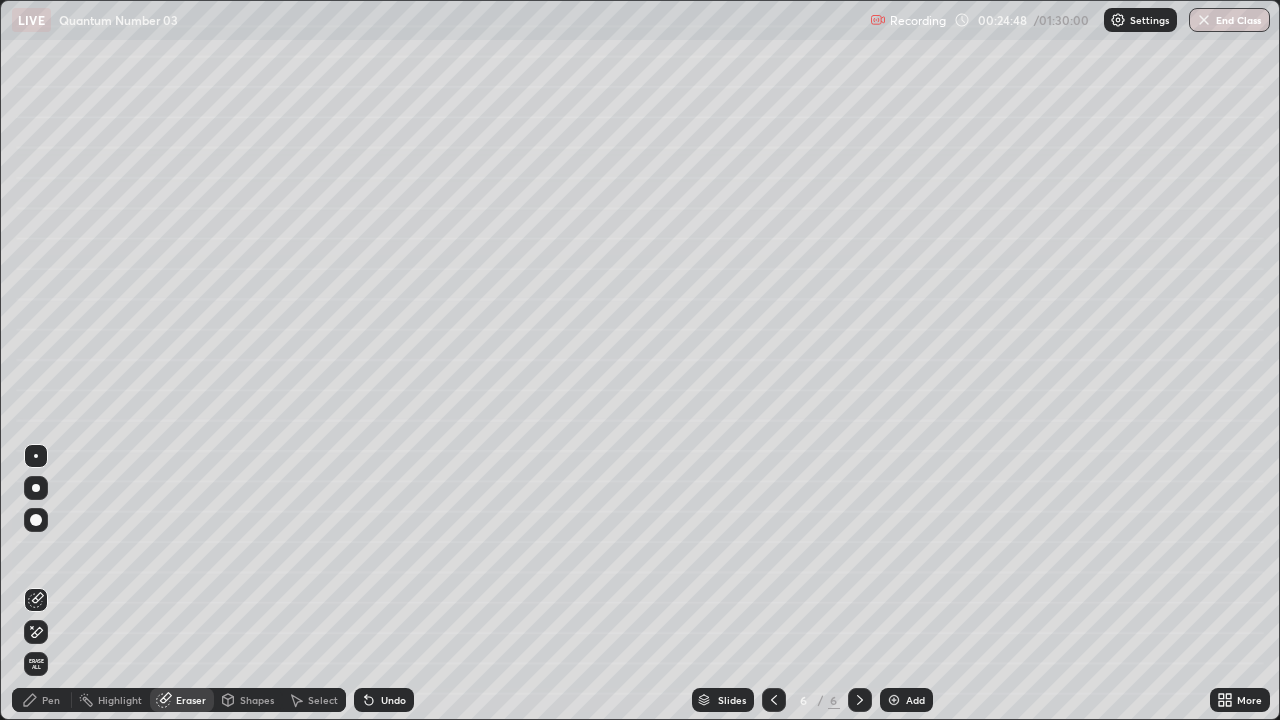 click on "Pen" at bounding box center (51, 700) 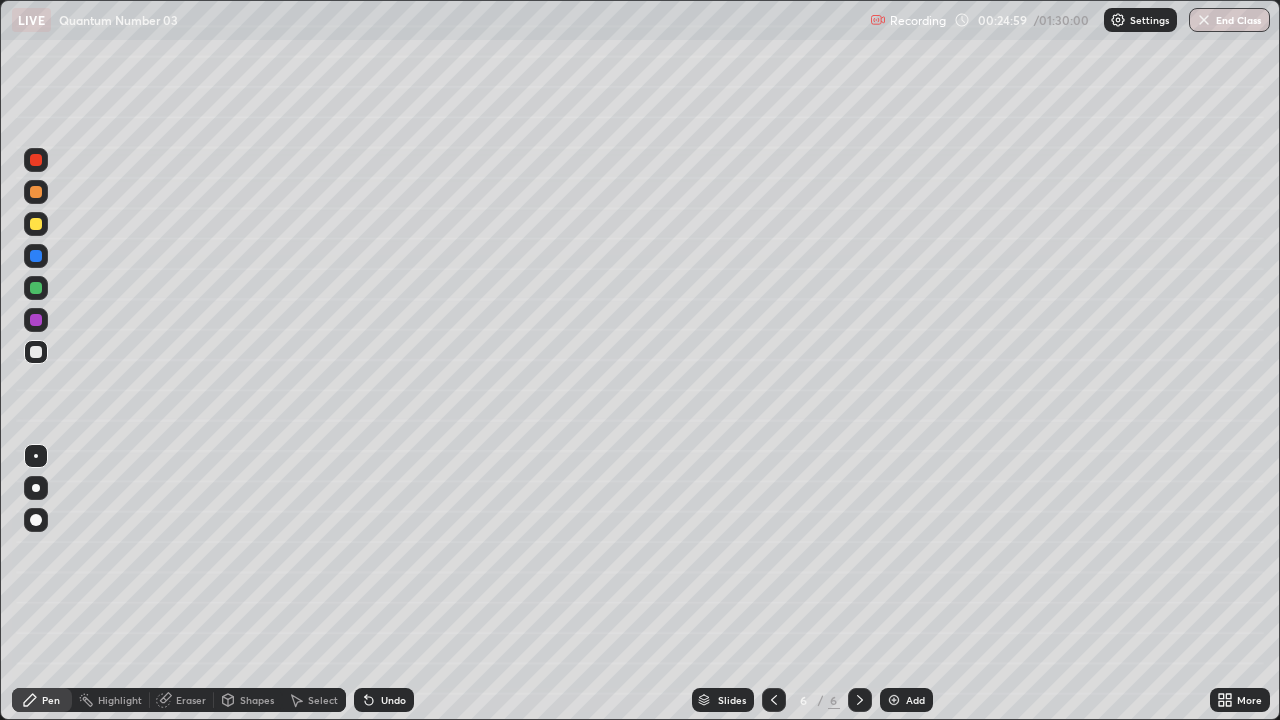 click on "Eraser" at bounding box center (191, 700) 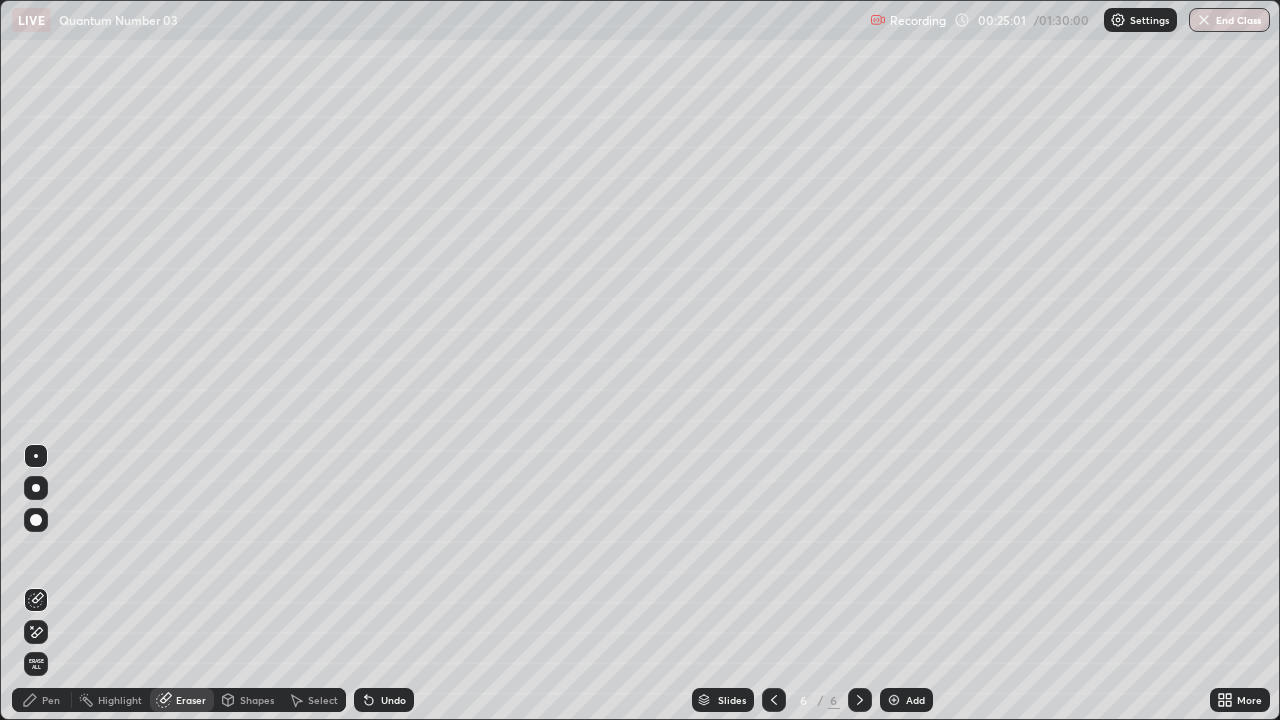 click on "Pen" at bounding box center (42, 700) 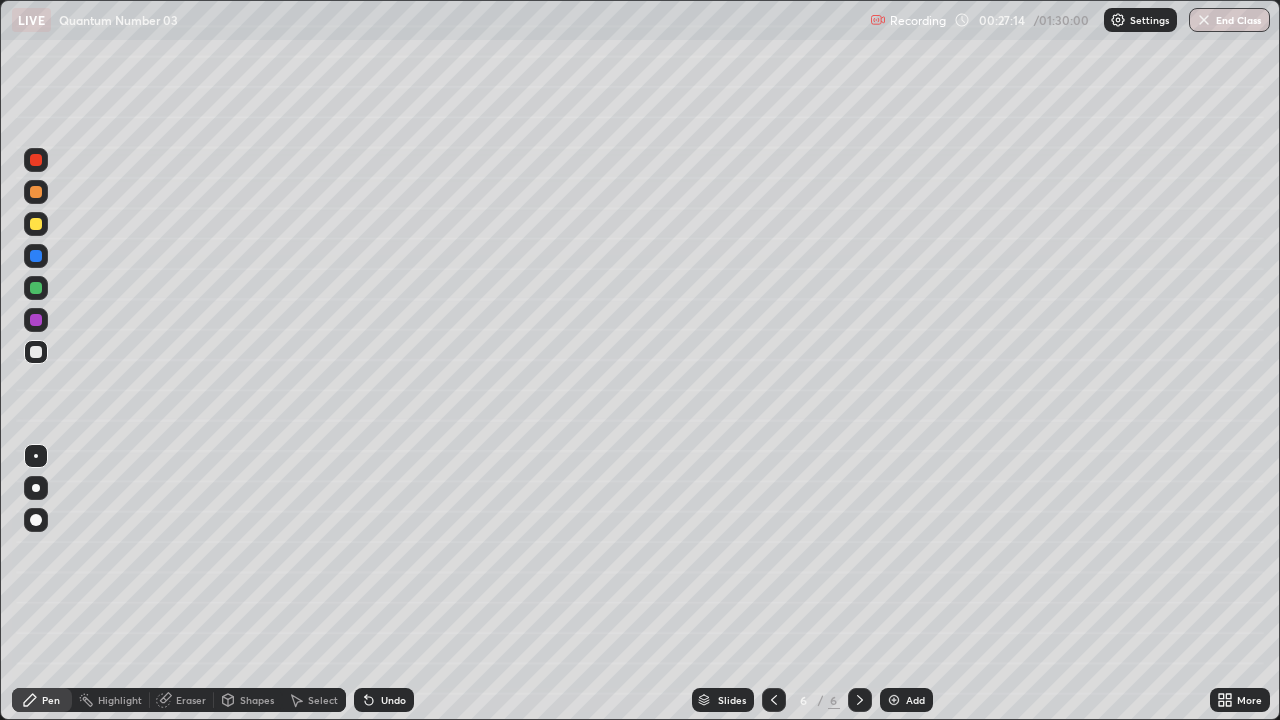 click on "Eraser" at bounding box center [191, 700] 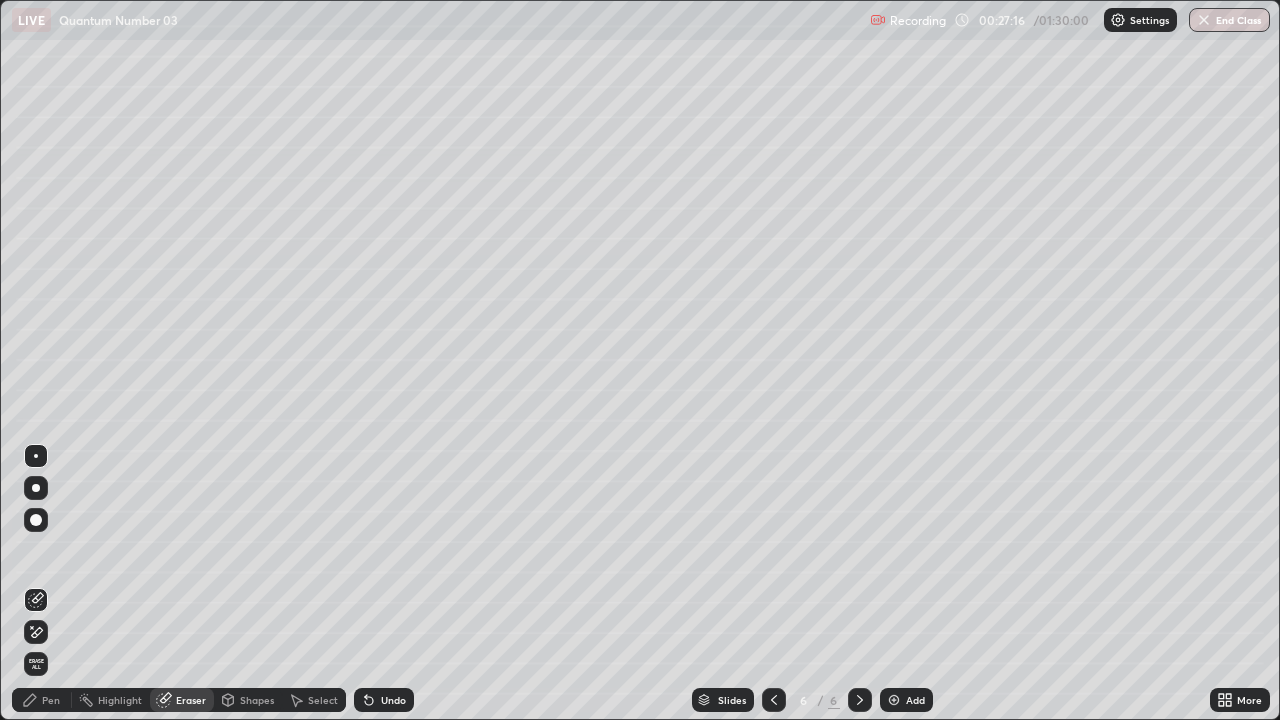 click on "Pen" at bounding box center [51, 700] 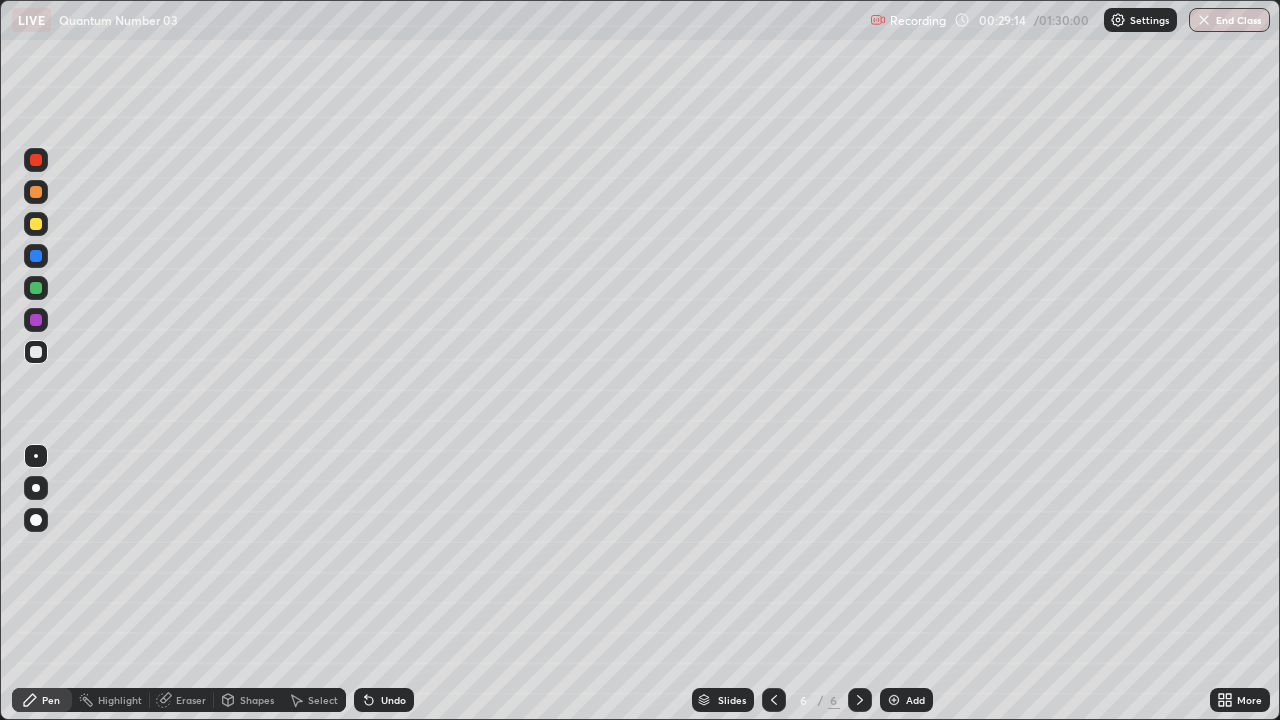 click on "Shapes" at bounding box center (257, 700) 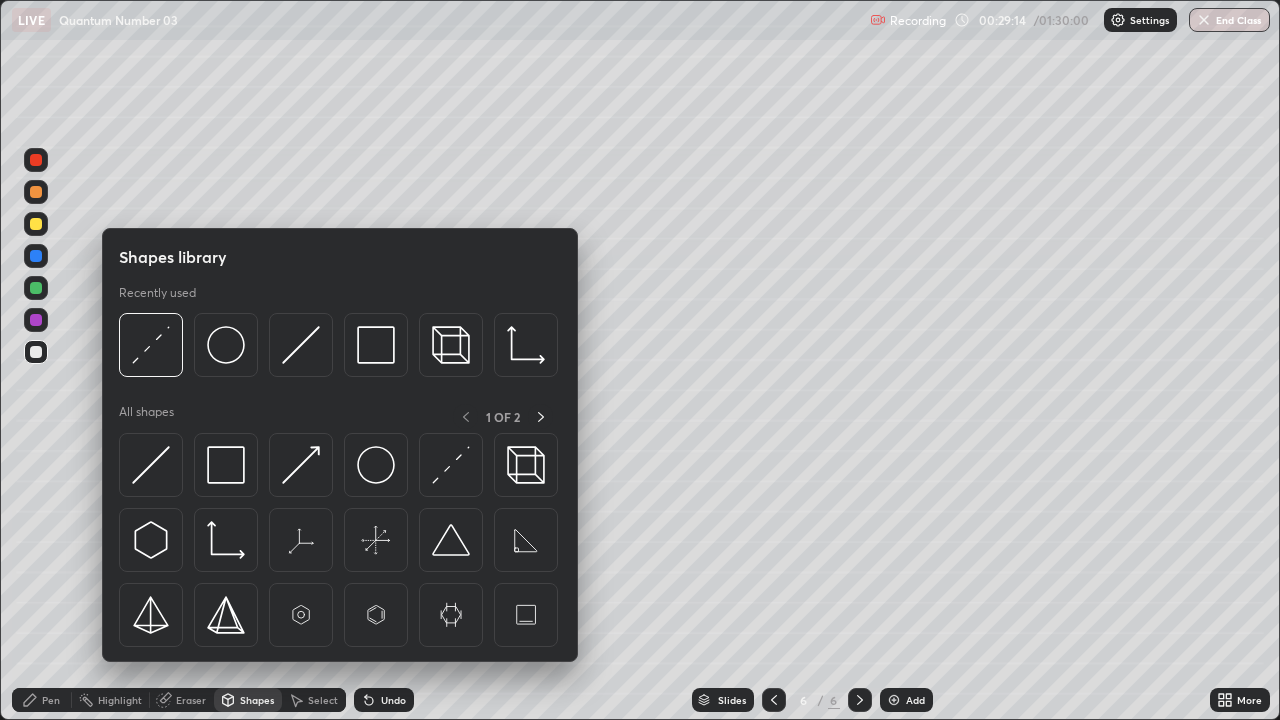click on "Eraser" at bounding box center [191, 700] 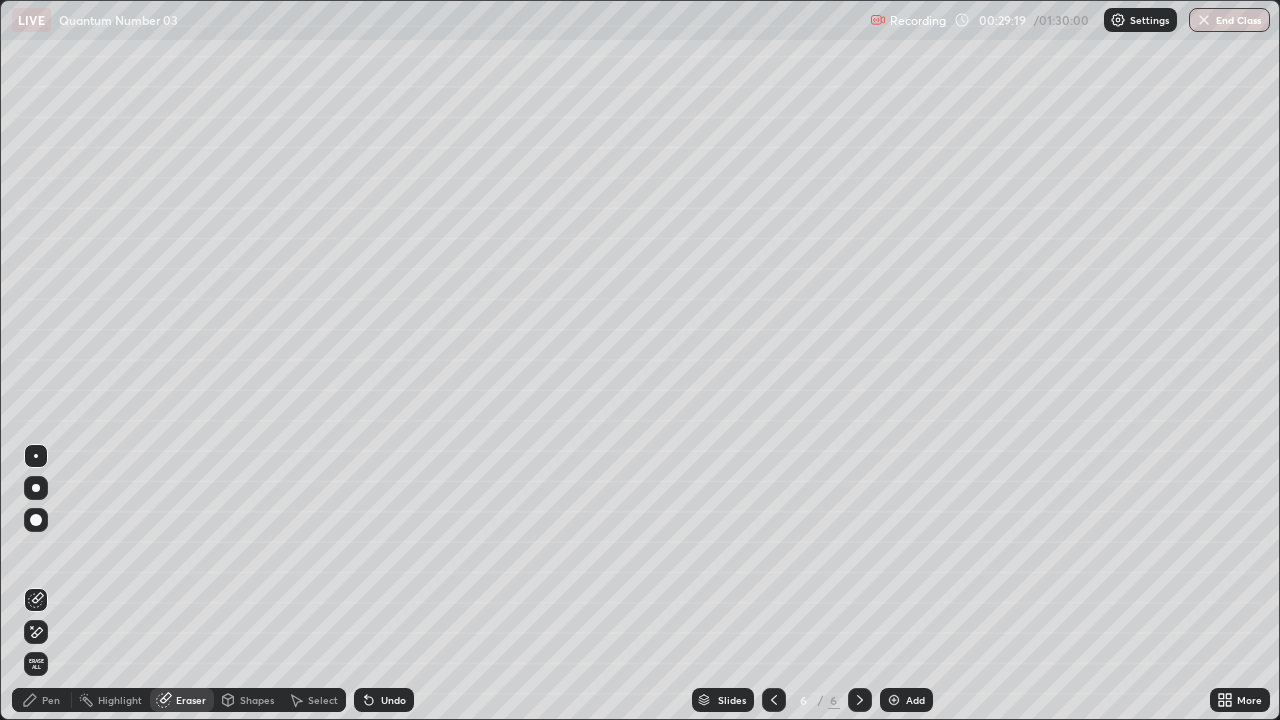 click on "Pen" at bounding box center (51, 700) 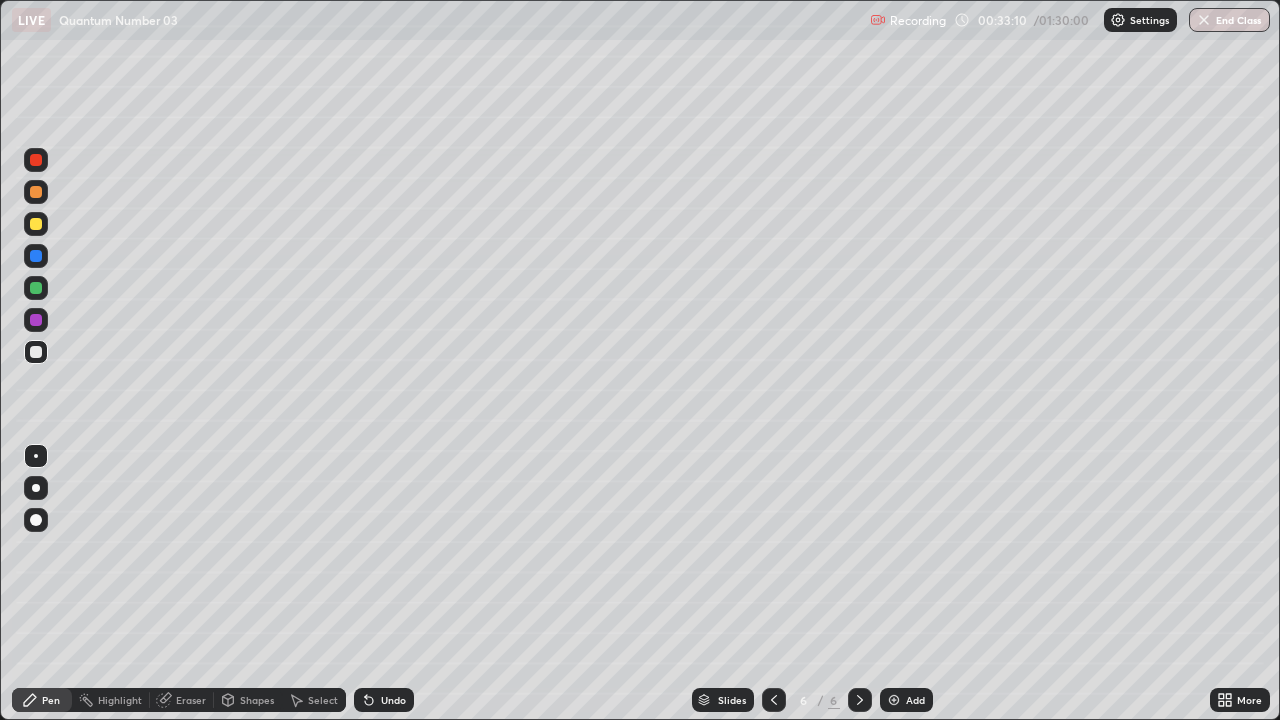 click at bounding box center (894, 700) 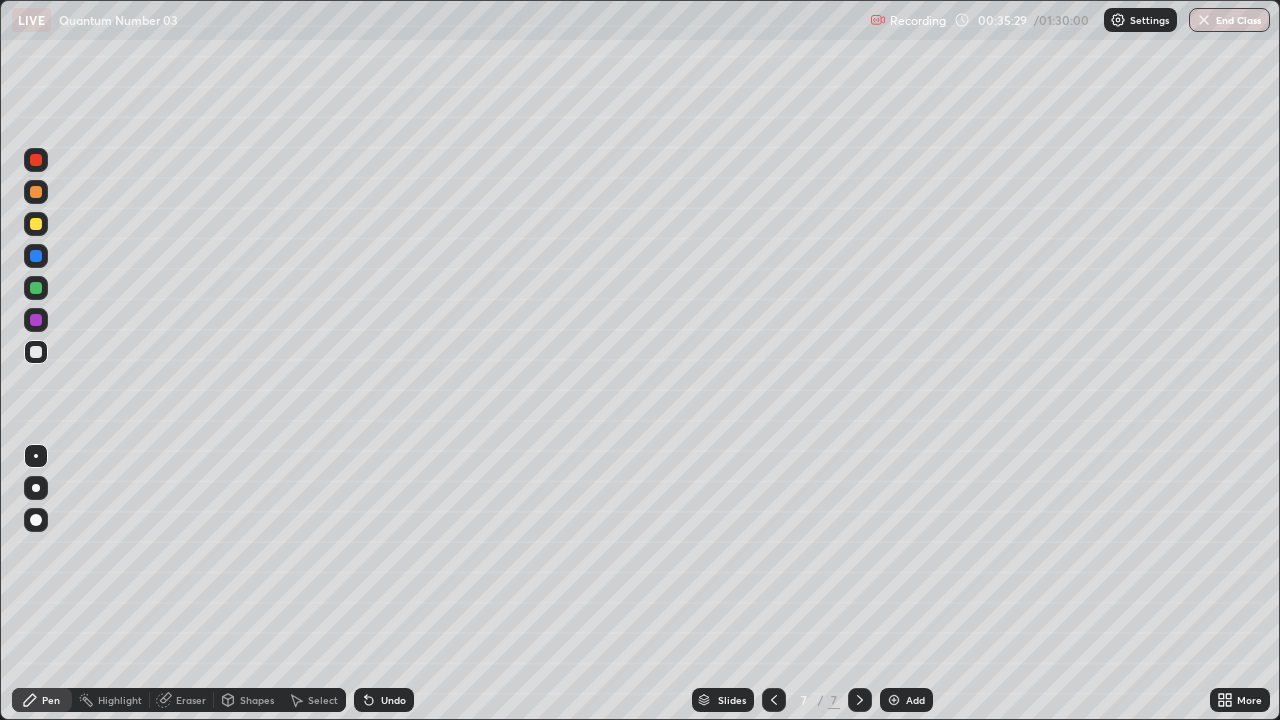 click on "Select" at bounding box center [323, 700] 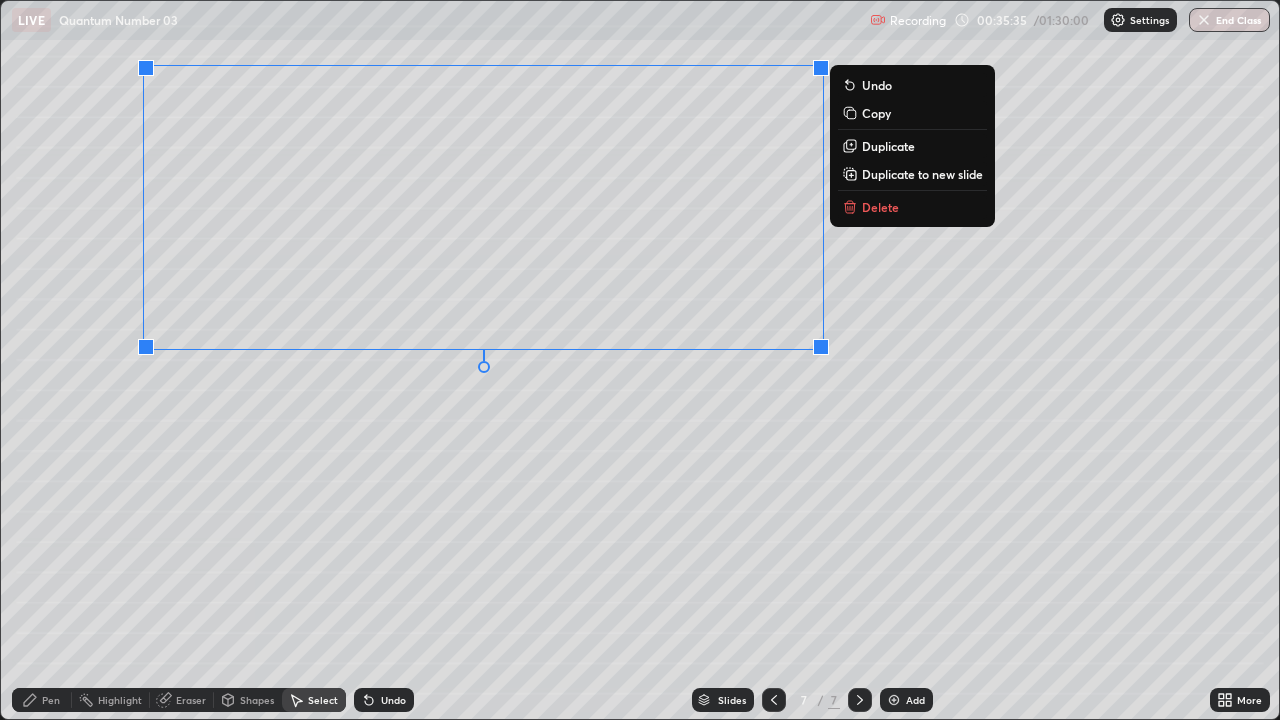 click on "0 ° Undo Copy Duplicate Duplicate to new slide Delete" at bounding box center (640, 360) 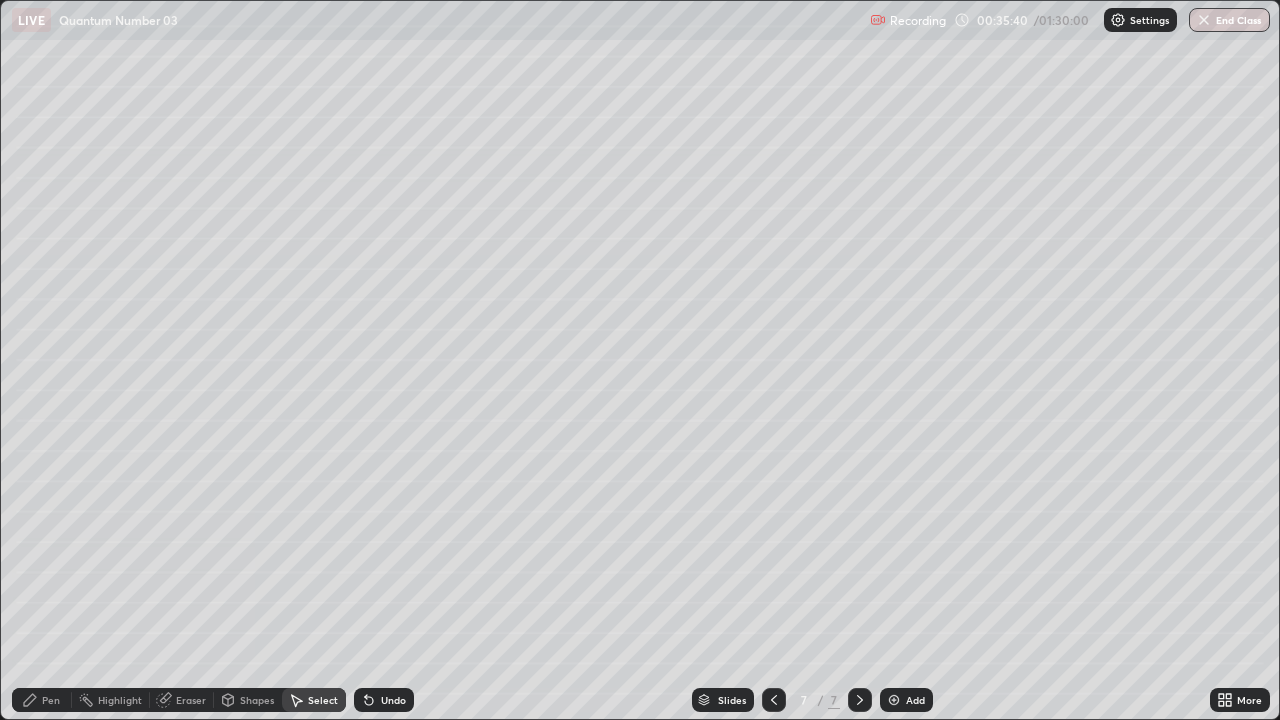 click on "Eraser" at bounding box center [191, 700] 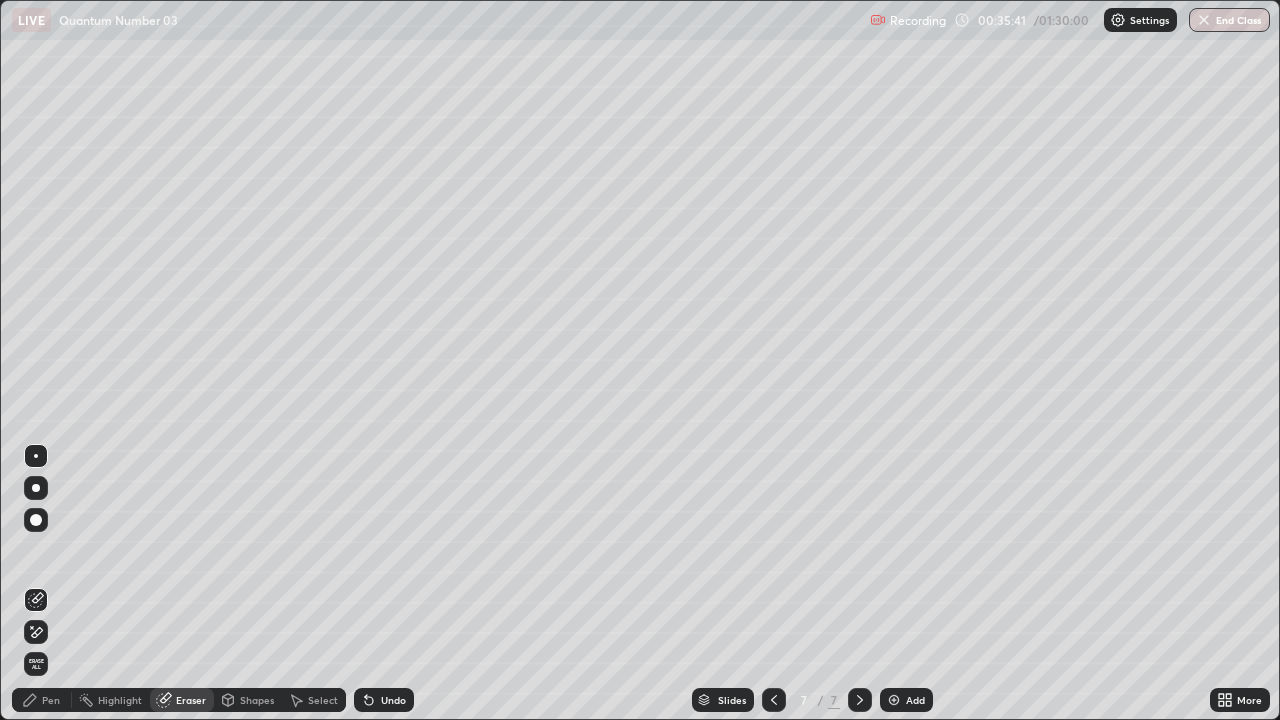 click on "Pen" at bounding box center (51, 700) 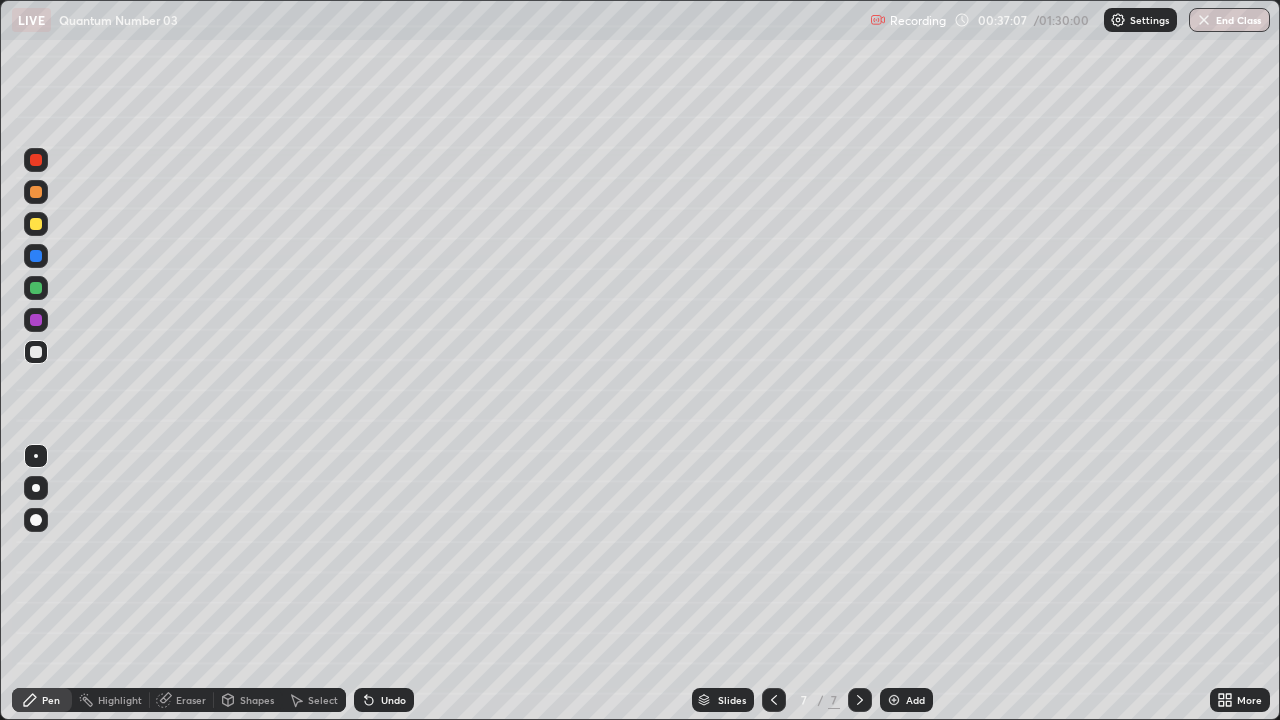 click on "Select" at bounding box center [323, 700] 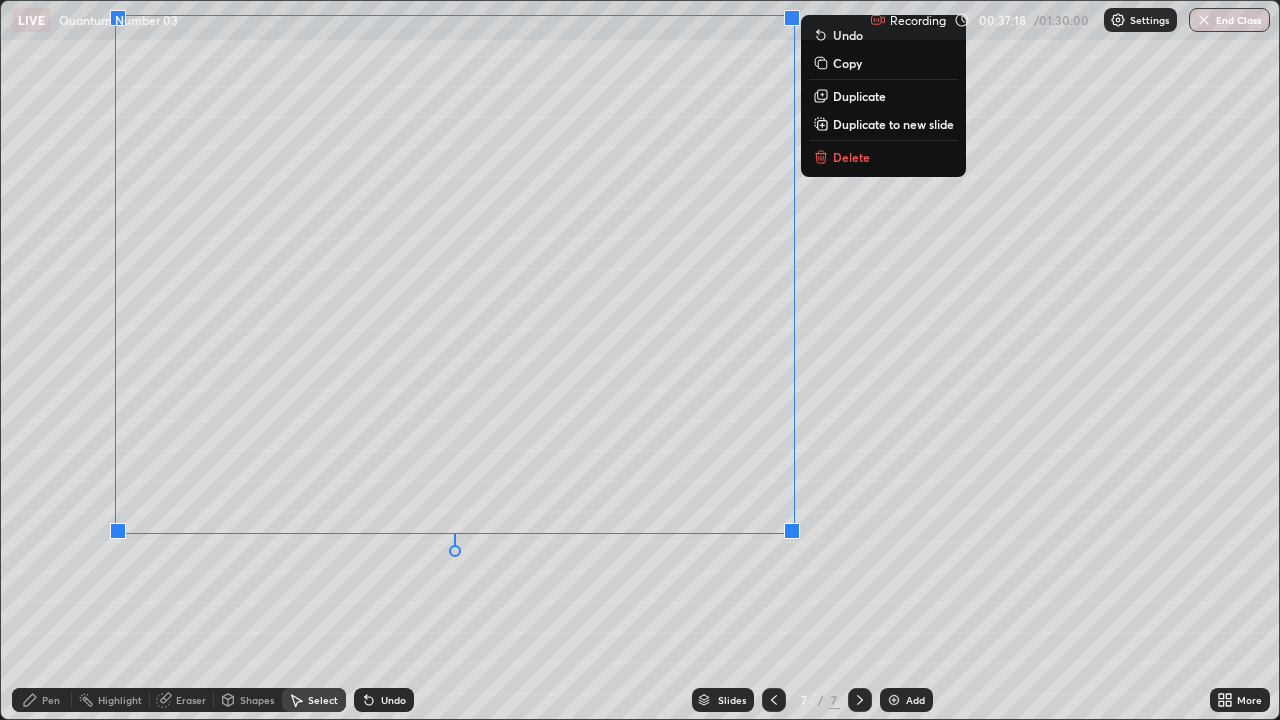 click on "0 ° Undo Copy Duplicate Duplicate to new slide Delete" at bounding box center (640, 360) 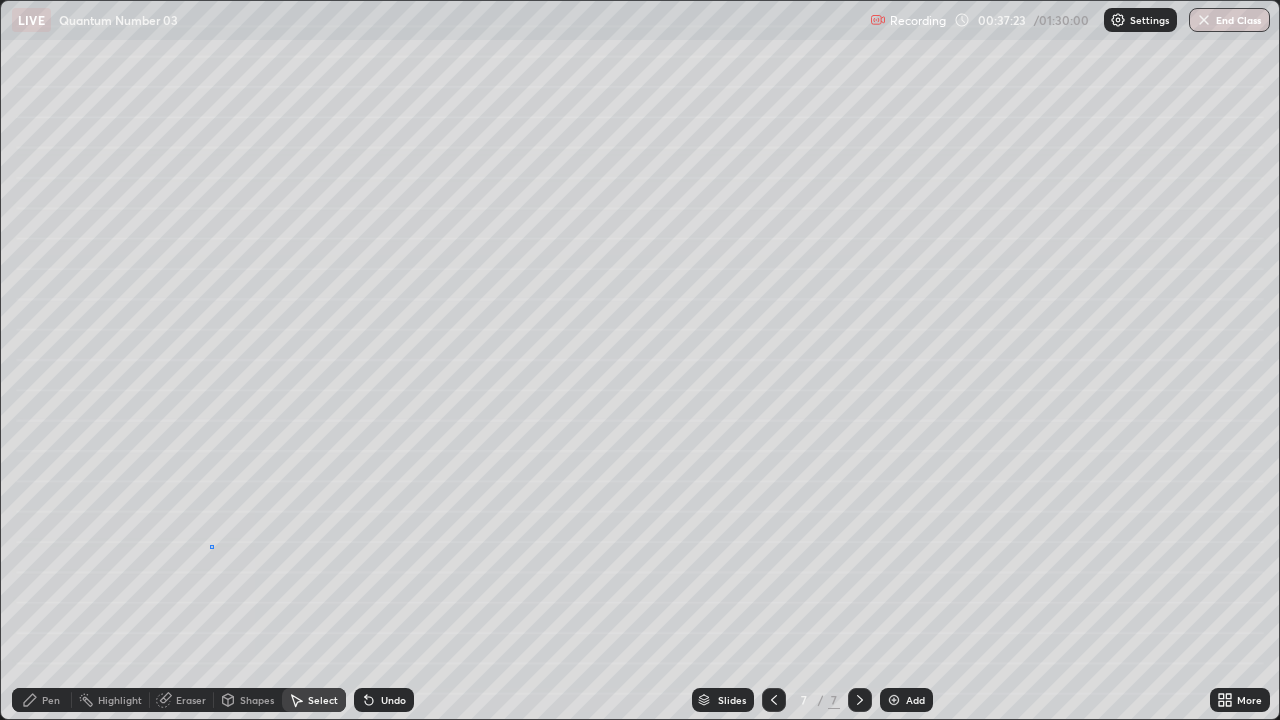 click on "0 ° Undo Copy Duplicate Duplicate to new slide Delete" at bounding box center [640, 360] 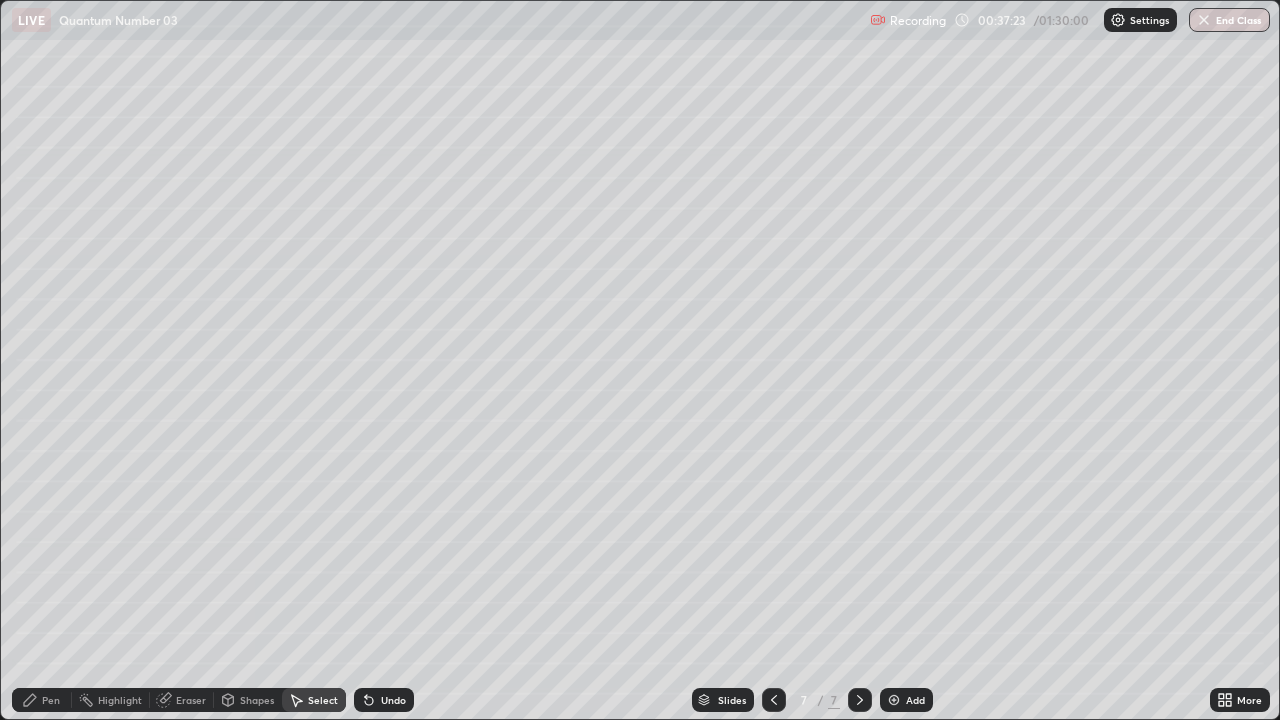 click on "Pen" at bounding box center (51, 700) 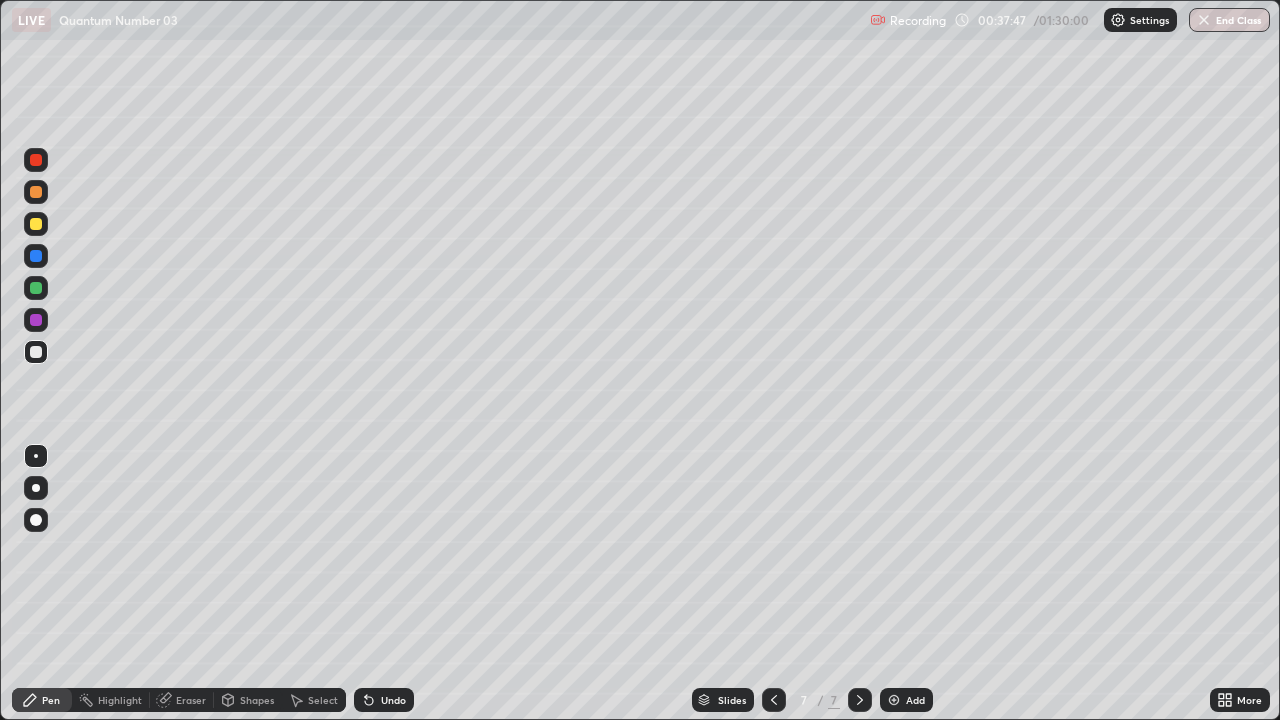 click on "Eraser" at bounding box center [191, 700] 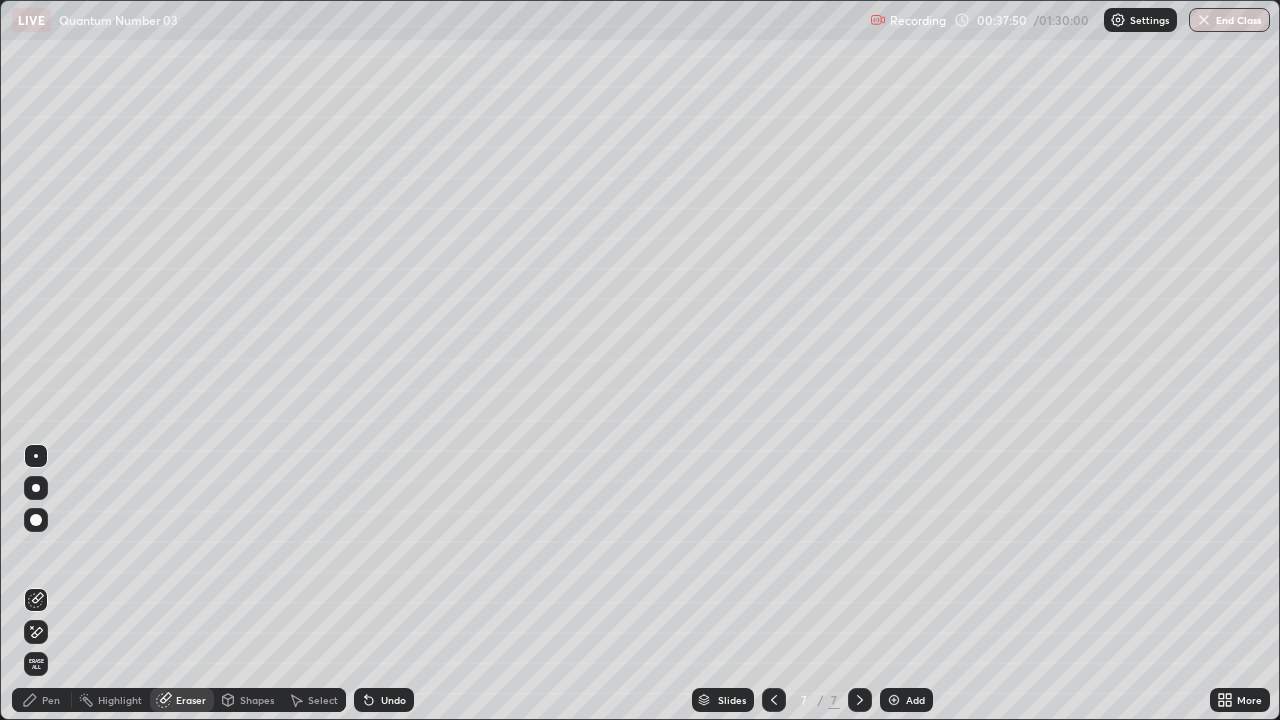 click on "Pen" at bounding box center [51, 700] 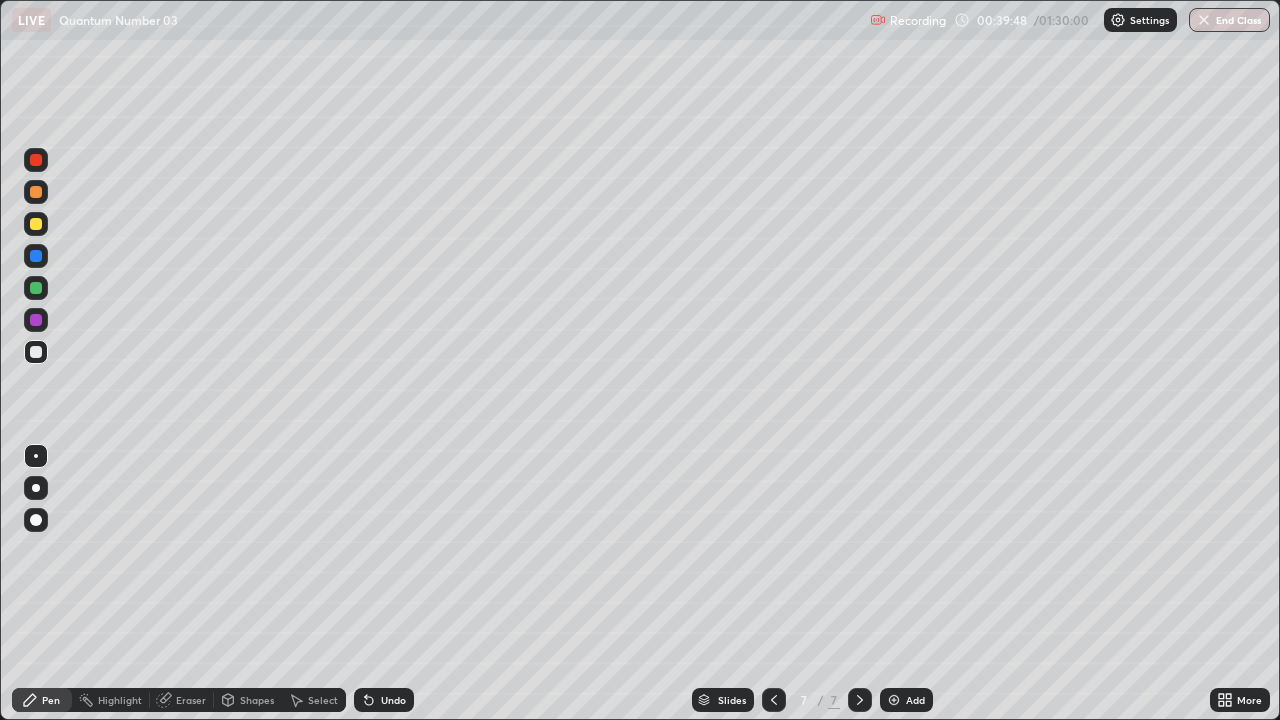 click at bounding box center (894, 700) 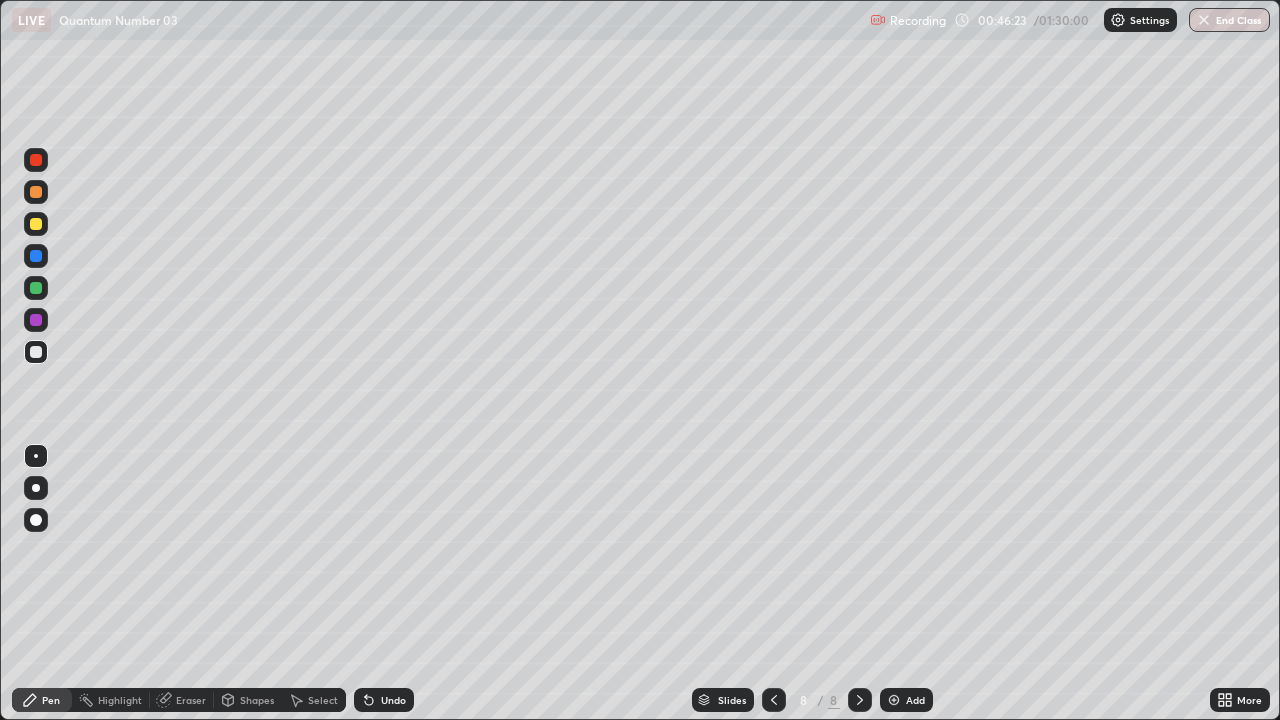 click at bounding box center [894, 700] 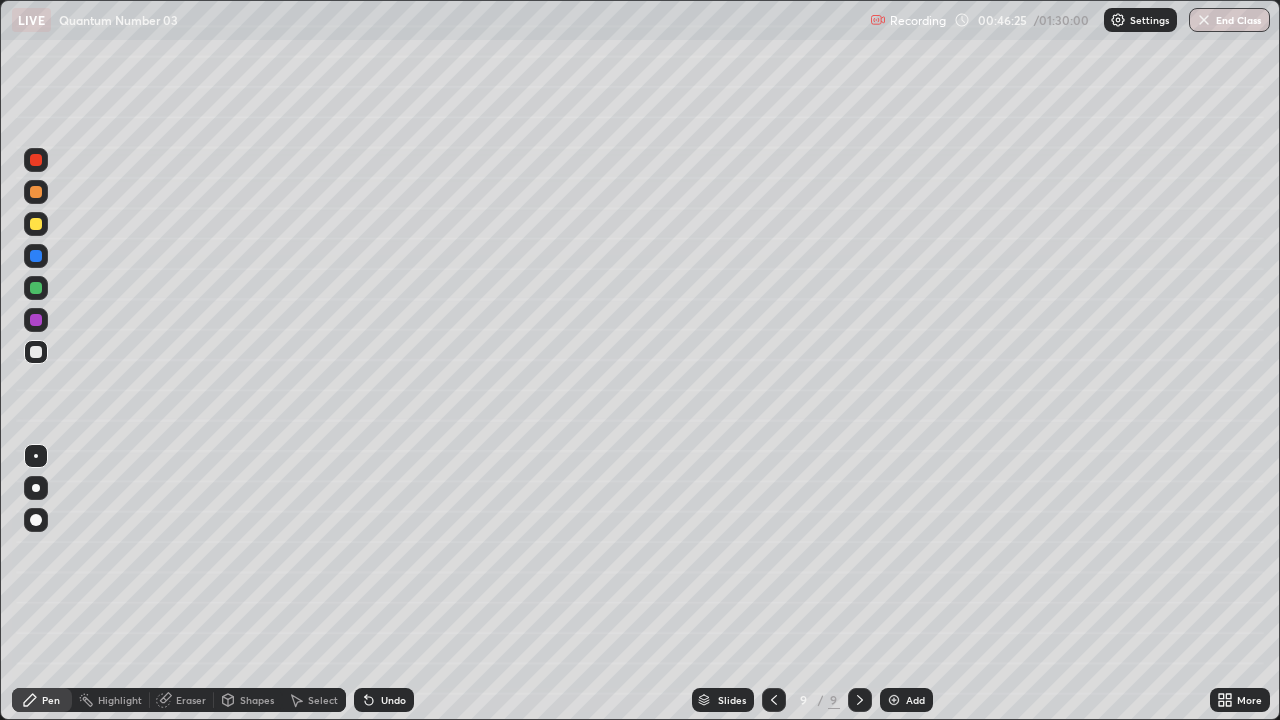 click 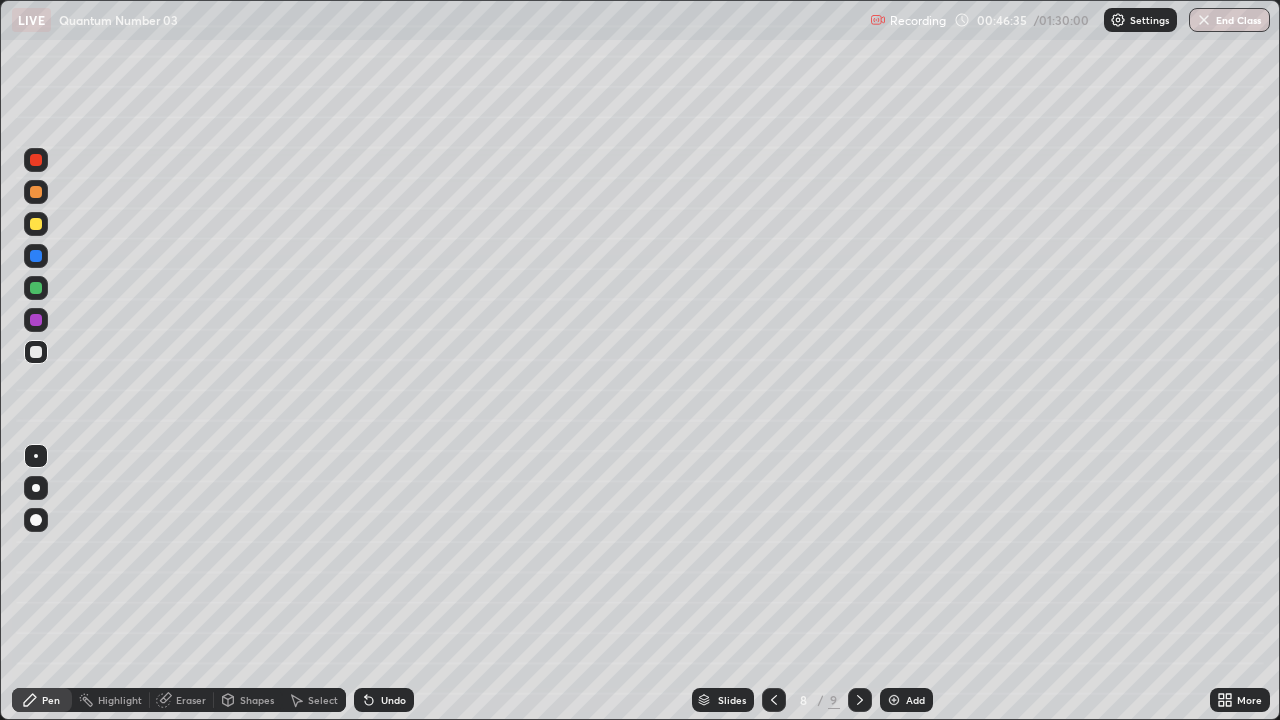 click at bounding box center (894, 700) 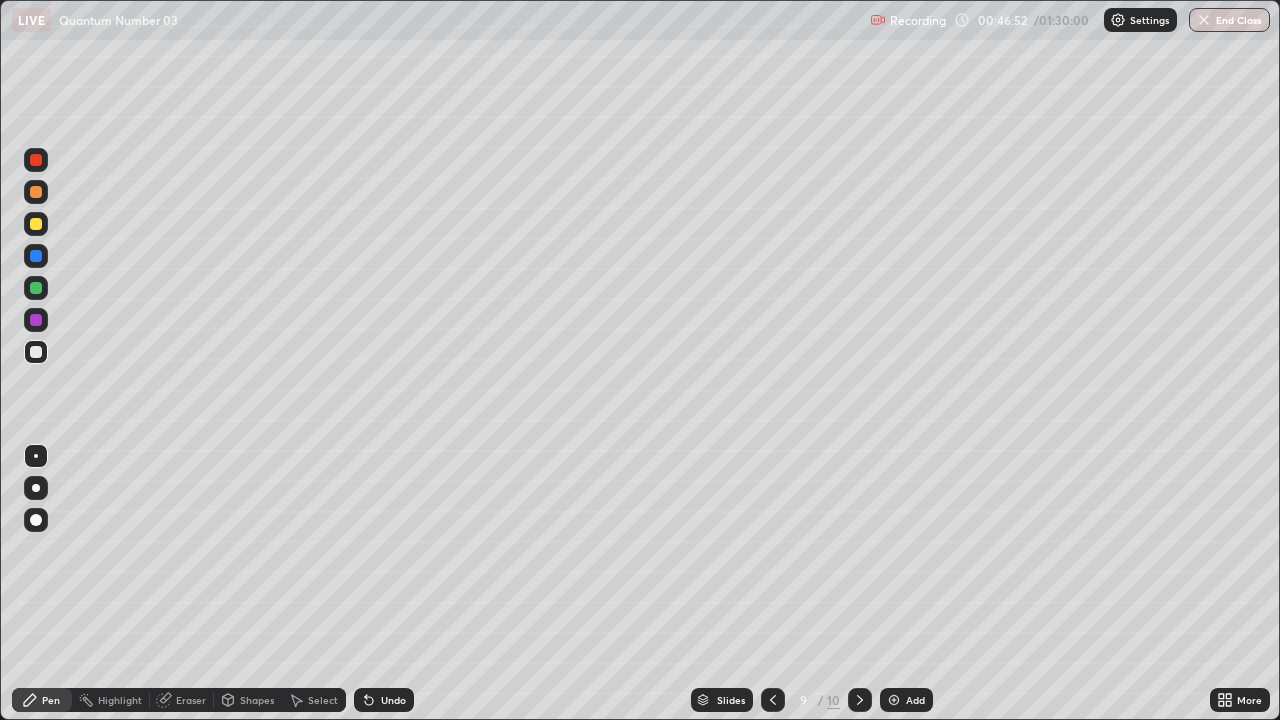 click on "Eraser" at bounding box center [191, 700] 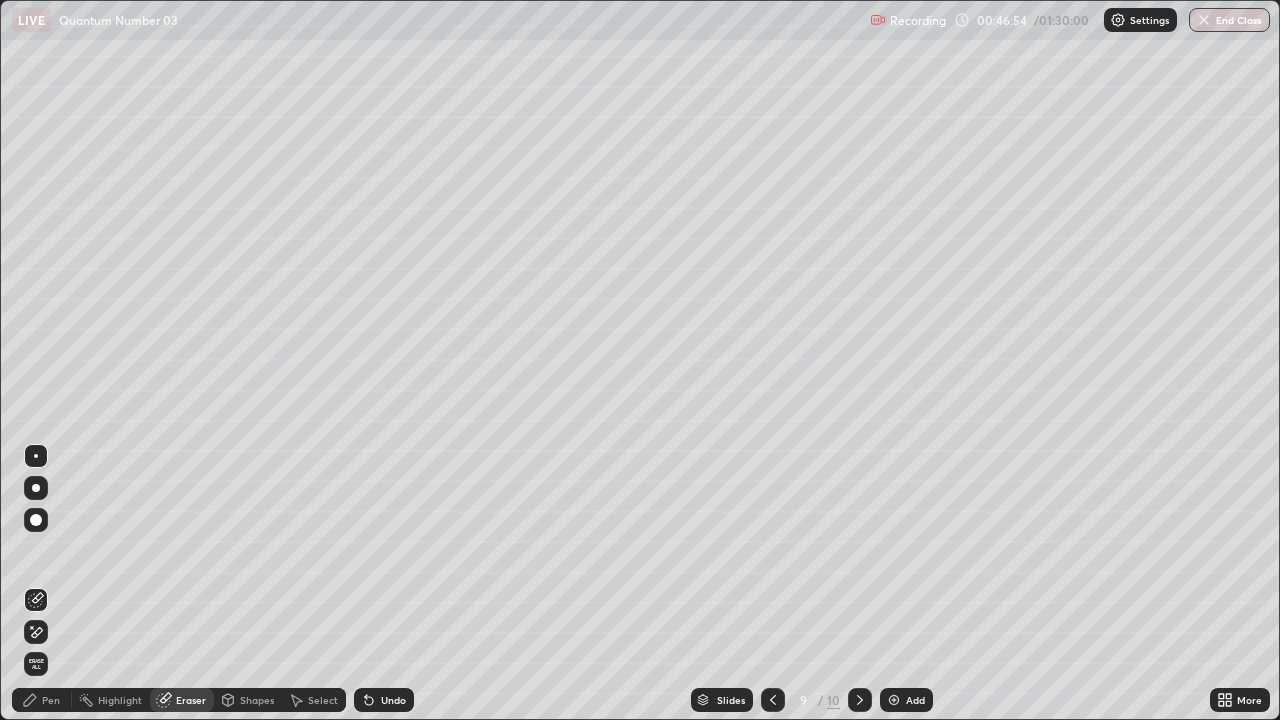 click on "Pen" at bounding box center (51, 700) 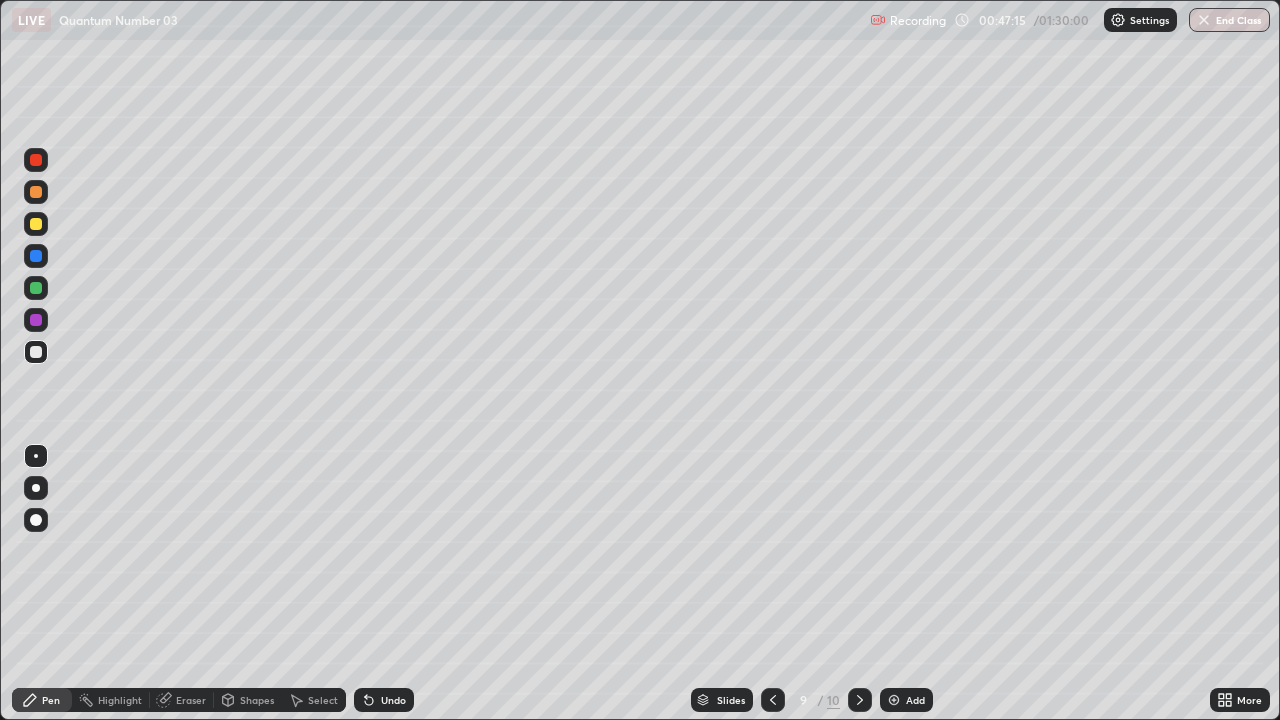 click on "Eraser" at bounding box center [191, 700] 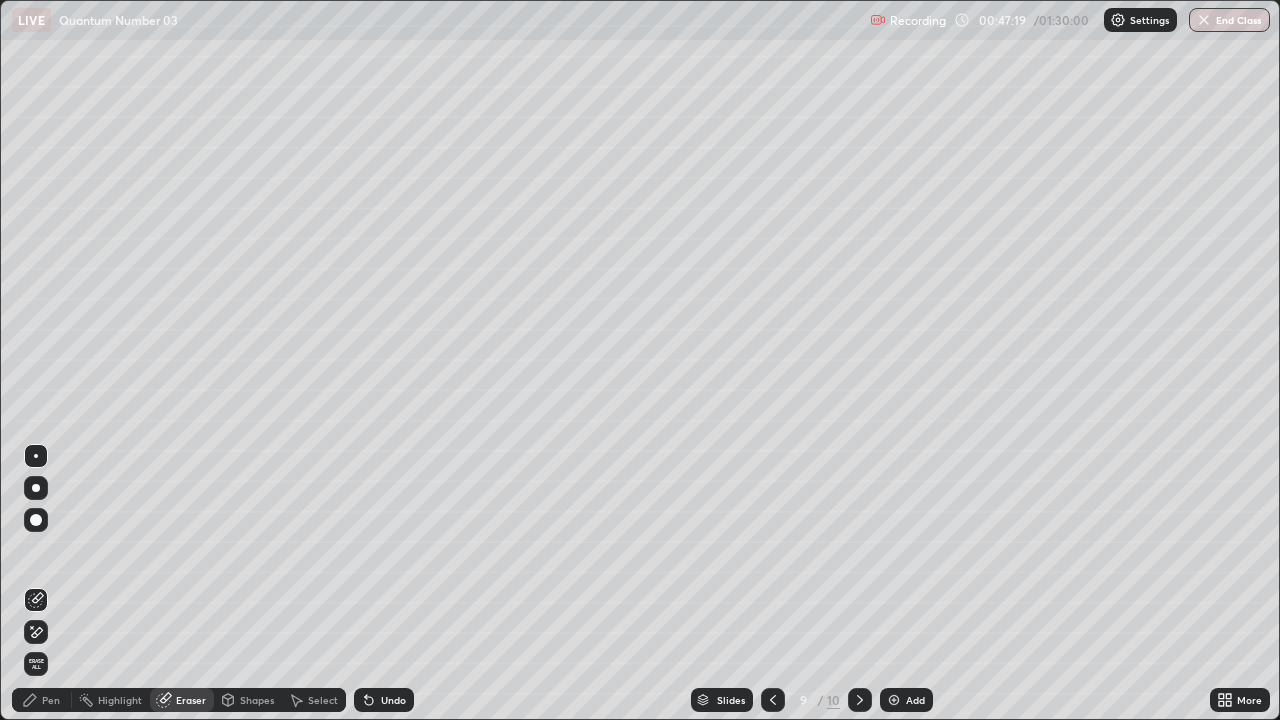 click on "Pen" at bounding box center (51, 700) 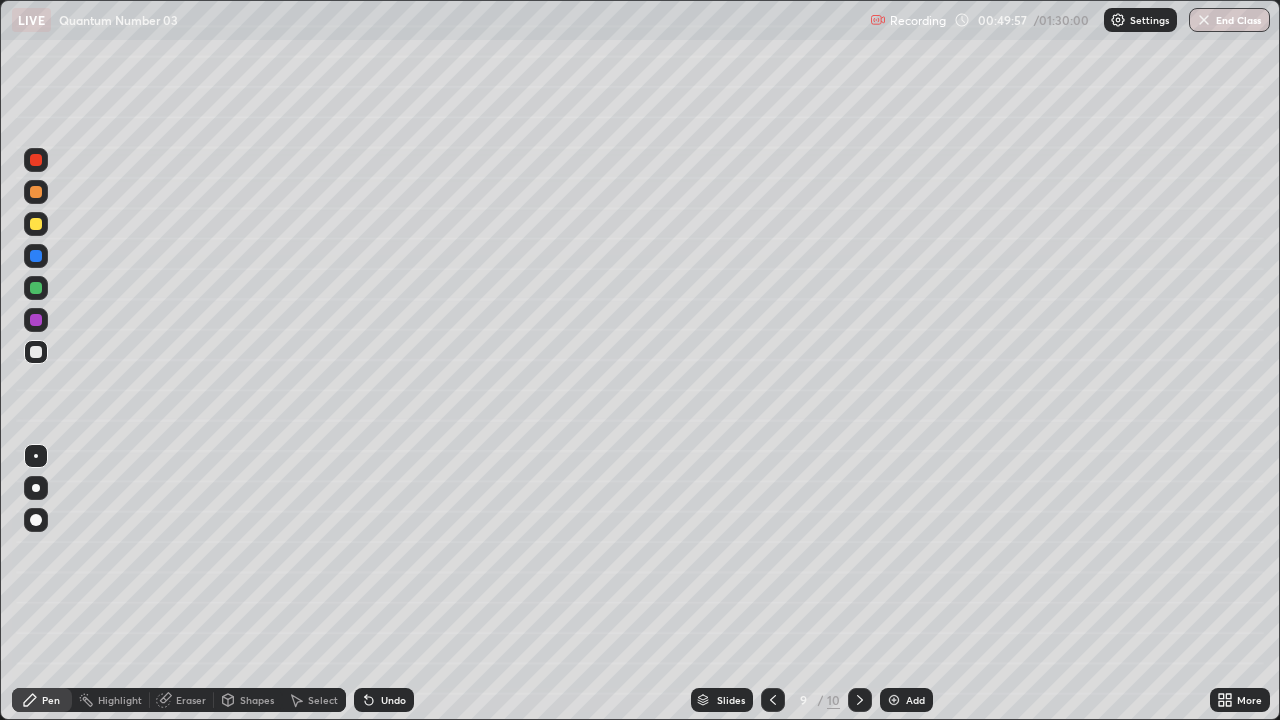click on "Eraser" at bounding box center [191, 700] 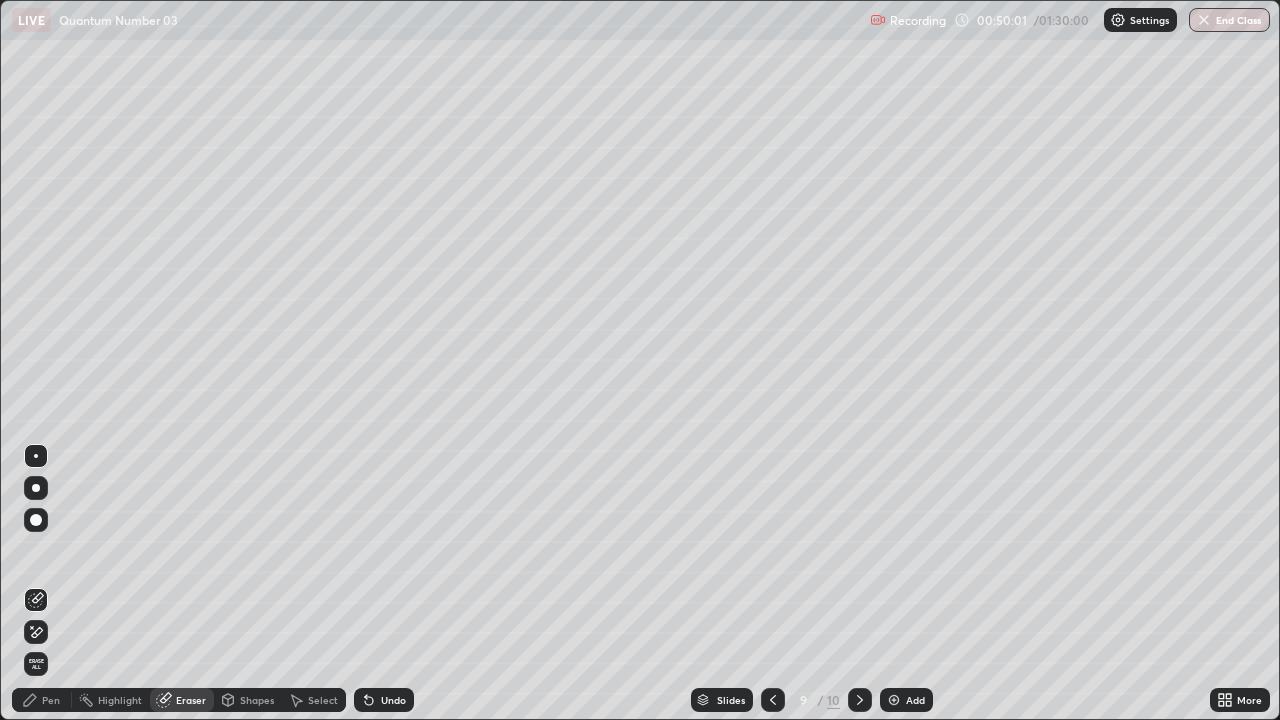 click on "Pen" at bounding box center (51, 700) 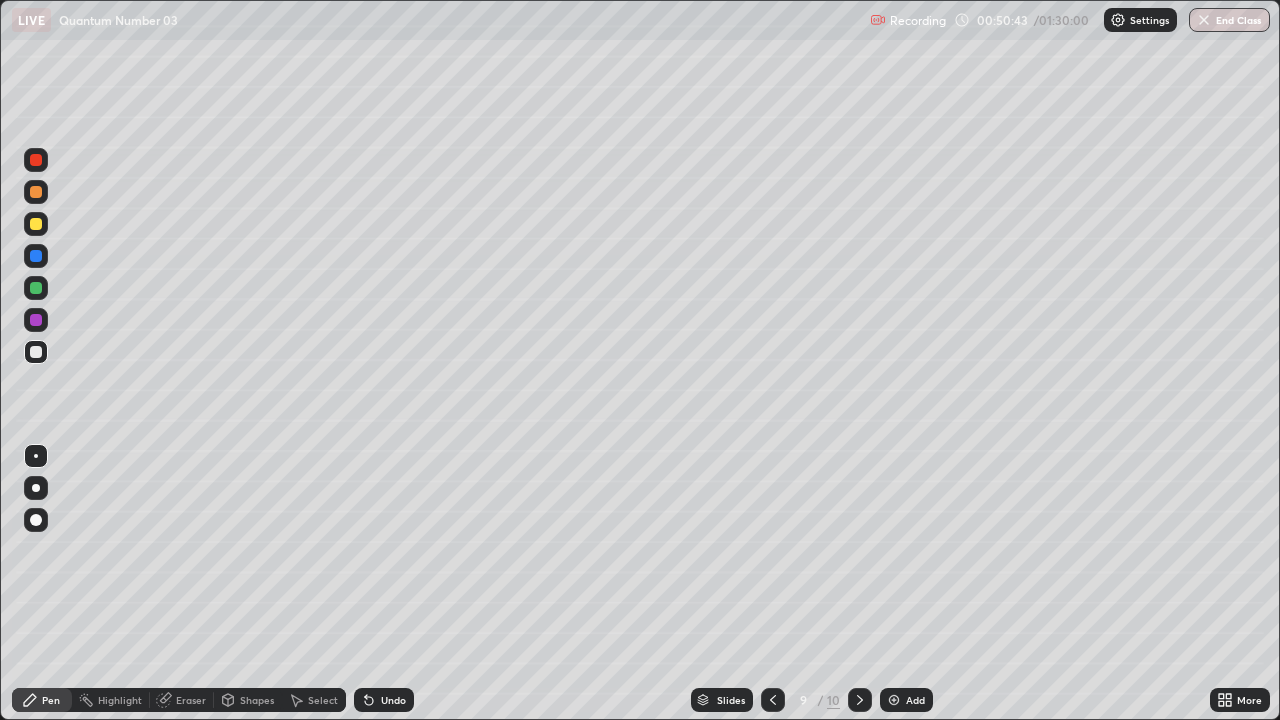 click on "Select" at bounding box center (314, 700) 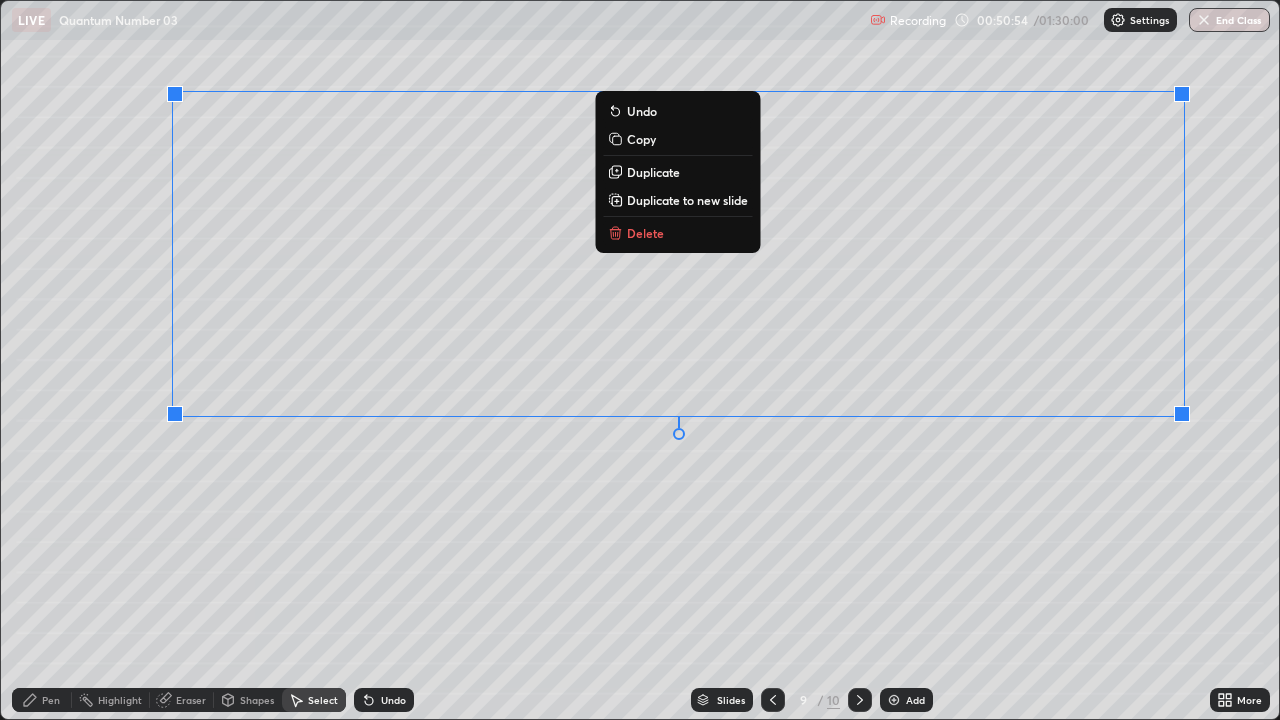 click on "Pen" at bounding box center (51, 700) 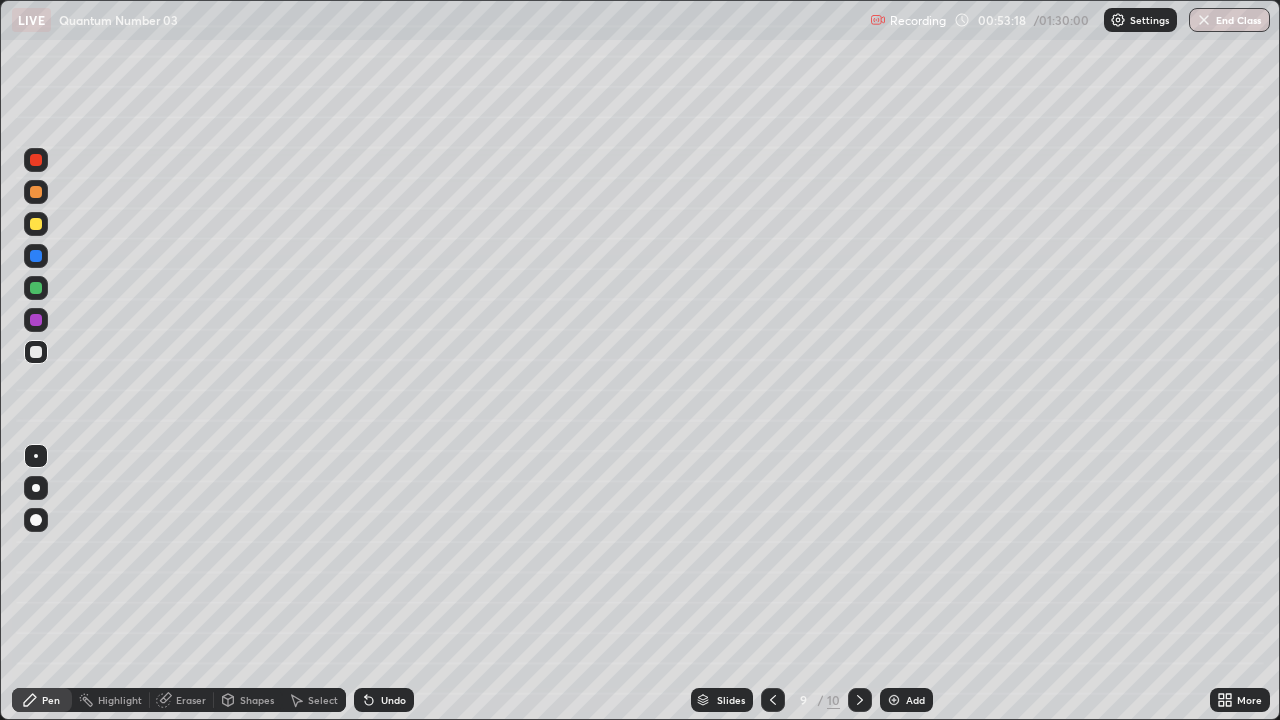 click at bounding box center (894, 700) 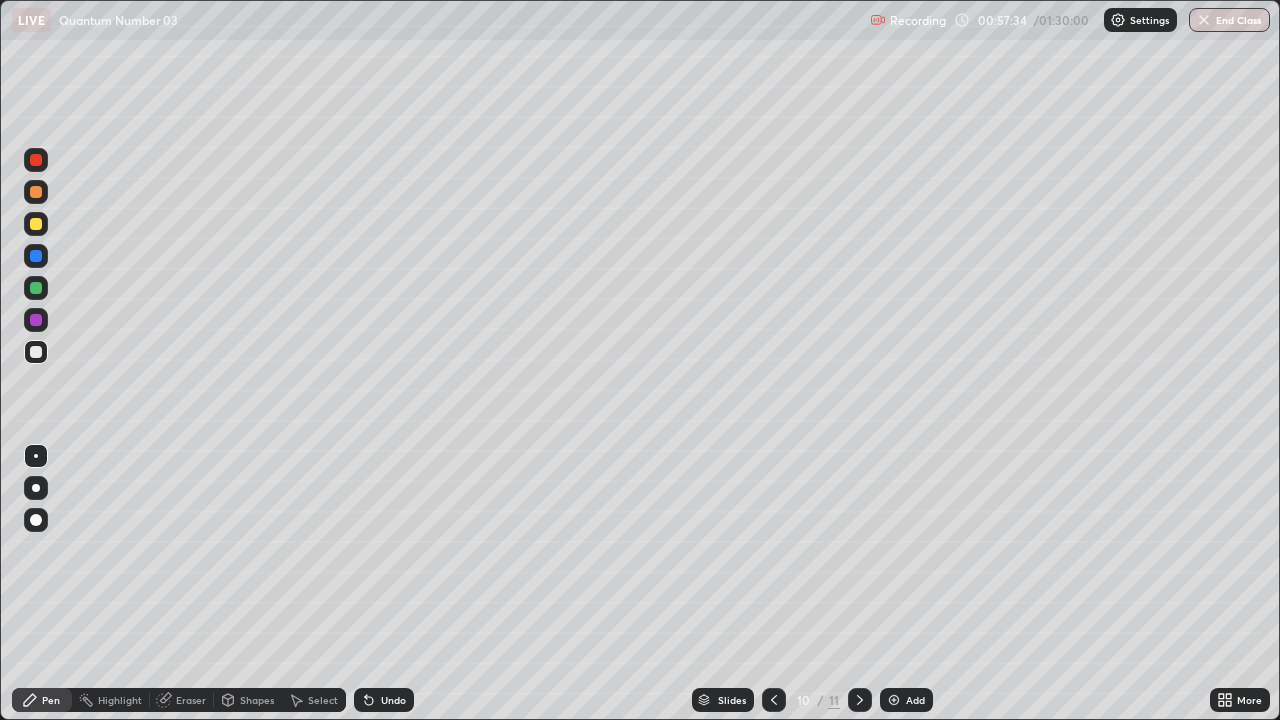 click at bounding box center (36, 160) 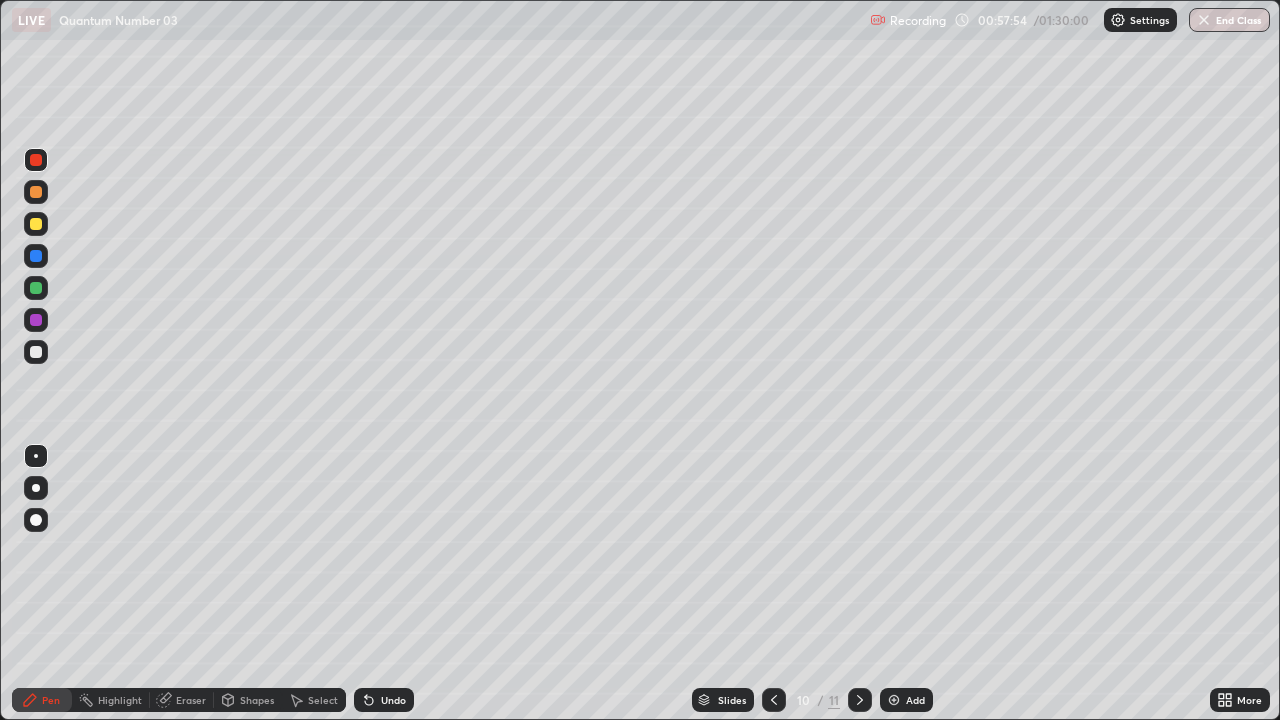 click on "Eraser" at bounding box center (191, 700) 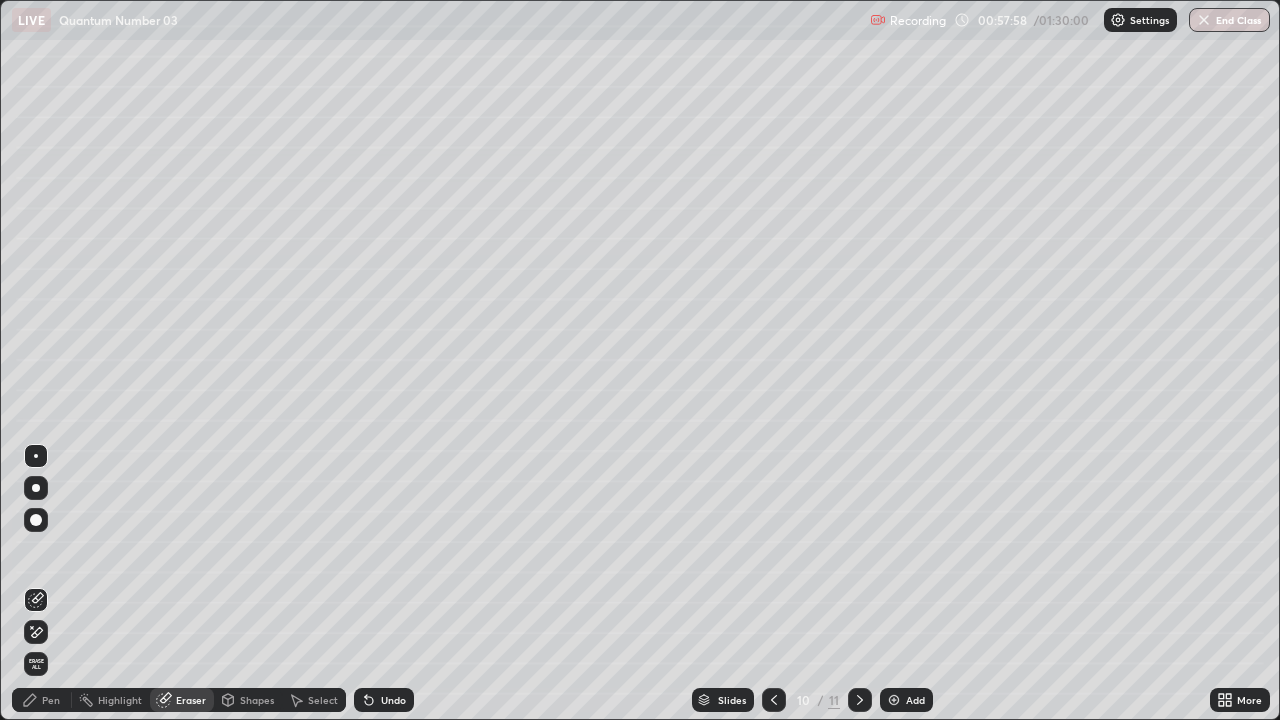 click on "Pen" at bounding box center (51, 700) 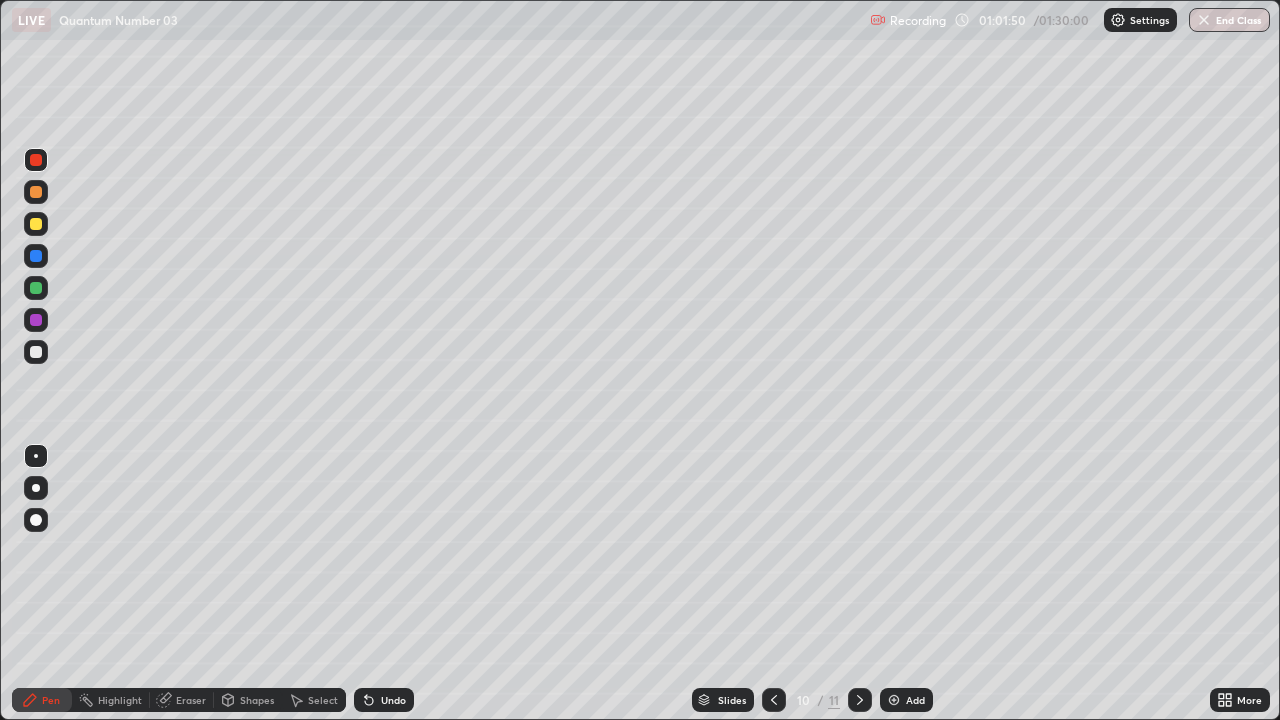 click at bounding box center [894, 700] 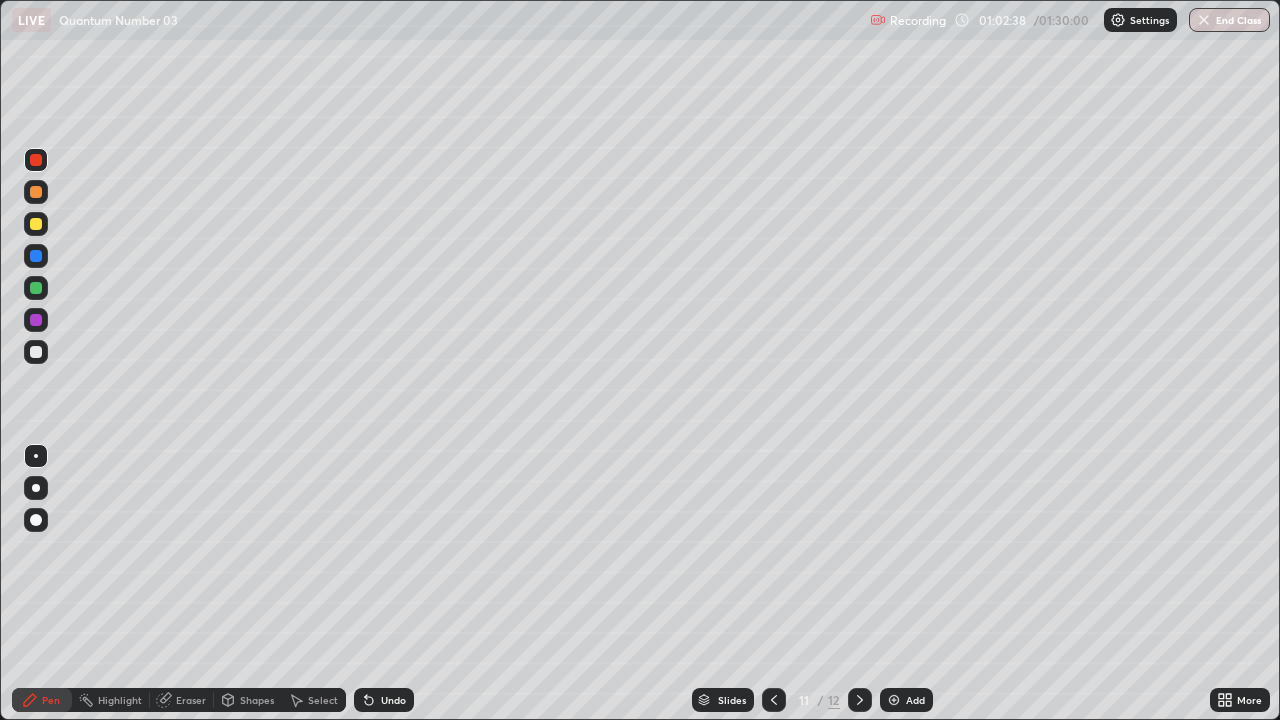 click on "Eraser" at bounding box center [191, 700] 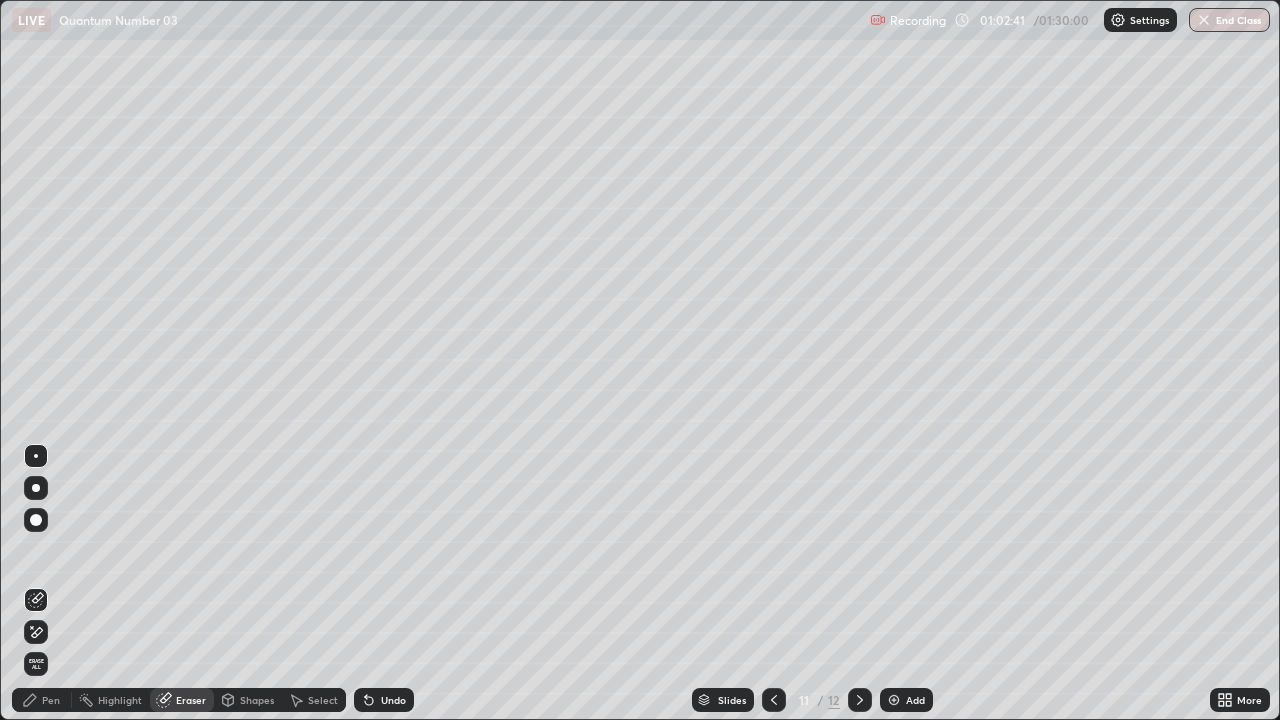 click on "Pen" at bounding box center [51, 700] 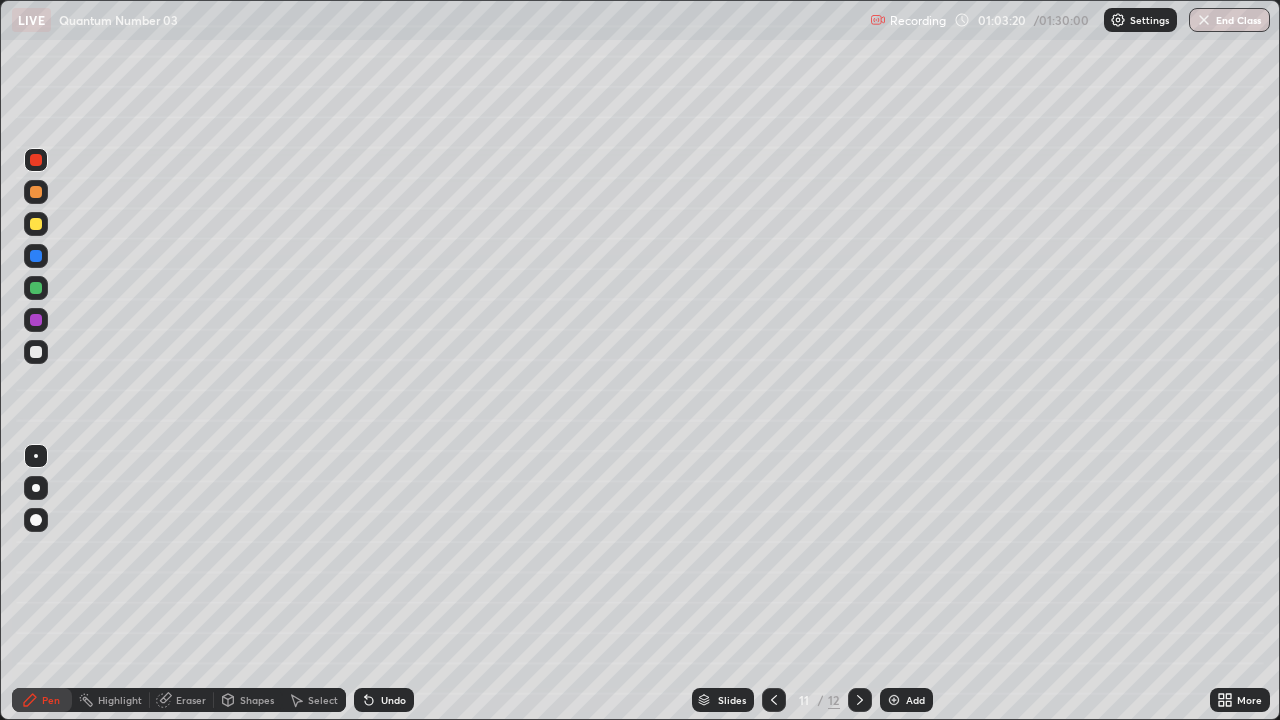 click at bounding box center (36, 224) 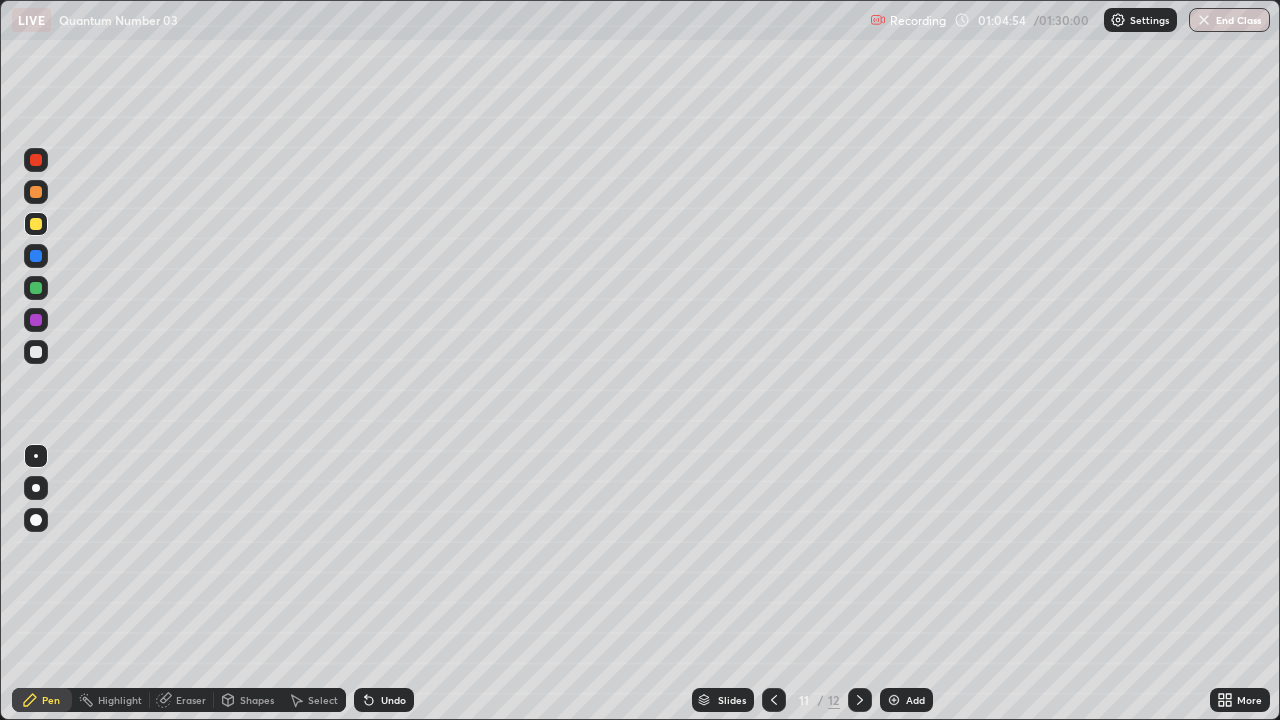 click on "Eraser" at bounding box center (191, 700) 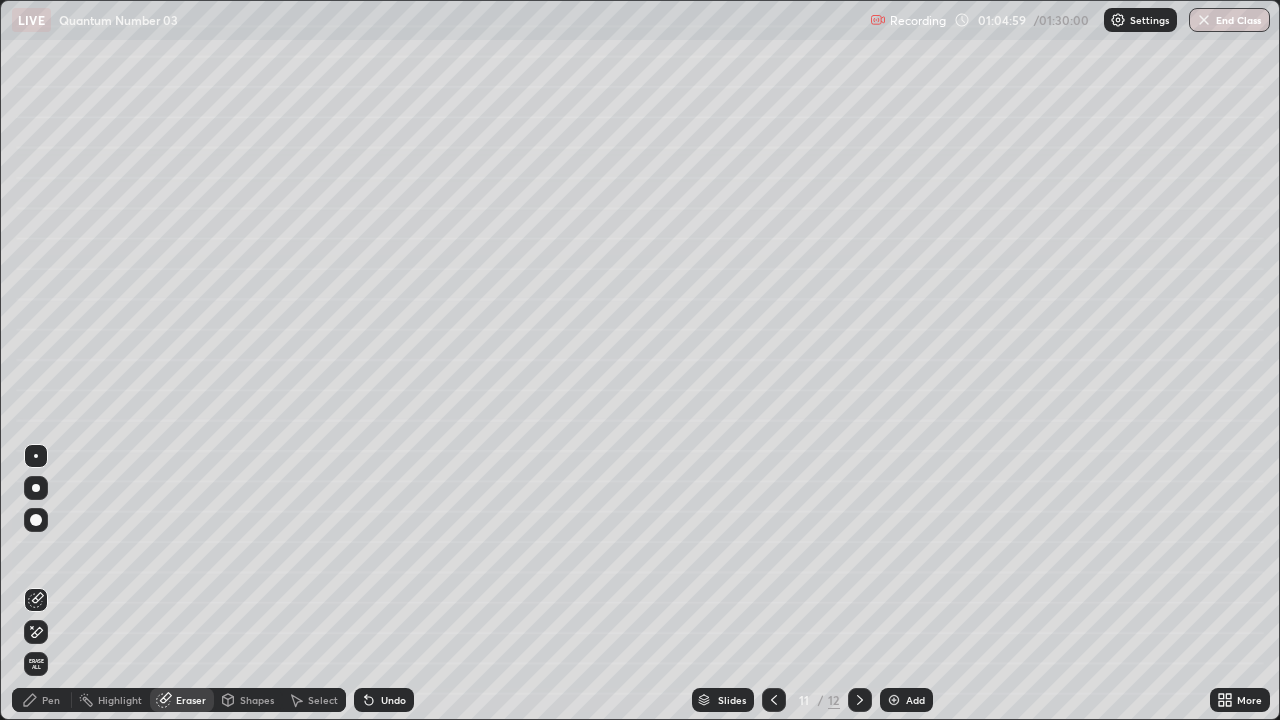 click on "Pen" at bounding box center [51, 700] 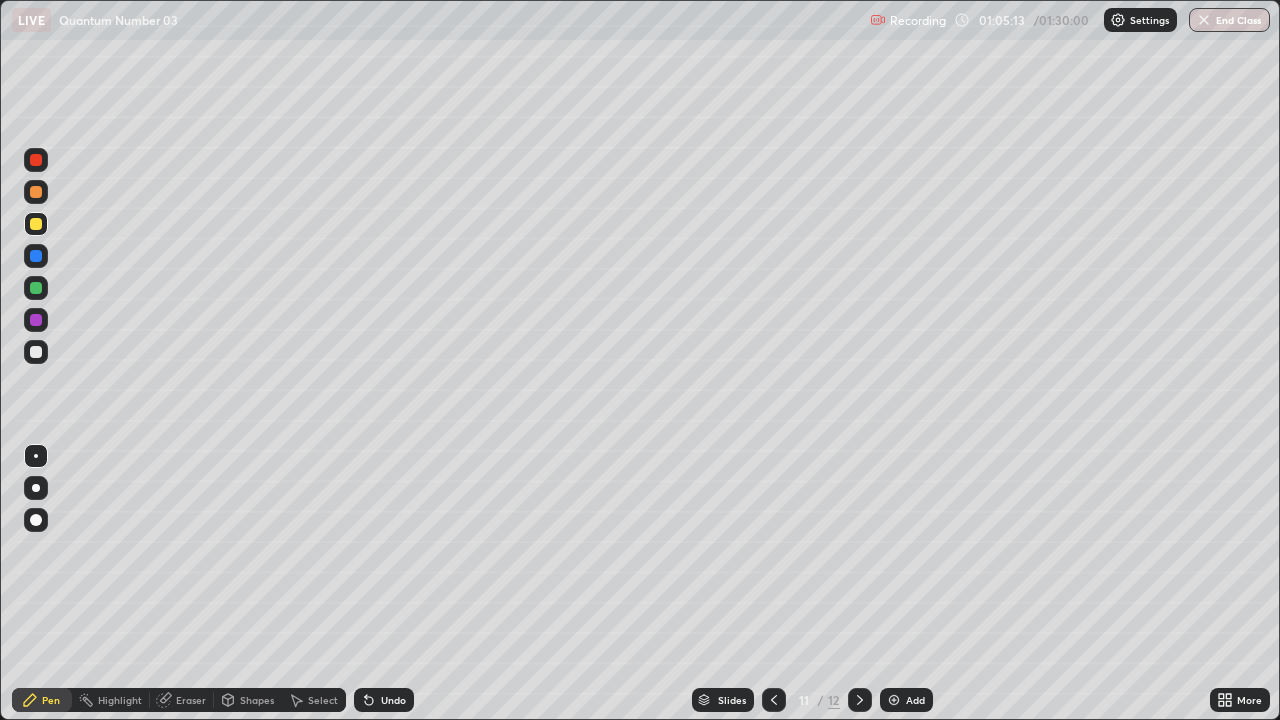 click on "Select" at bounding box center [323, 700] 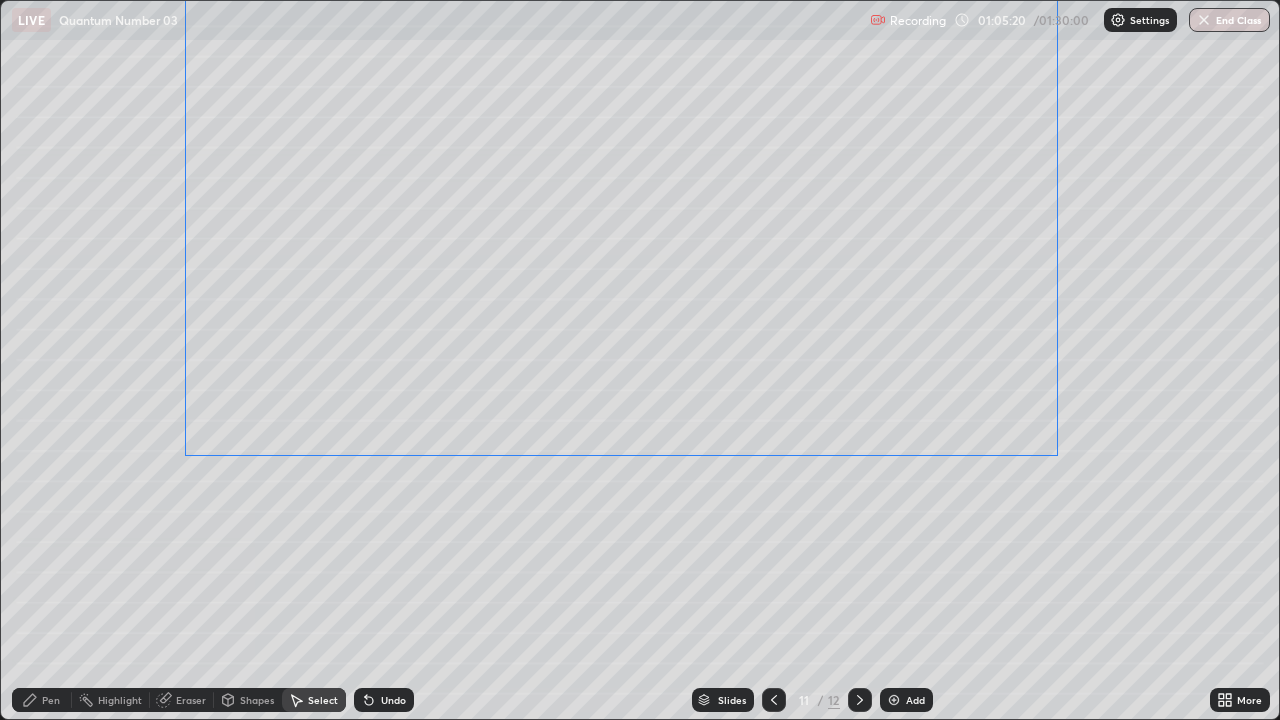 click on "0 ° Undo Copy Duplicate Duplicate to new slide Delete" at bounding box center [640, 360] 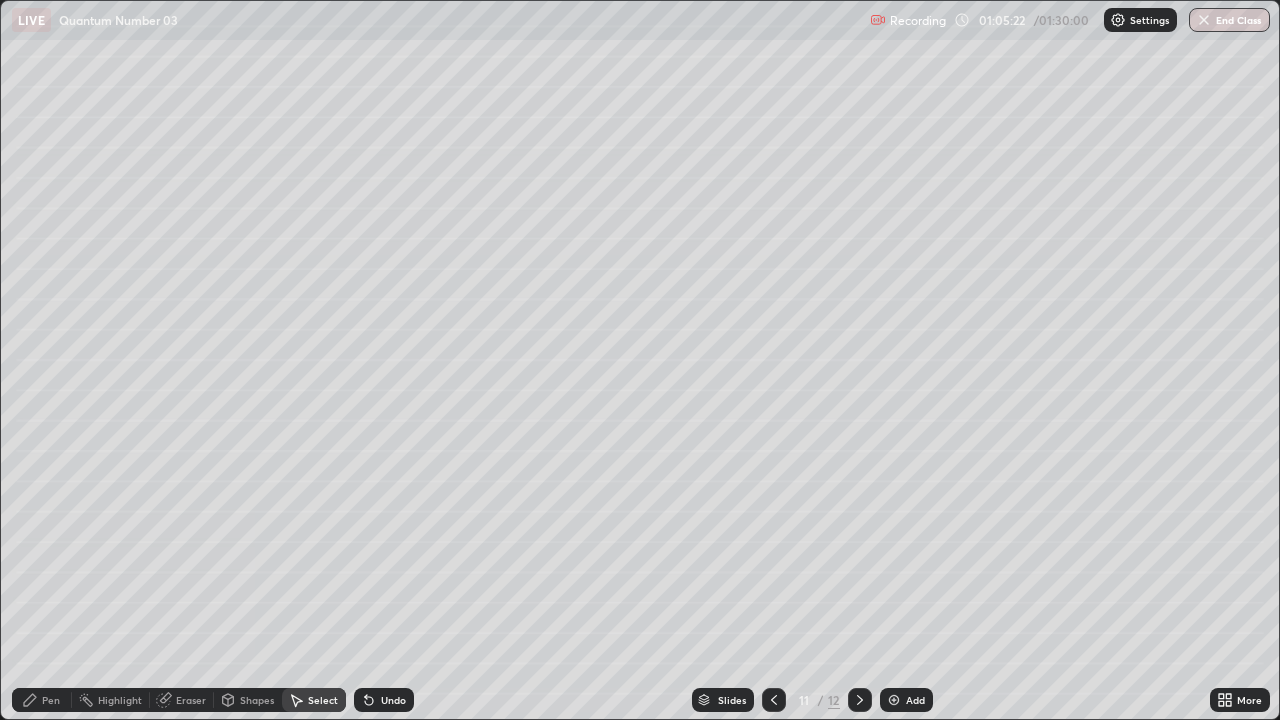 click on "Pen" at bounding box center (51, 700) 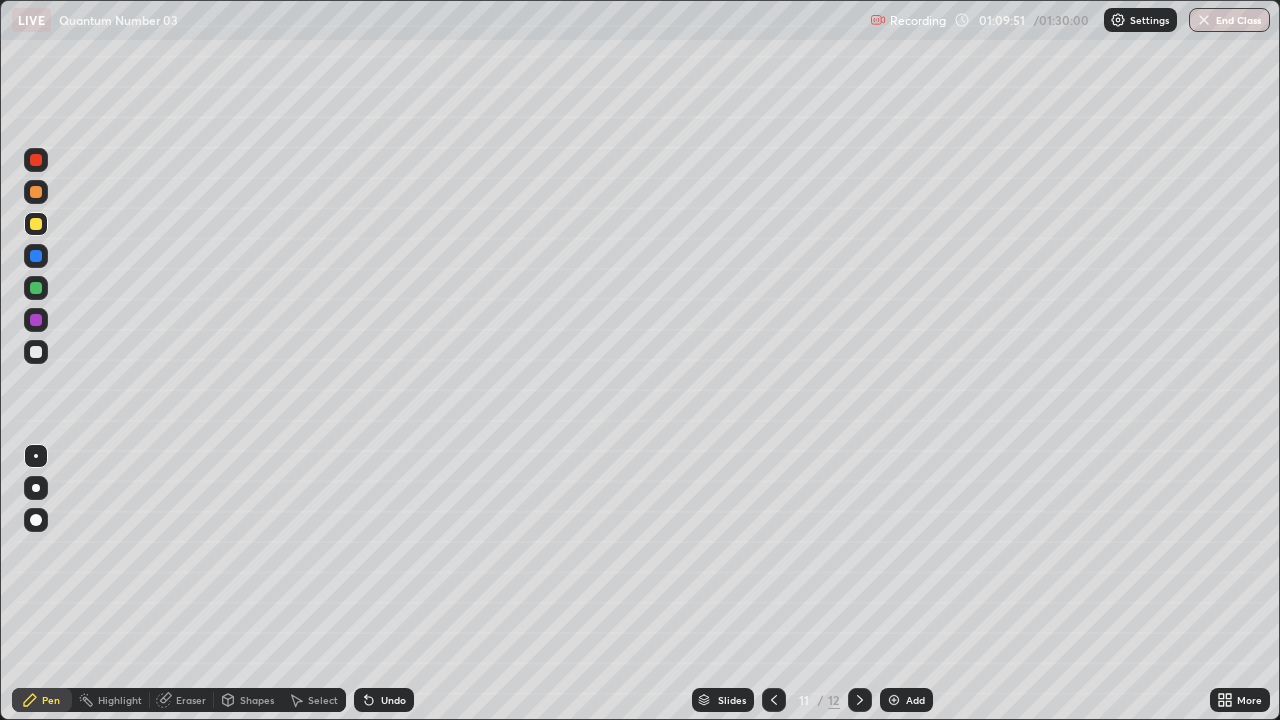 click at bounding box center (894, 700) 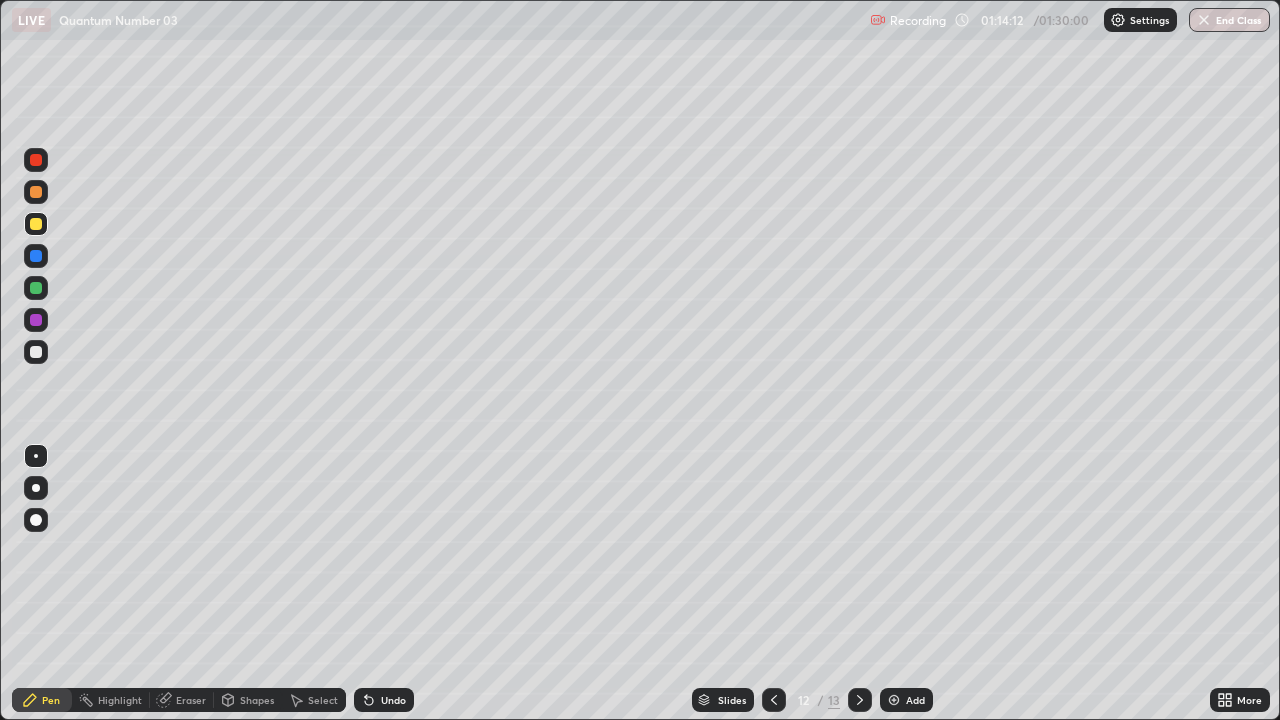 click at bounding box center [894, 700] 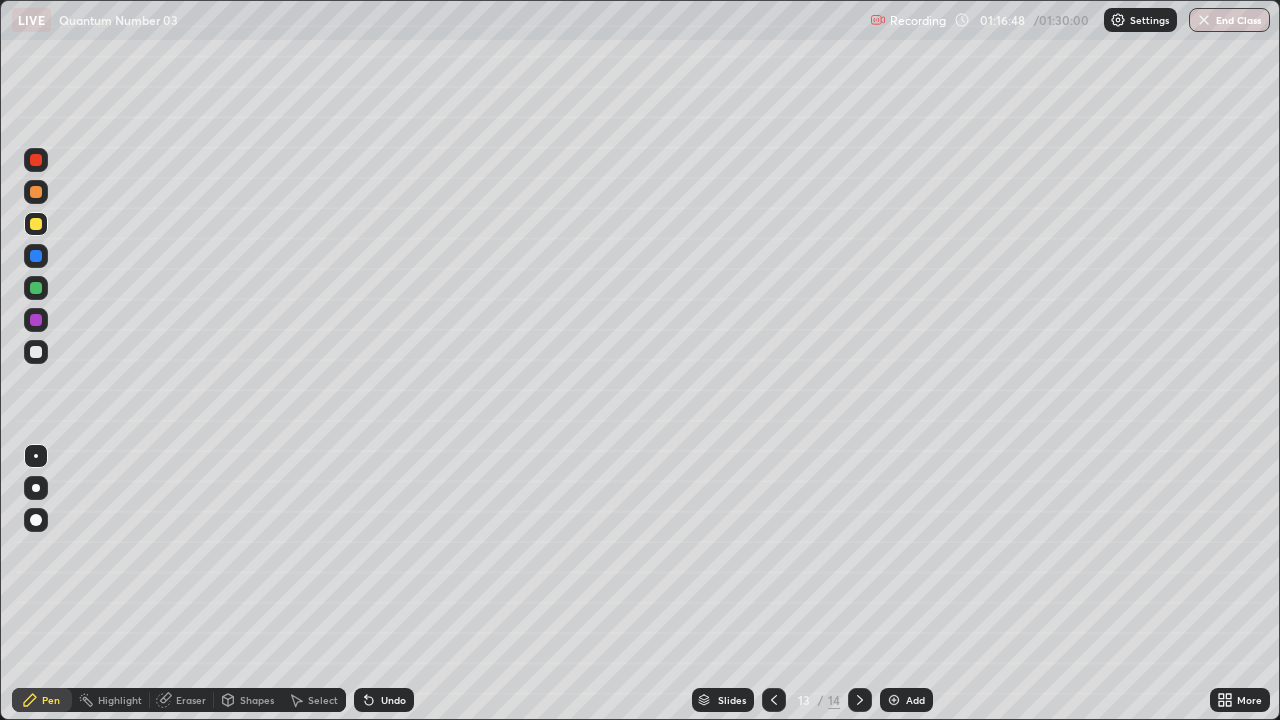 click on "Eraser" at bounding box center (191, 700) 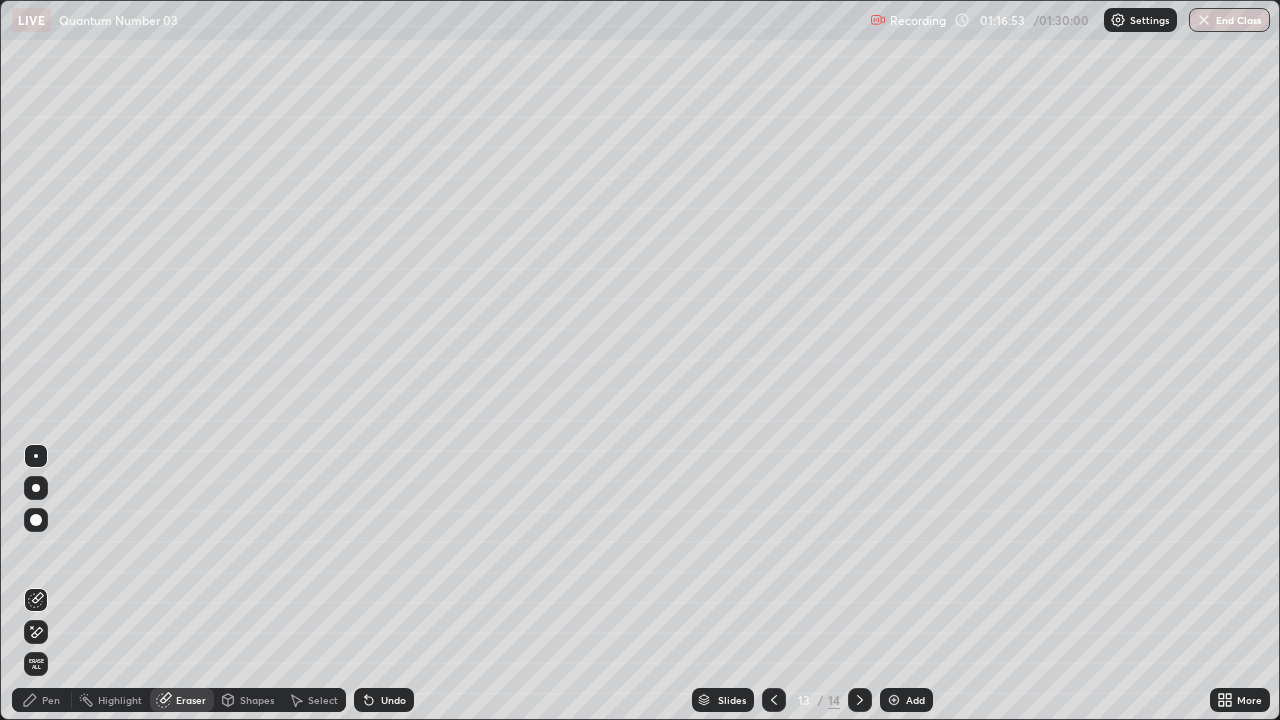 click on "Pen" at bounding box center (51, 700) 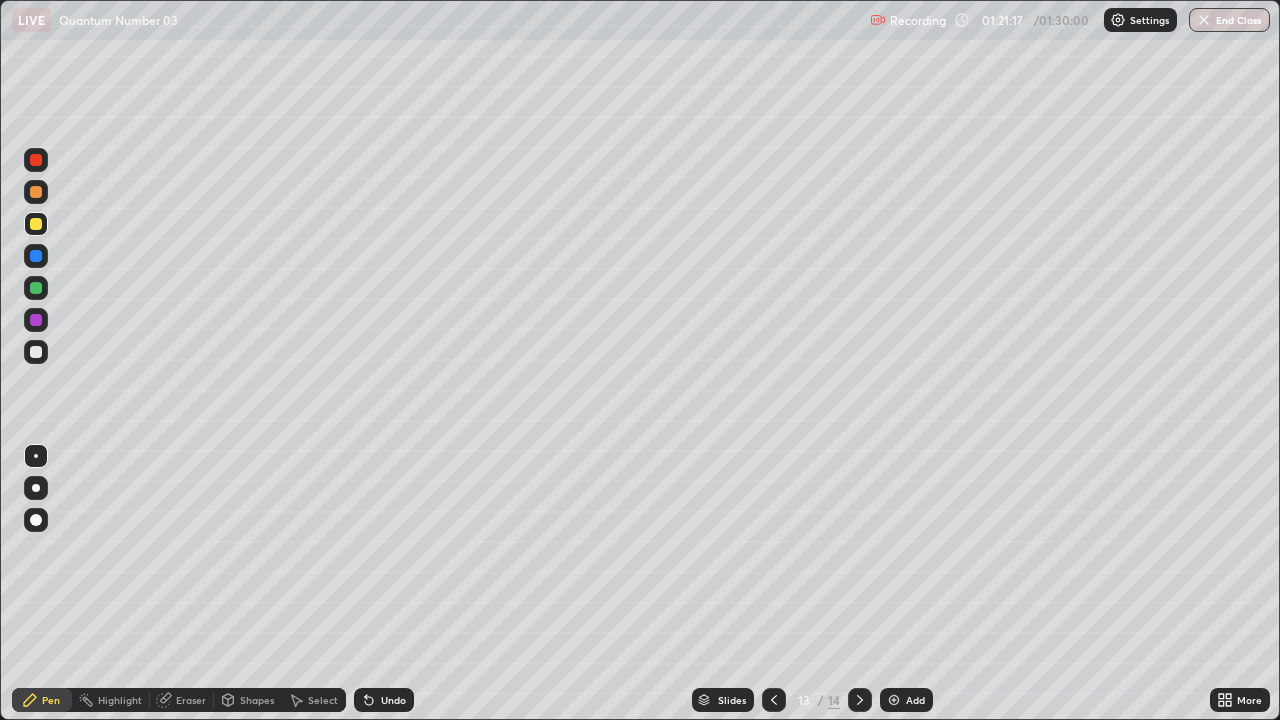 click on "Select" at bounding box center (323, 700) 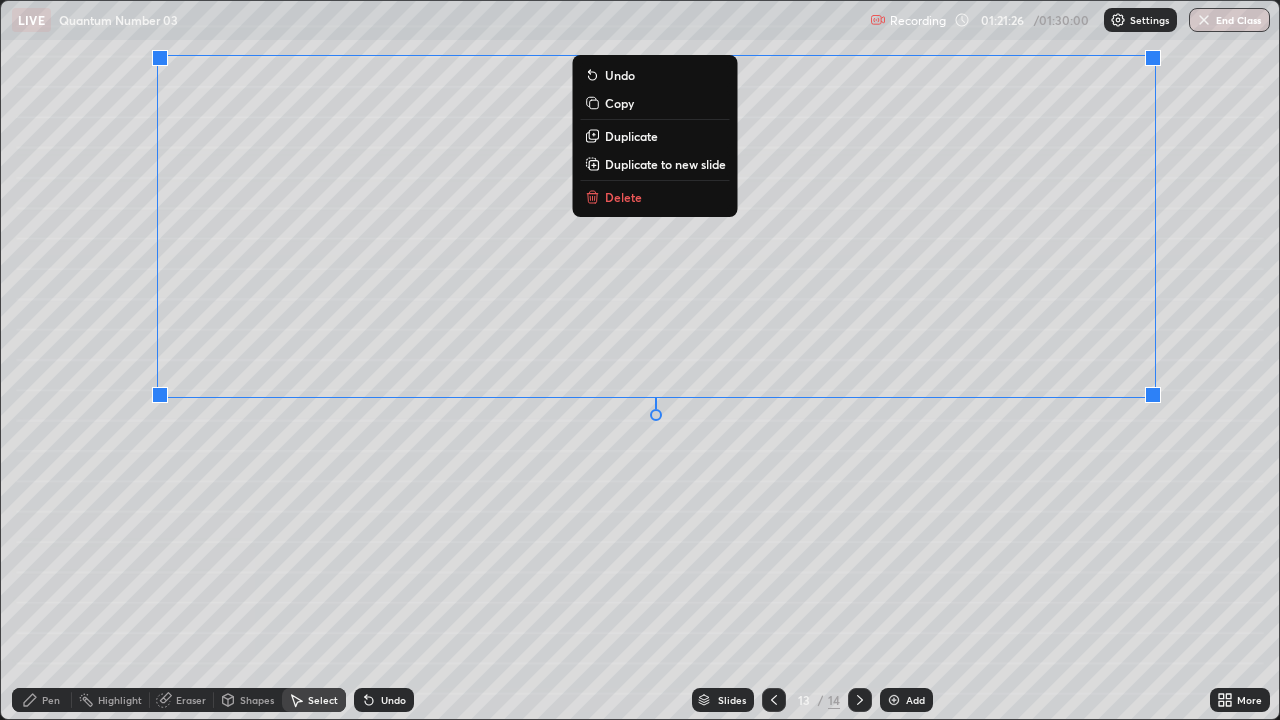 click on "0 ° Undo Copy Duplicate Duplicate to new slide Delete" at bounding box center [640, 360] 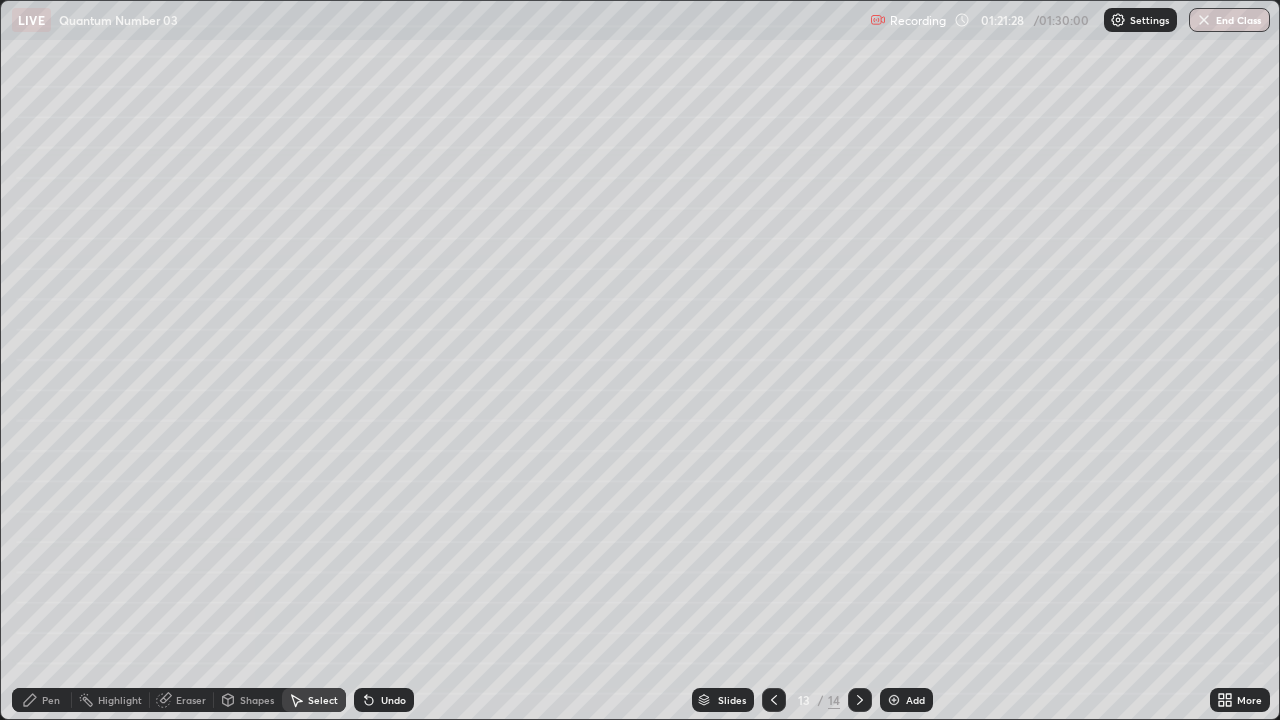 click on "Pen" at bounding box center (51, 700) 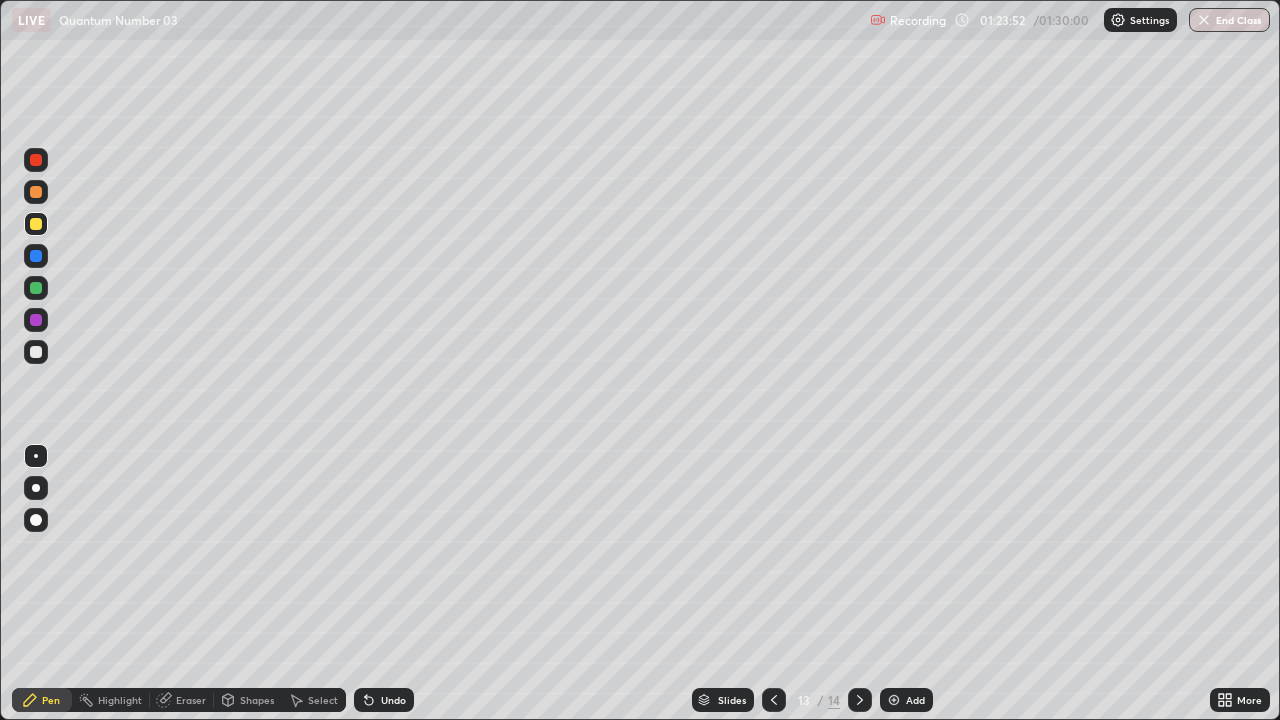 click on "Select" at bounding box center (323, 700) 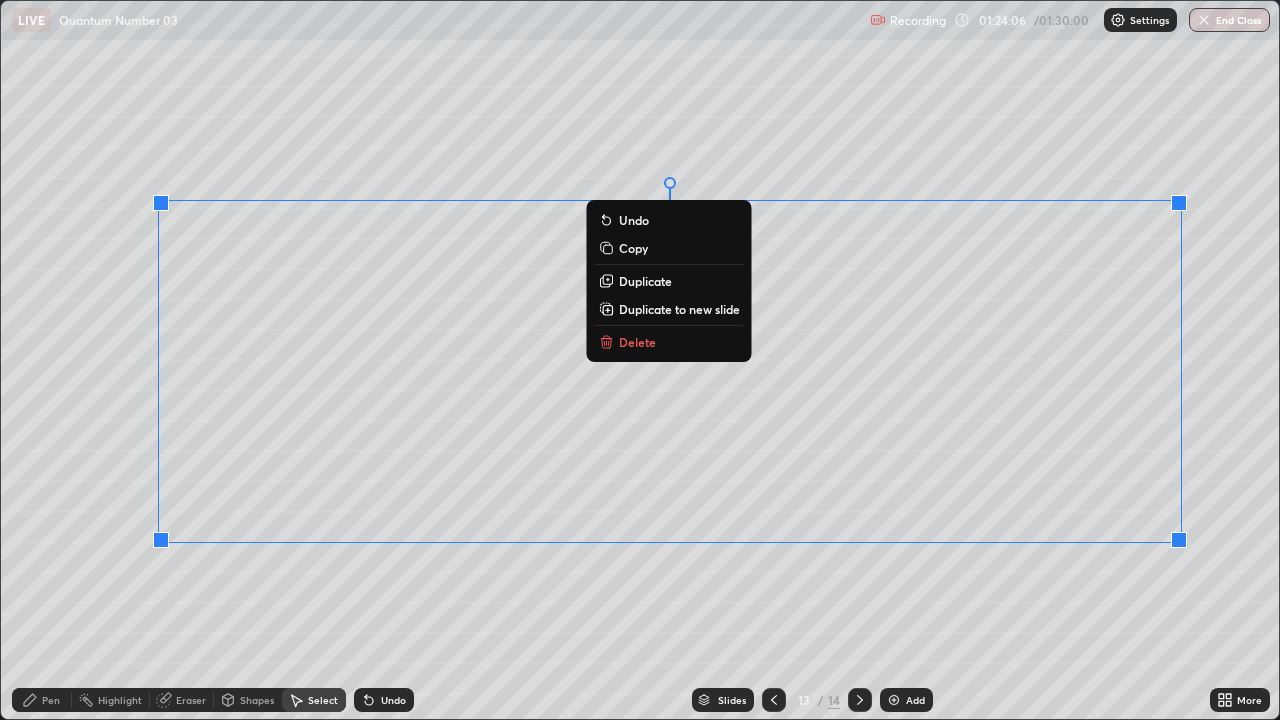 click on "0 ° Undo Copy Duplicate Duplicate to new slide Delete" at bounding box center [640, 360] 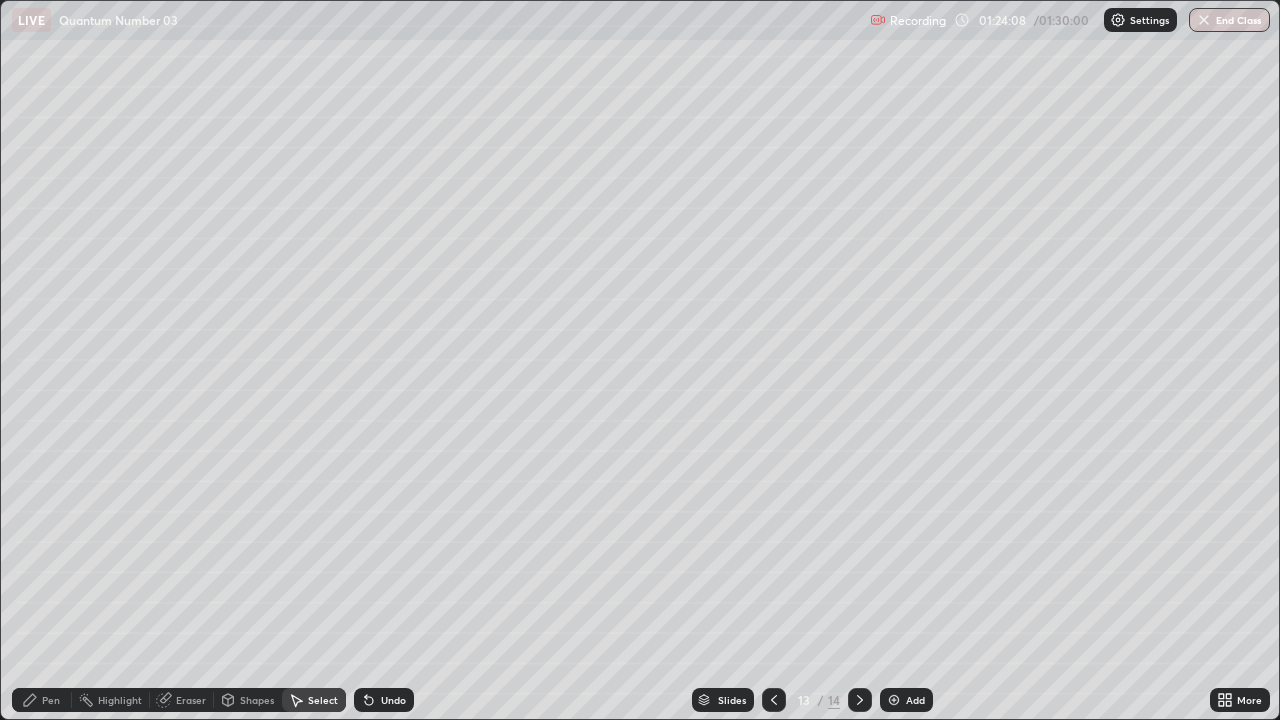 click on "Pen" at bounding box center [51, 700] 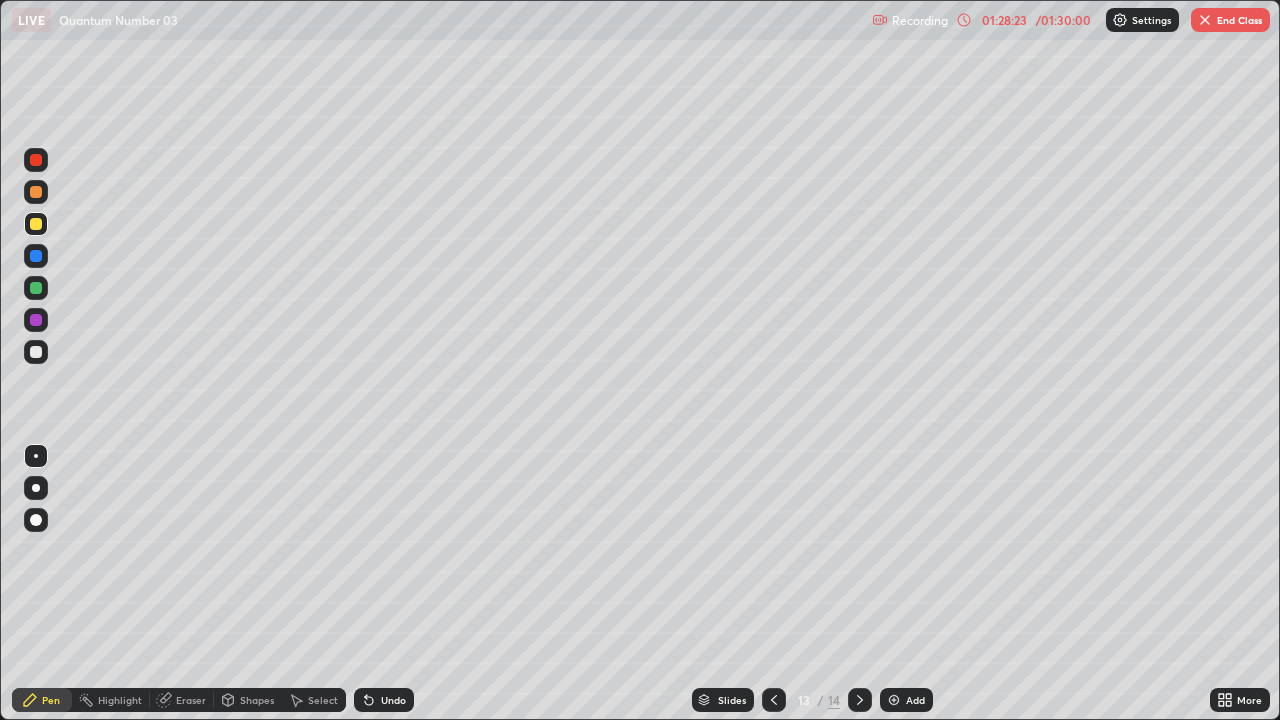 click at bounding box center [894, 700] 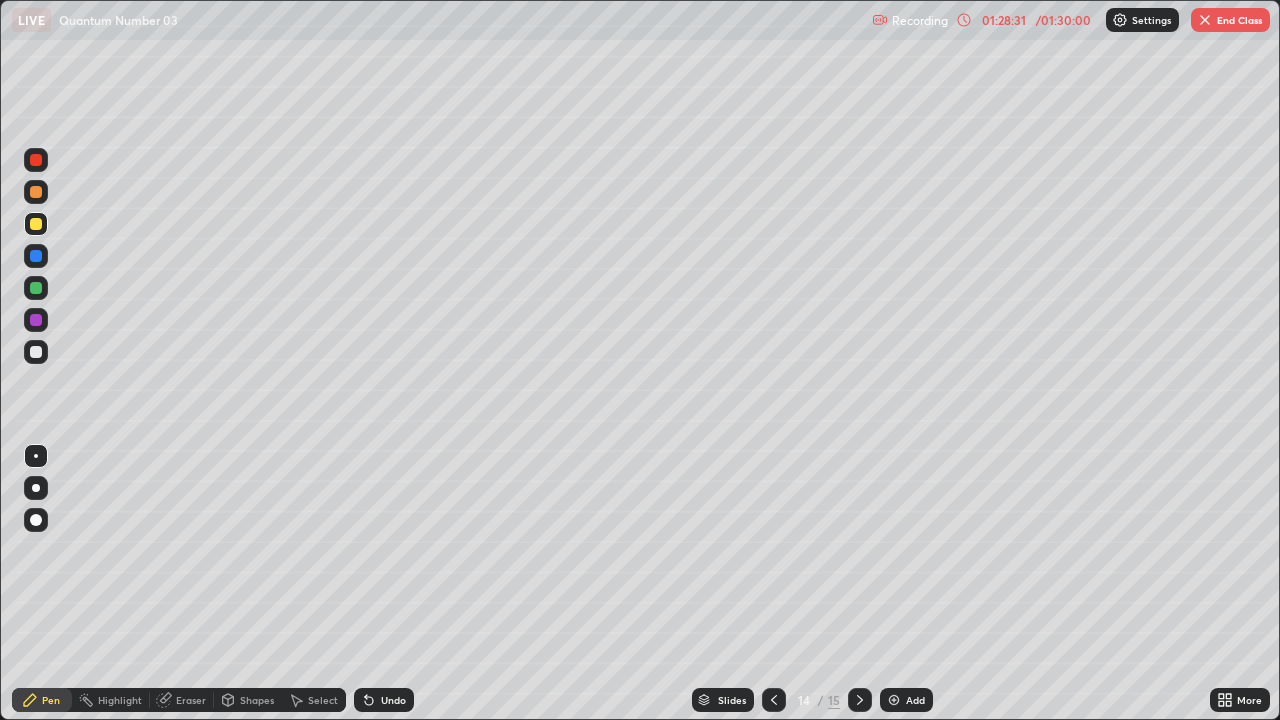 click at bounding box center [36, 160] 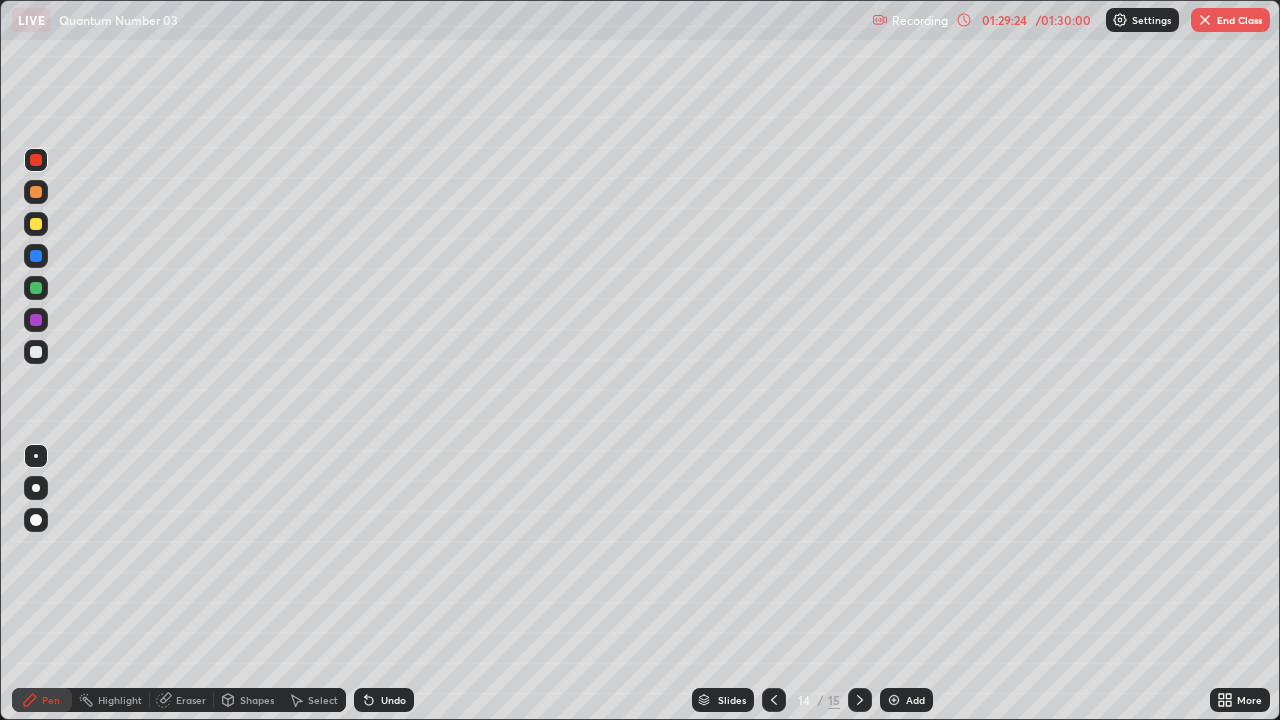 click on "Eraser" at bounding box center (191, 700) 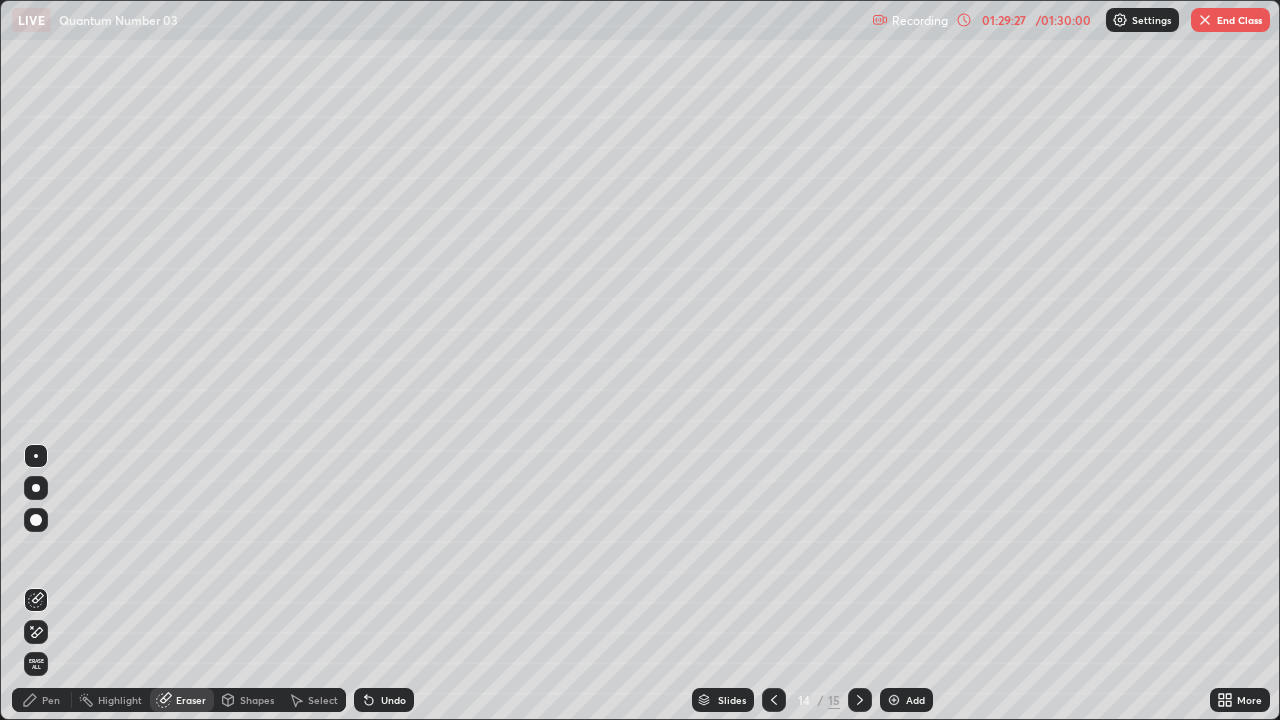 click on "Pen" at bounding box center [51, 700] 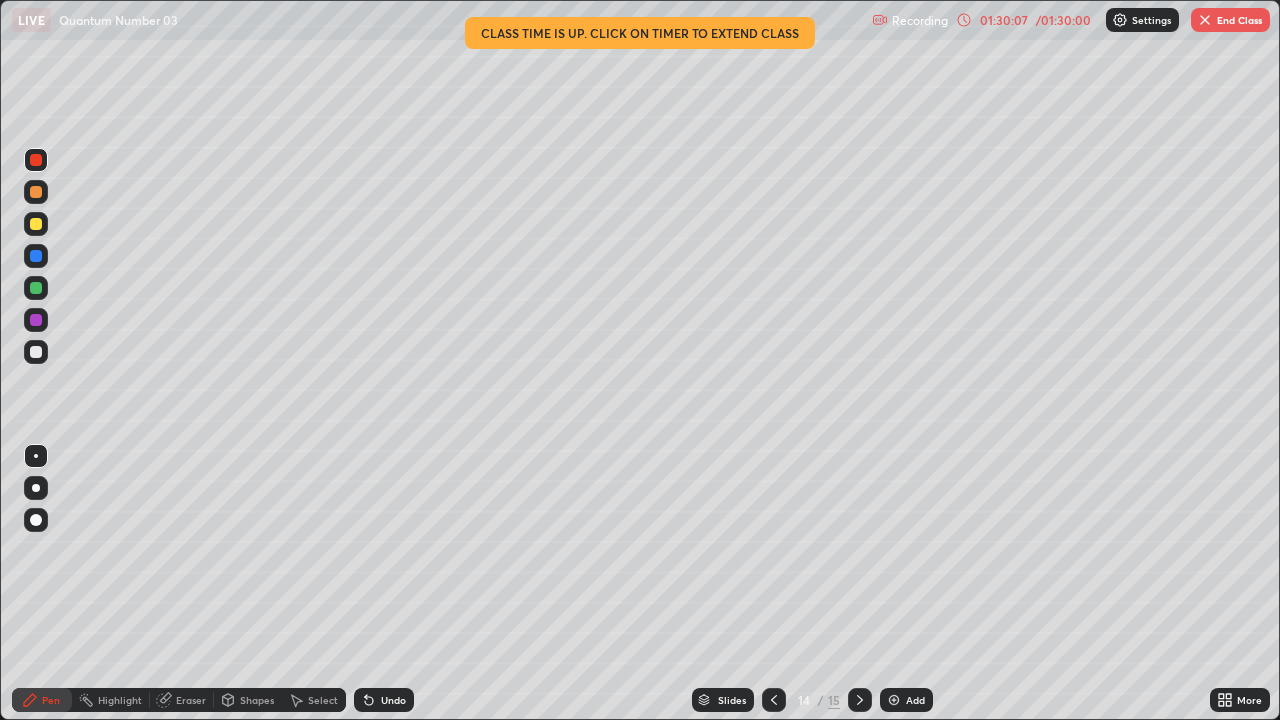 click on "Eraser" at bounding box center [191, 700] 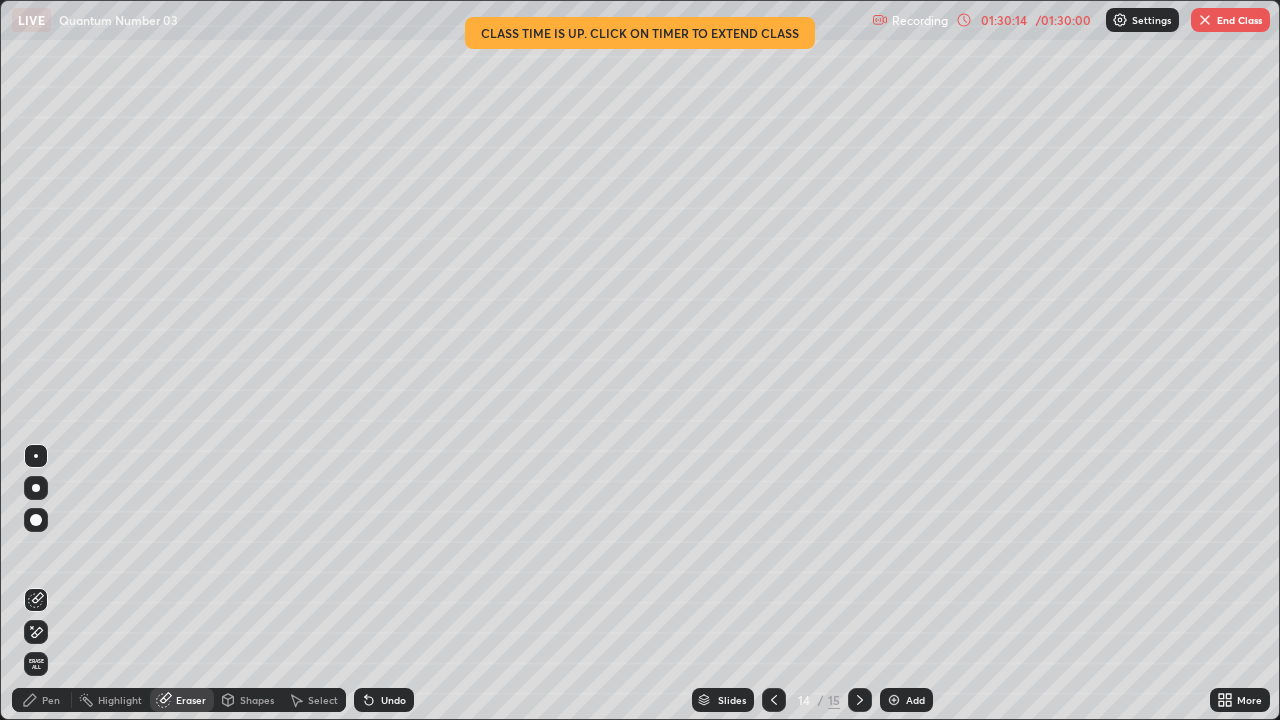 click on "Pen" at bounding box center [51, 700] 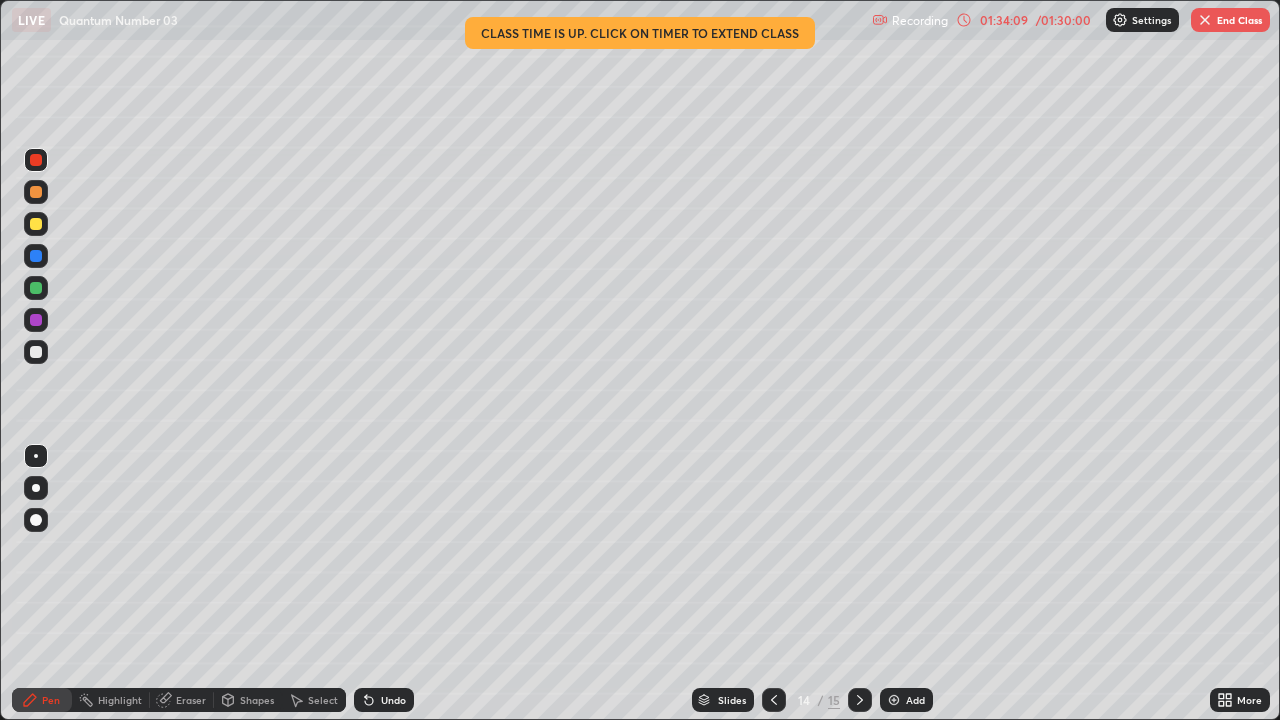 click at bounding box center (894, 700) 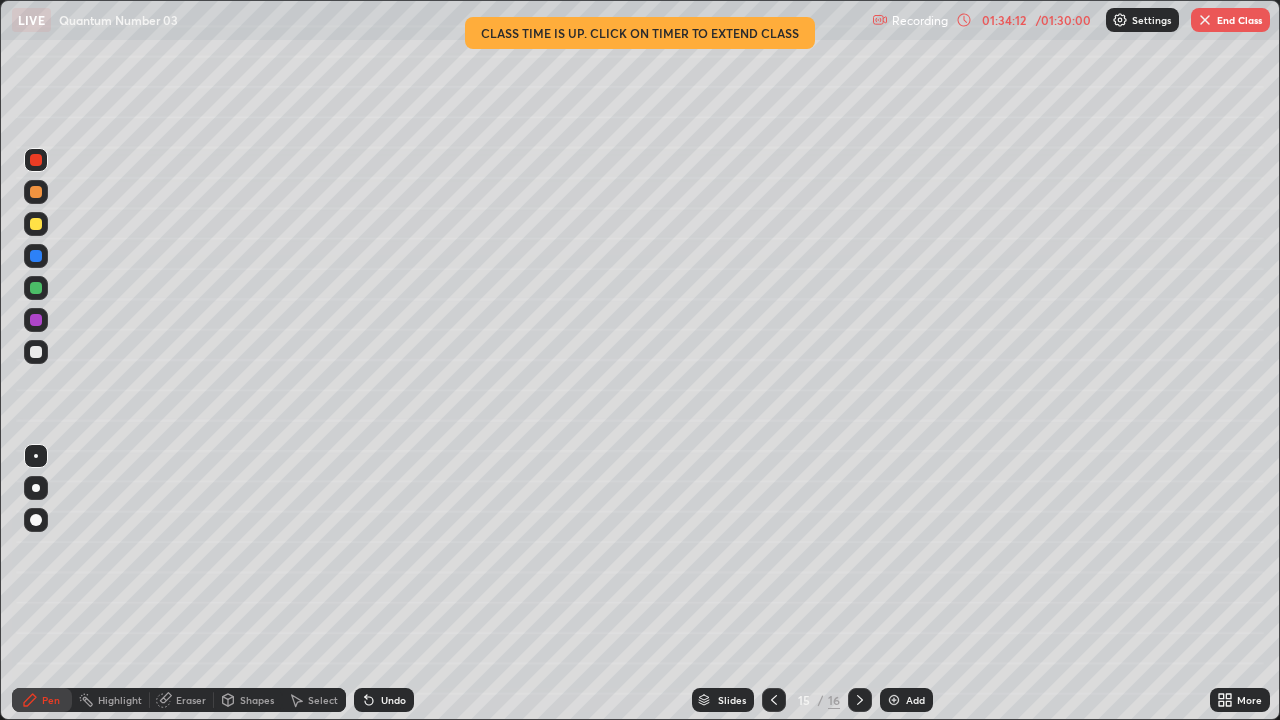 click at bounding box center (36, 352) 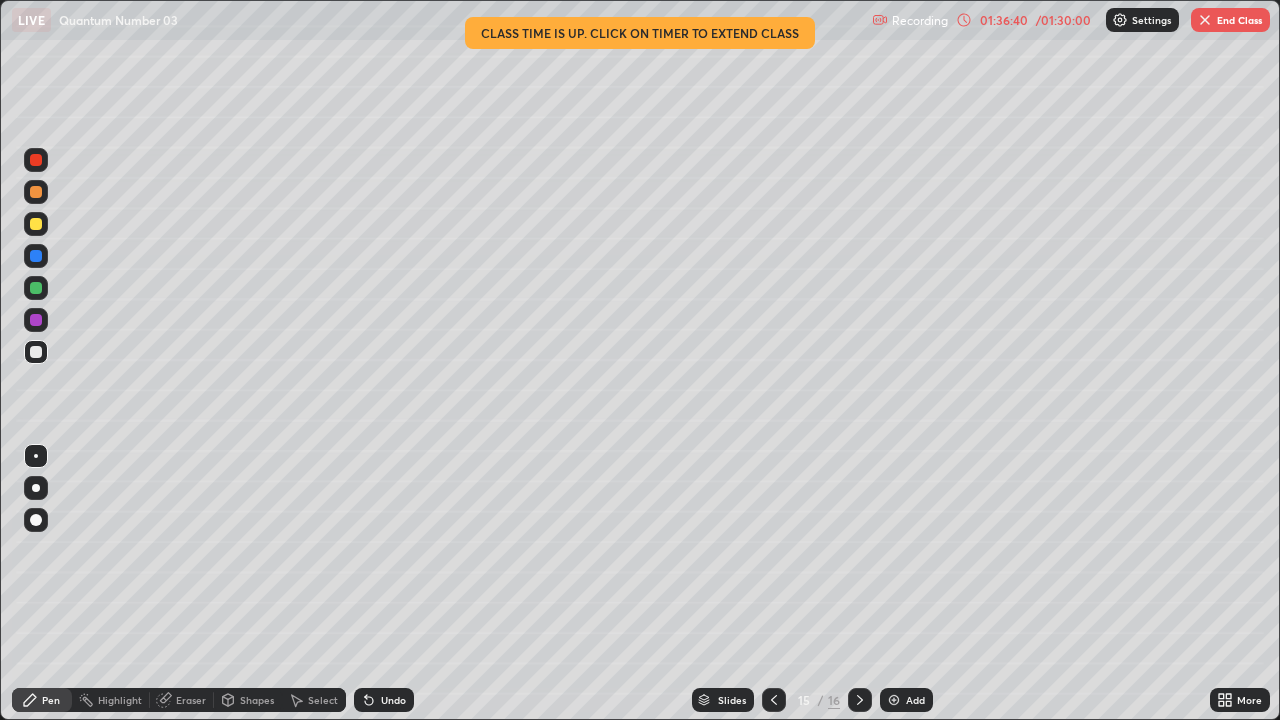 click on "Eraser" at bounding box center [191, 700] 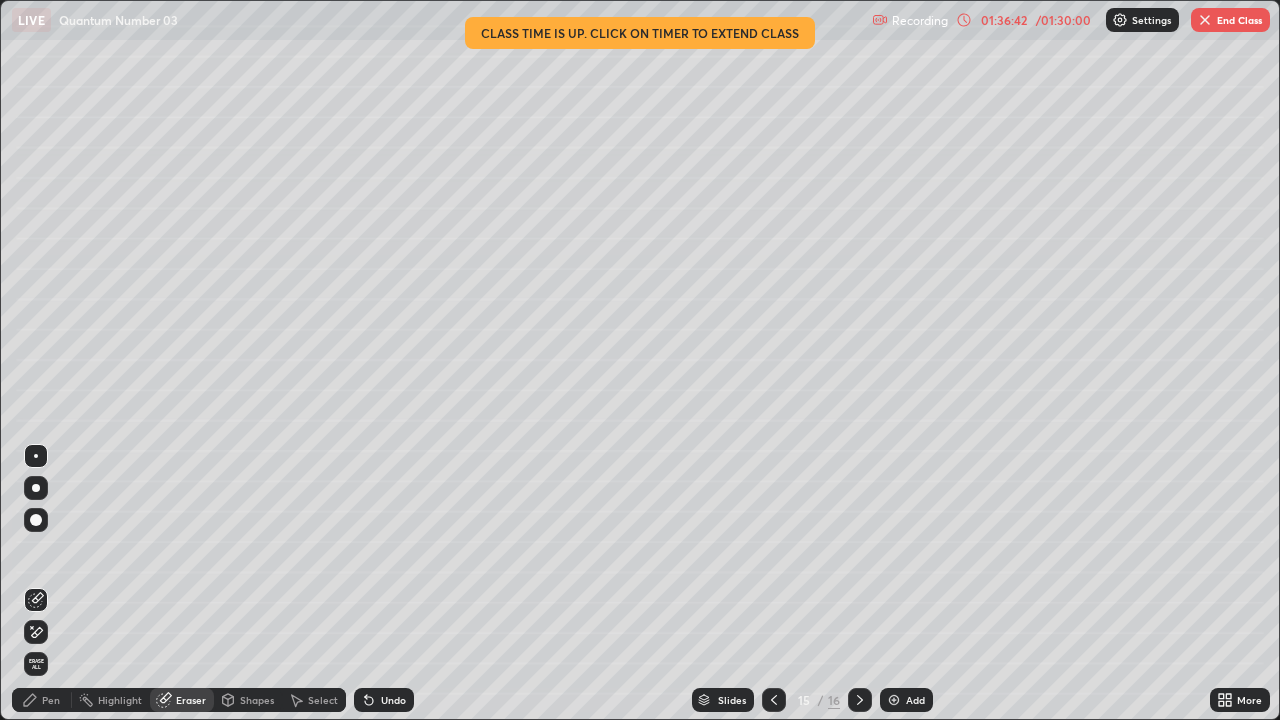 click on "Pen" at bounding box center [51, 700] 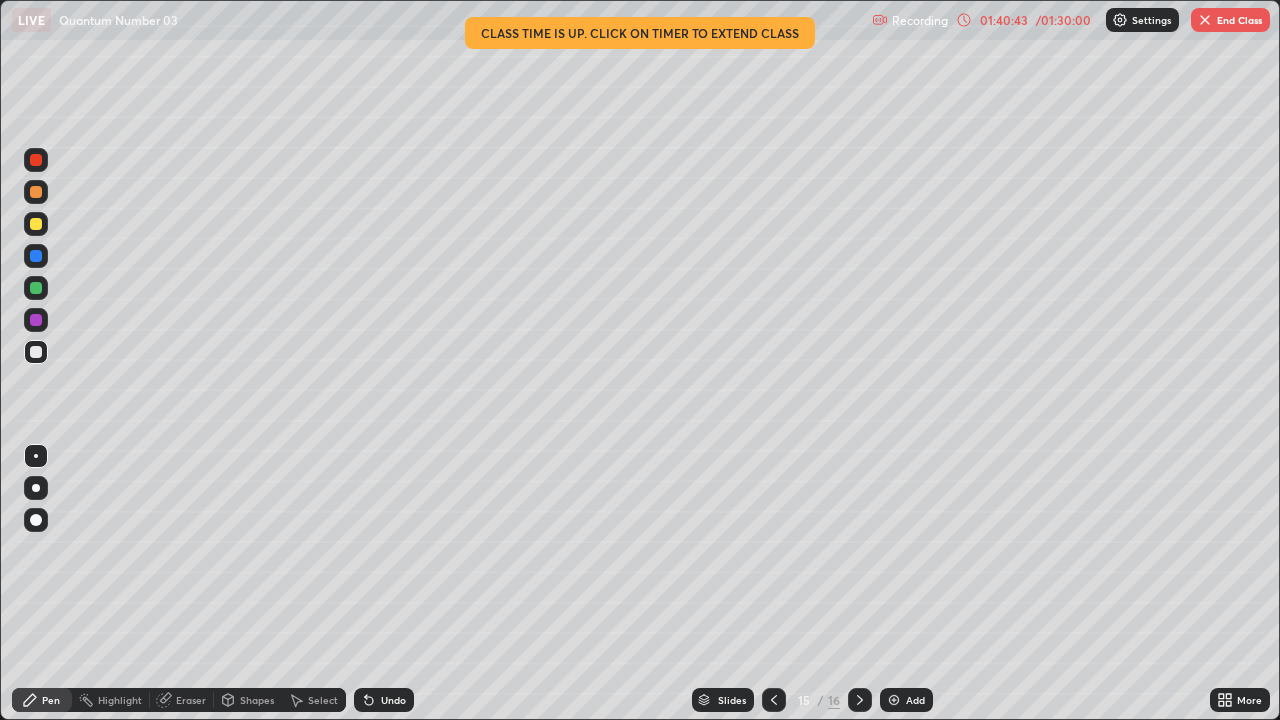 click 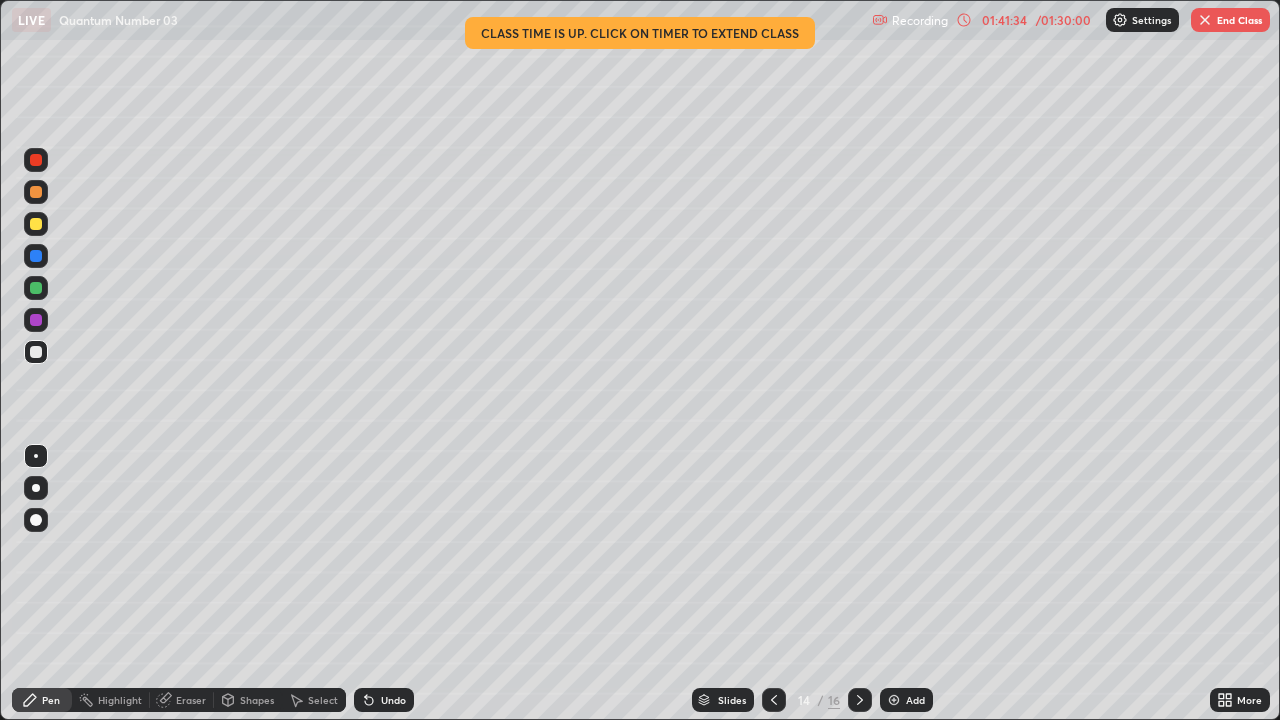 click on "Eraser" at bounding box center [191, 700] 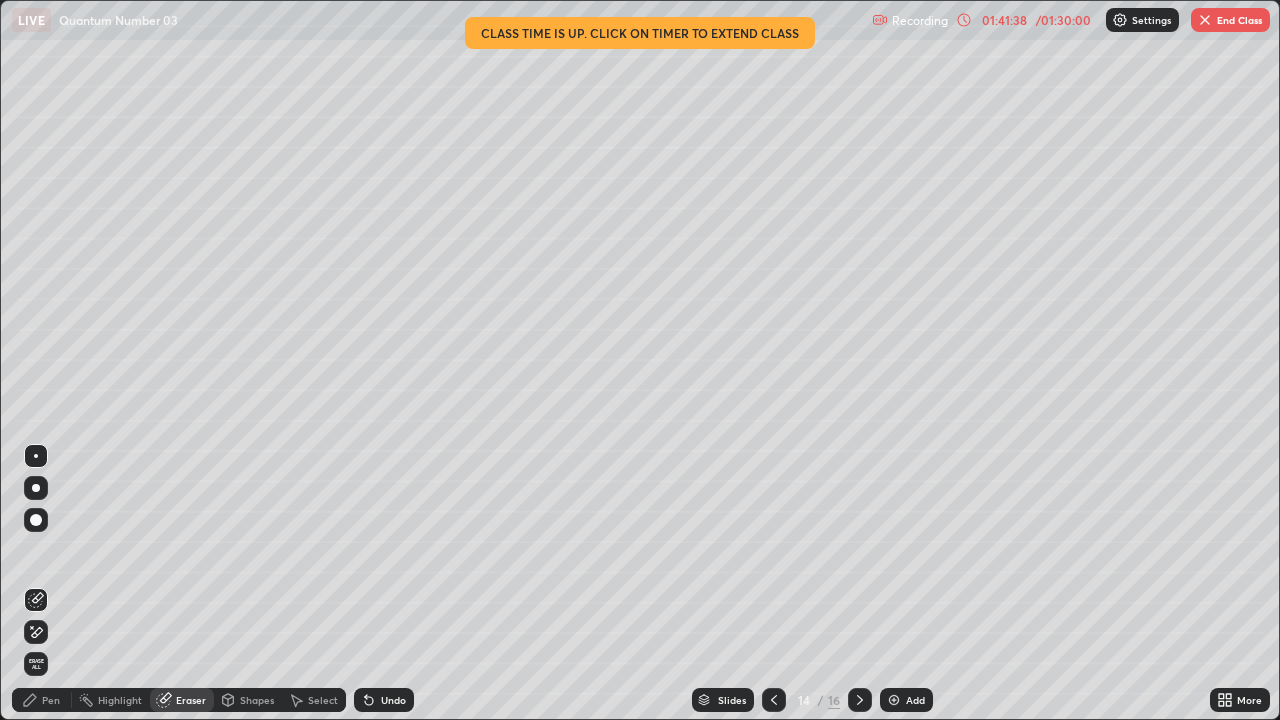 click on "Pen" at bounding box center [42, 700] 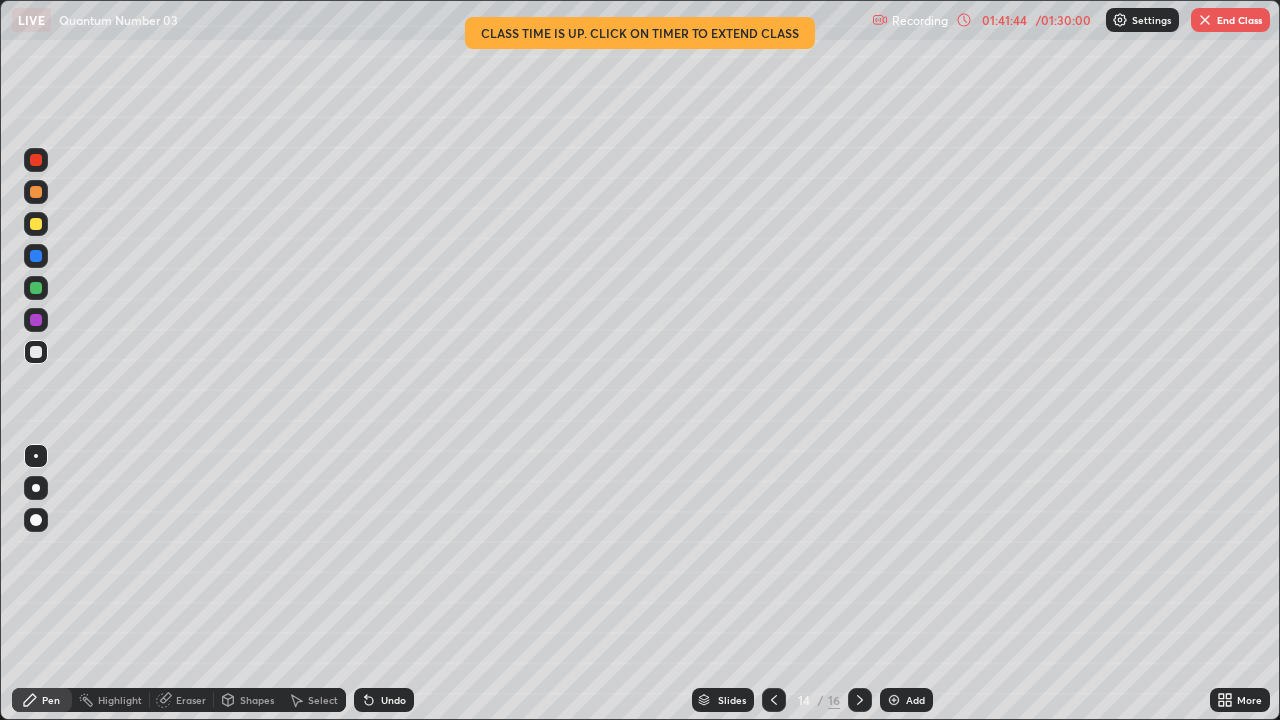 click on "Eraser" at bounding box center (191, 700) 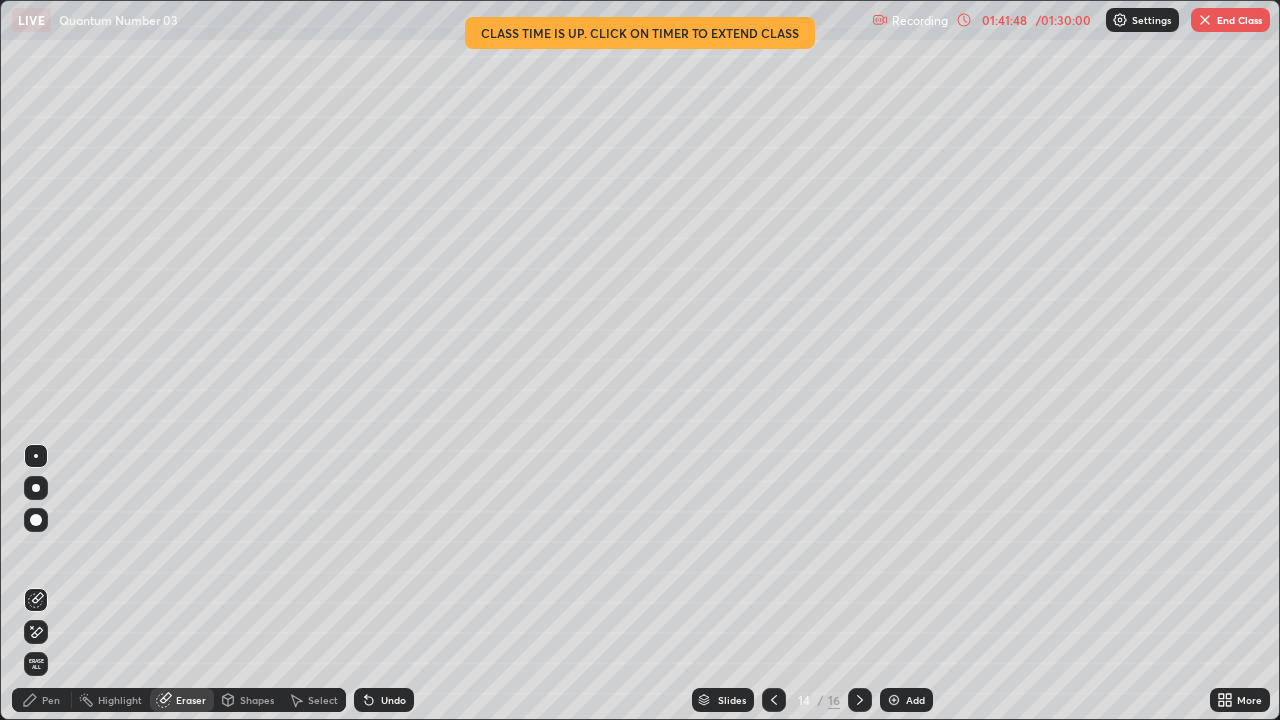 click on "Pen" at bounding box center (51, 700) 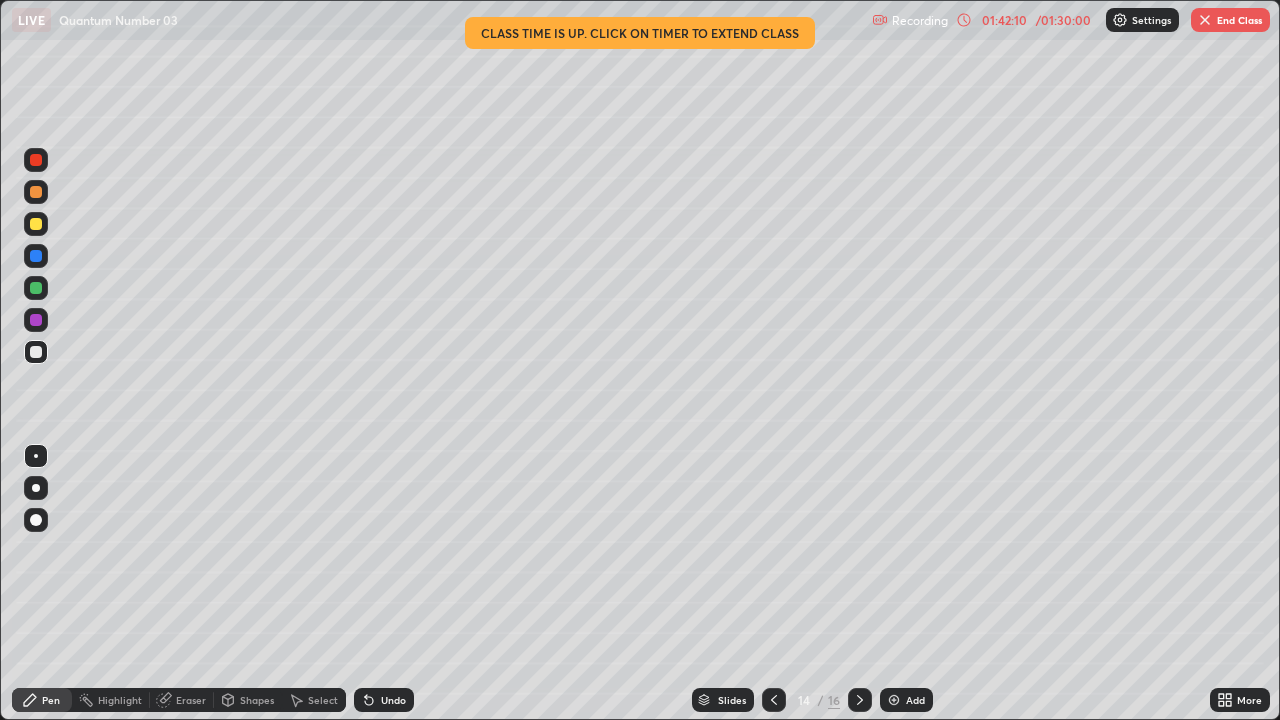 click 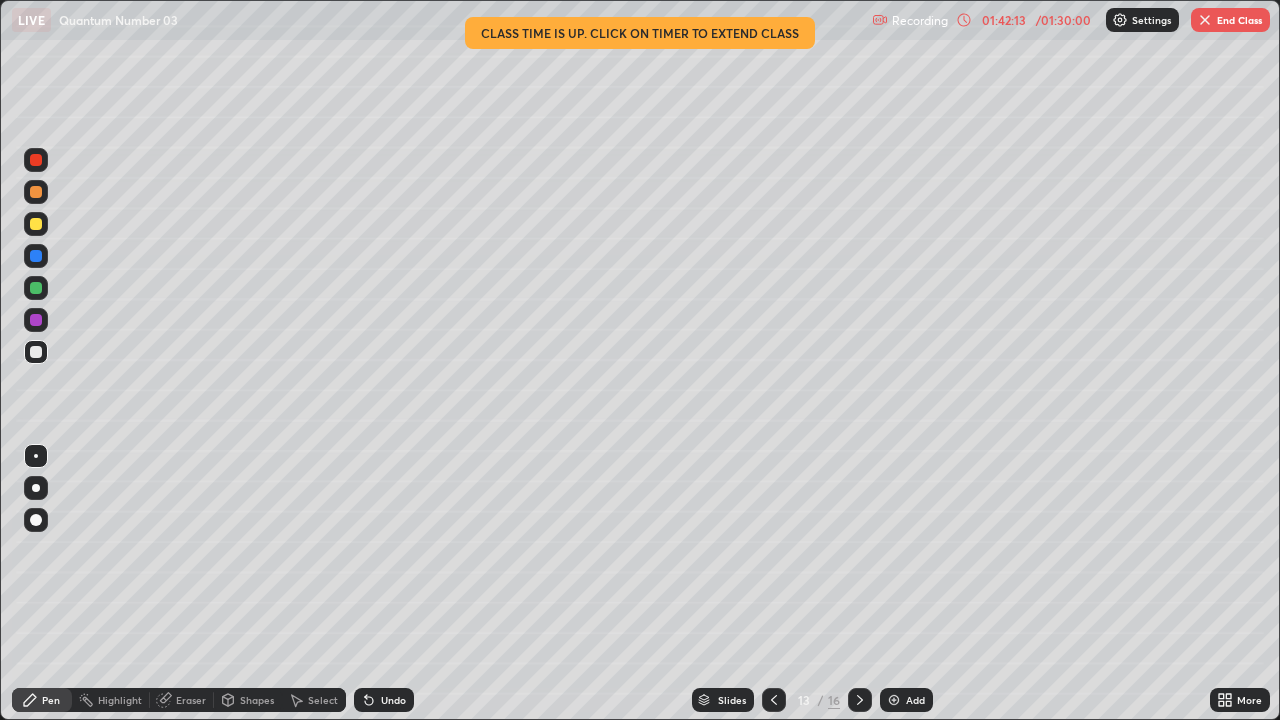 click 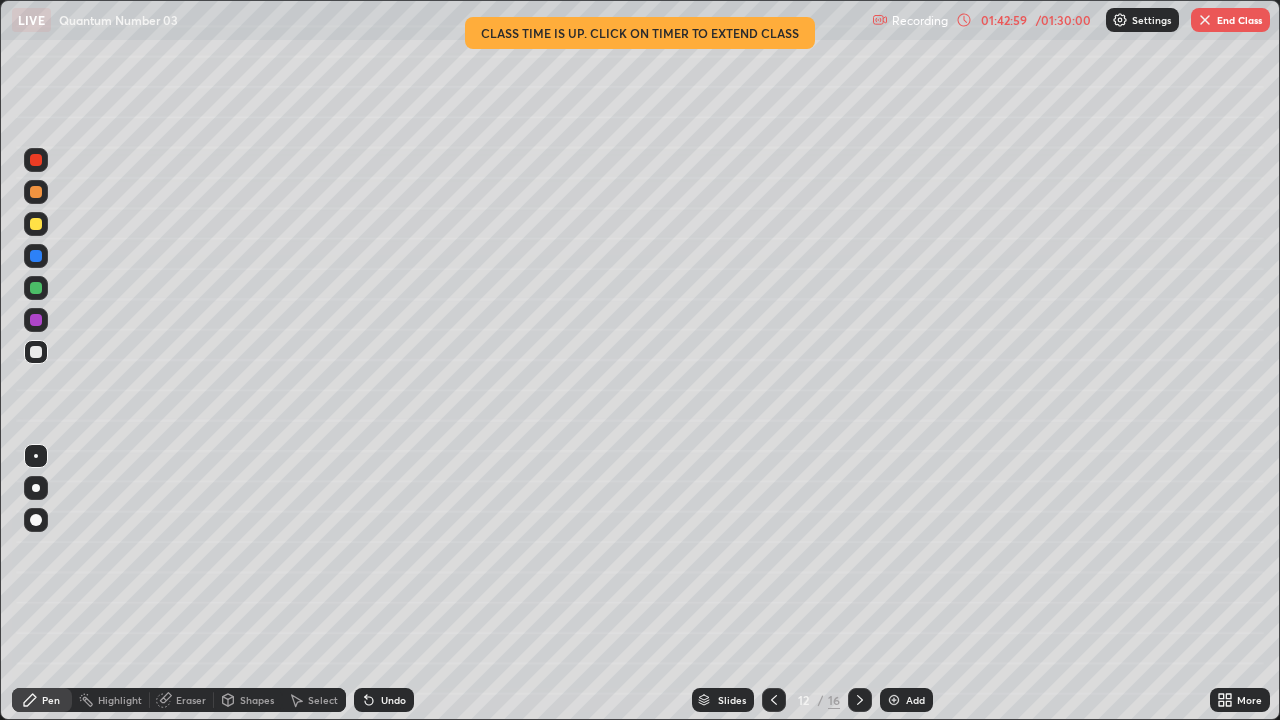 click 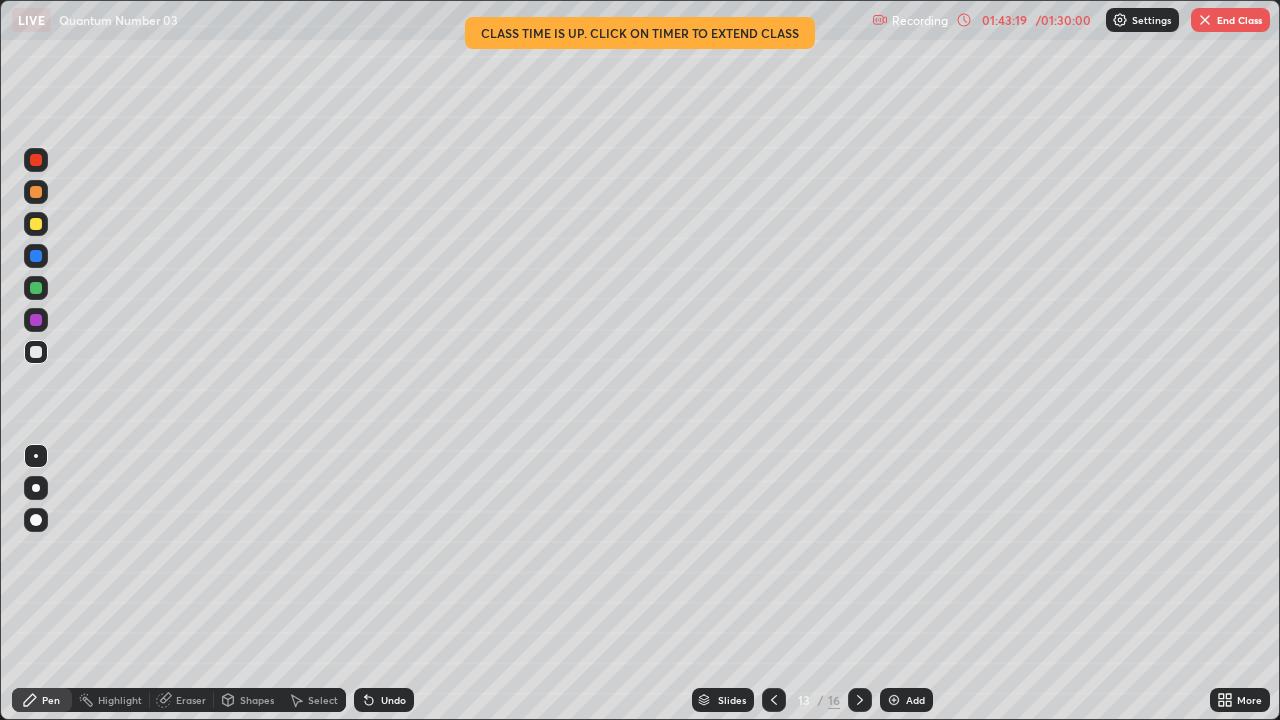 click 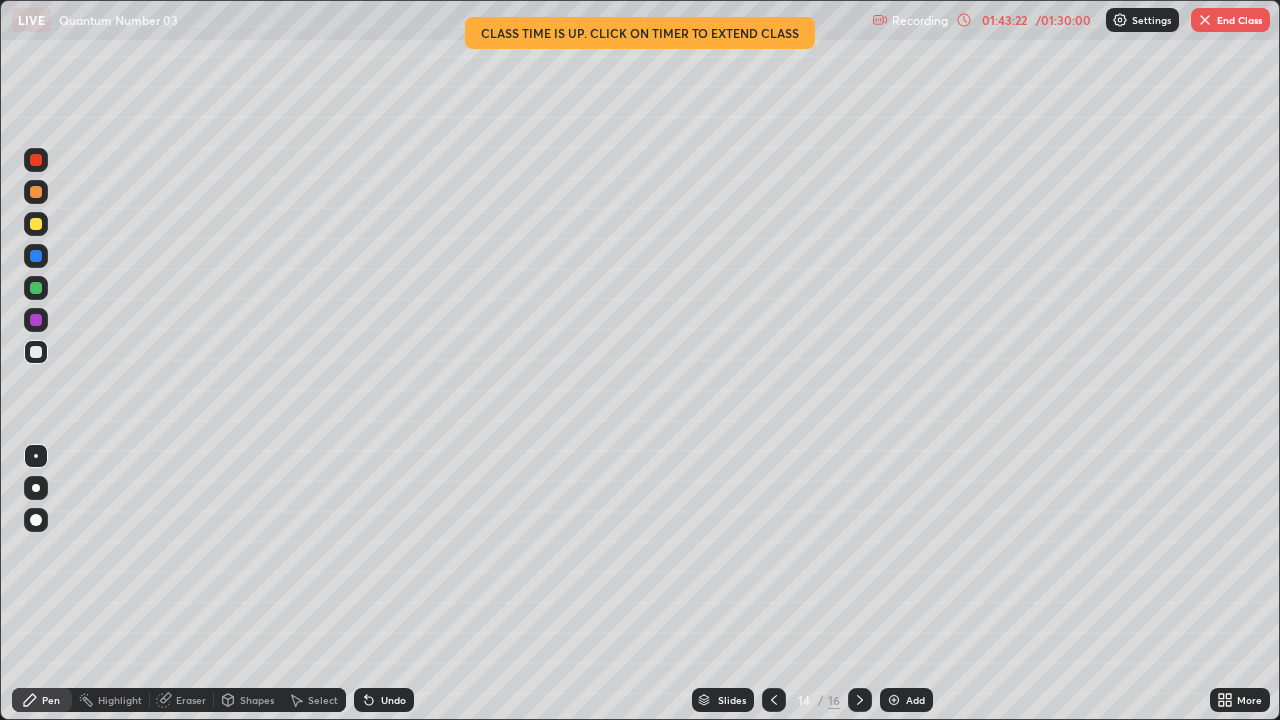 click 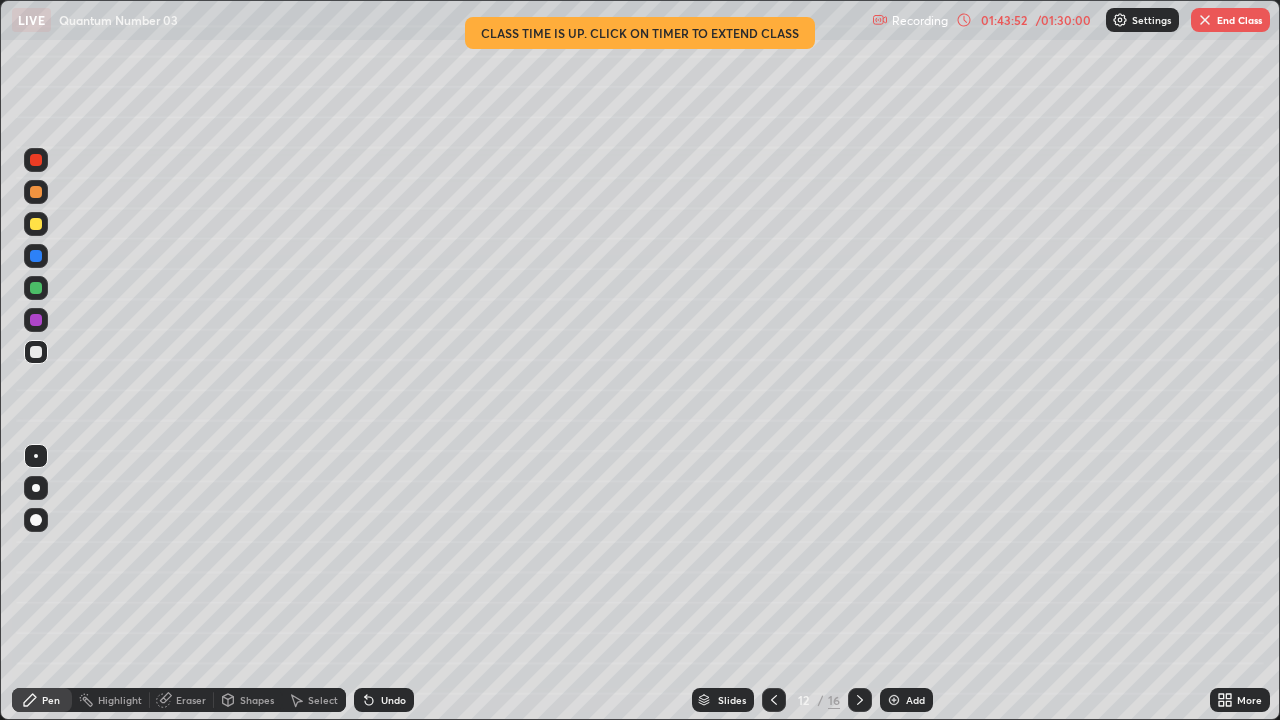click at bounding box center (774, 700) 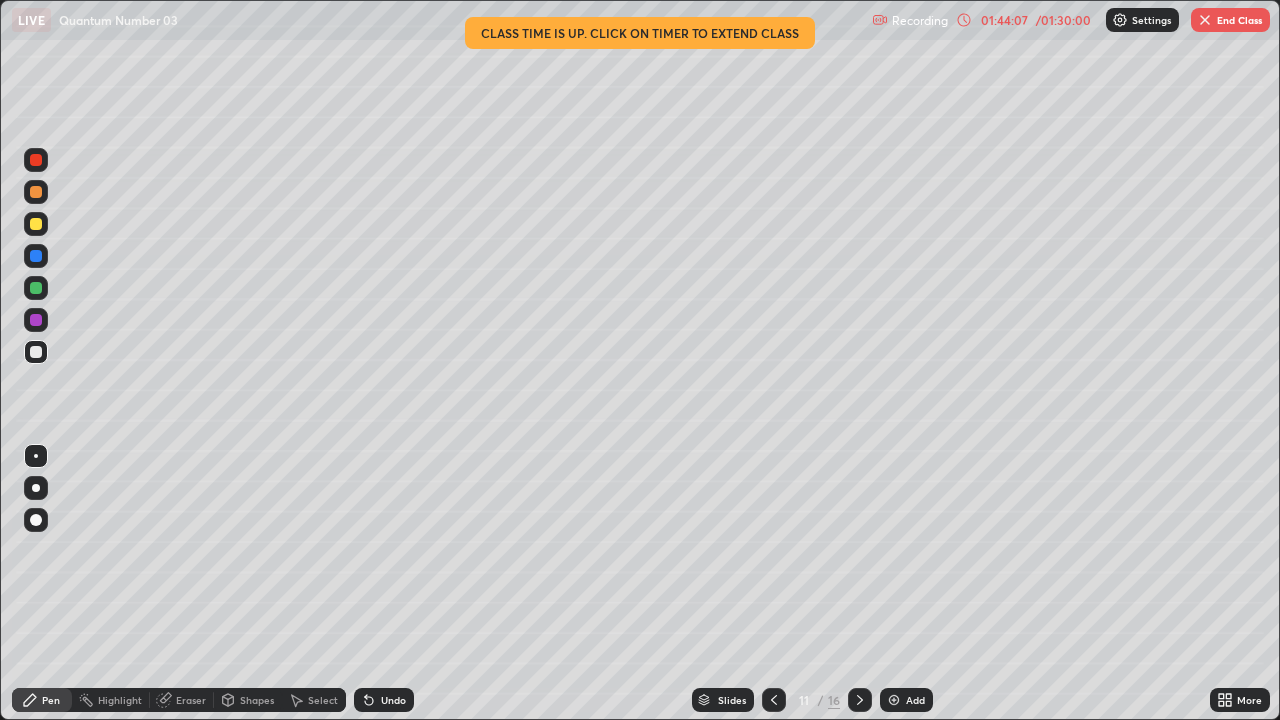 click 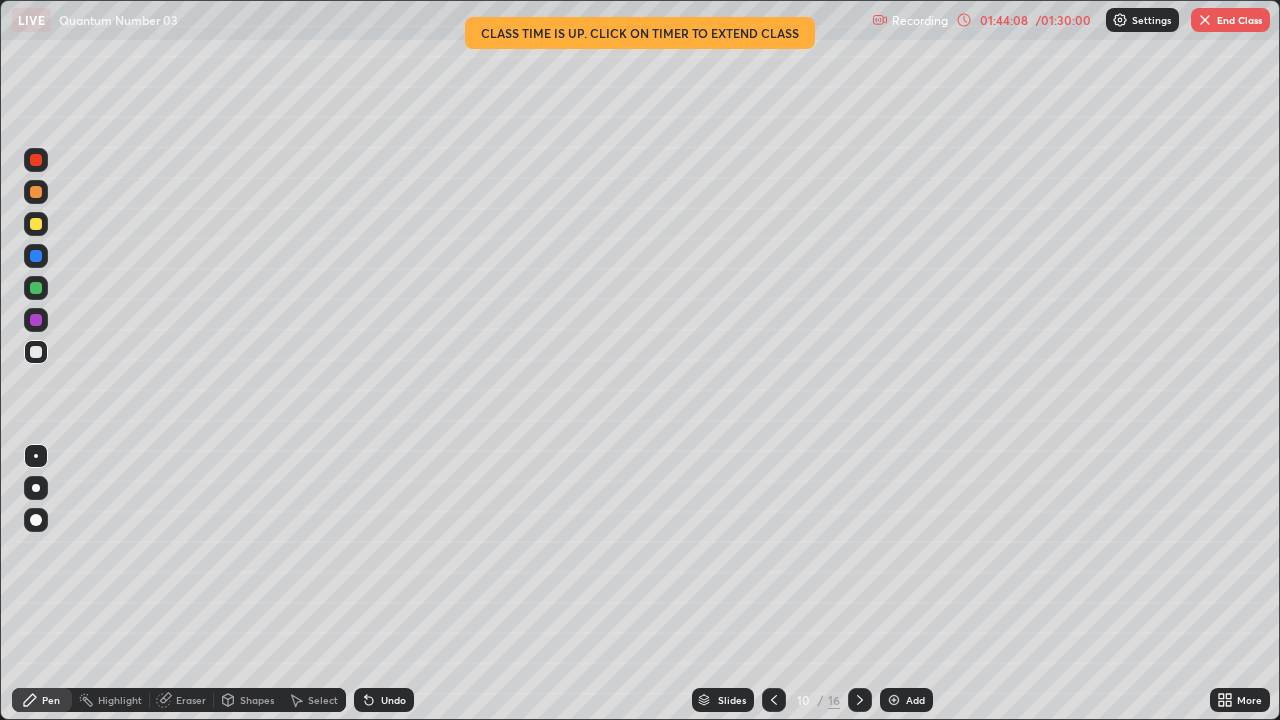 click 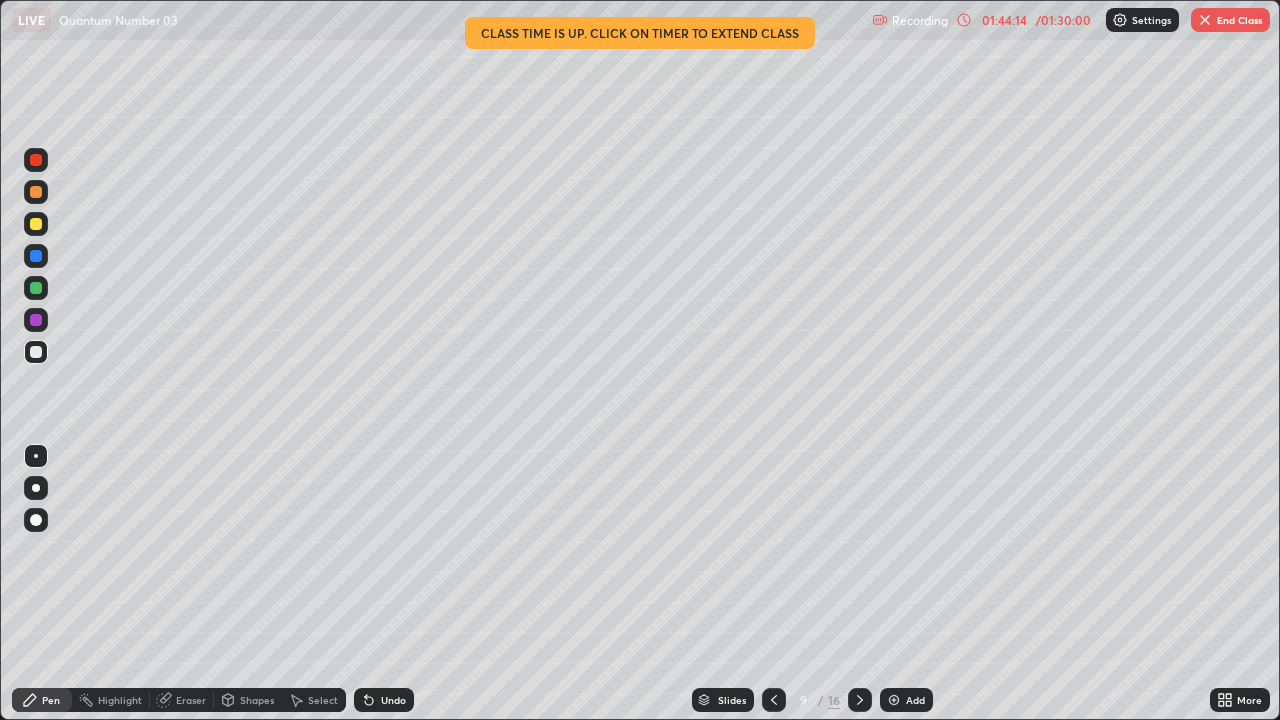 click 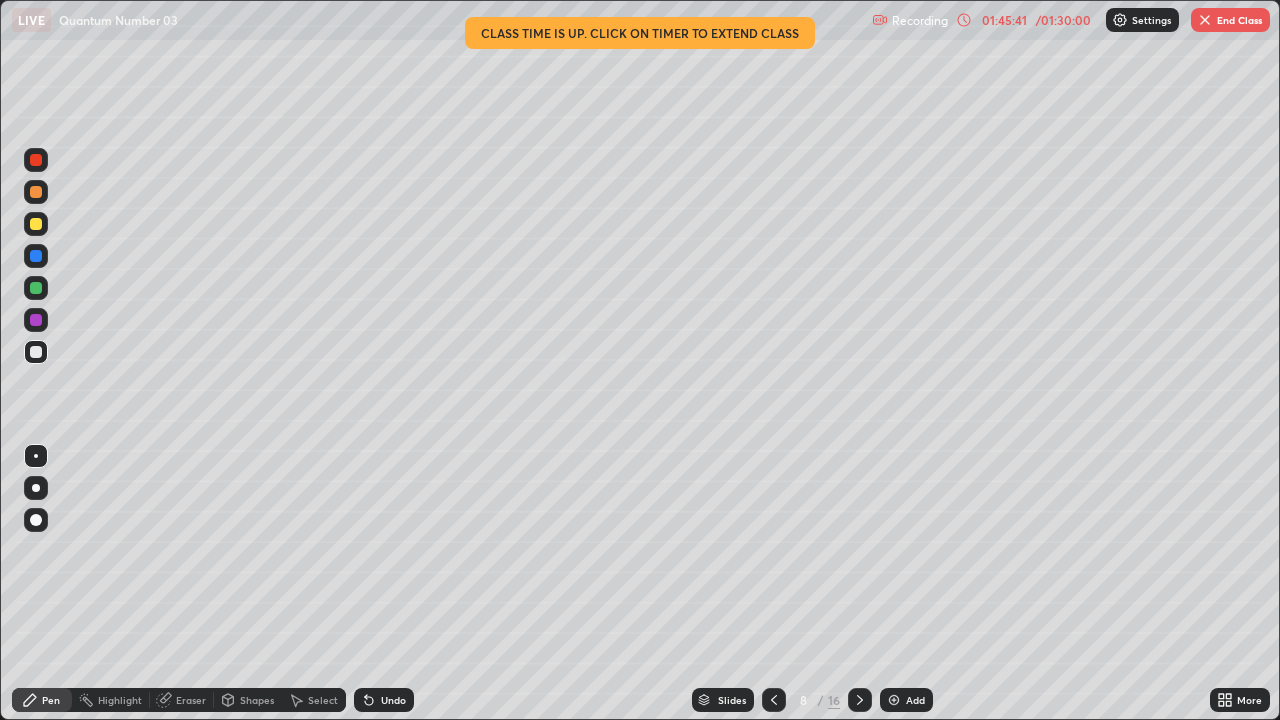 click 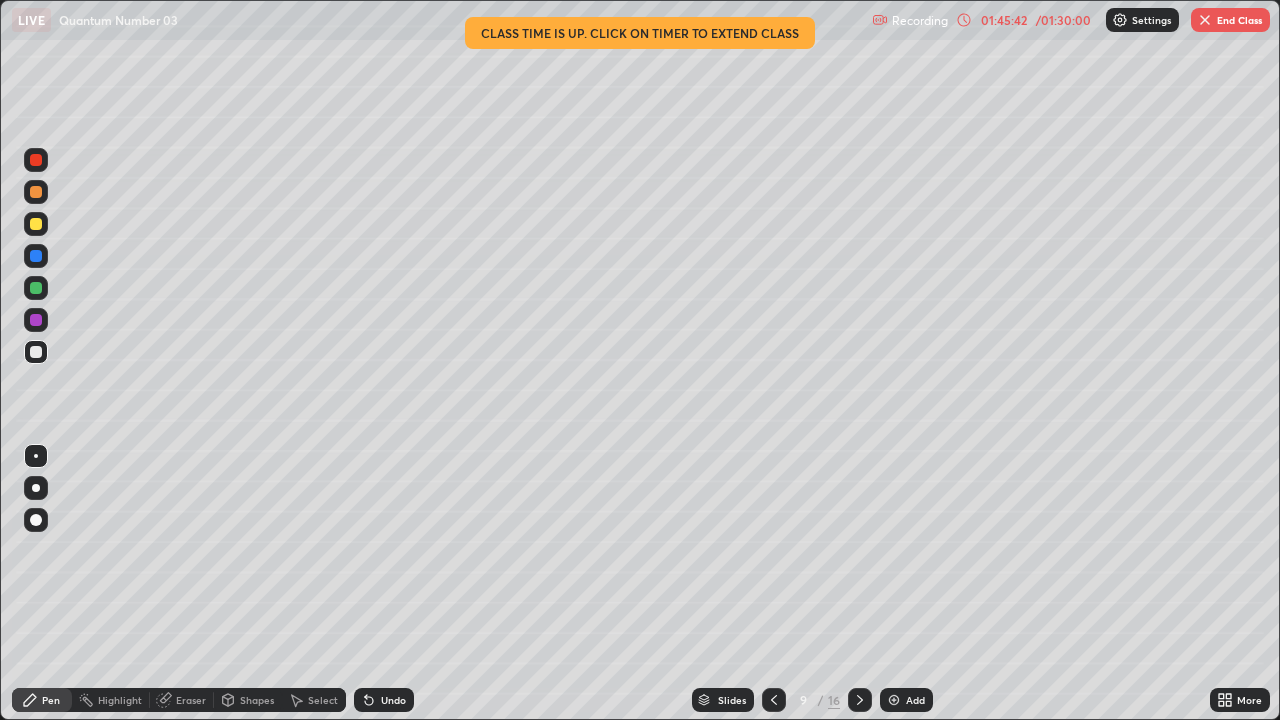 click at bounding box center (860, 700) 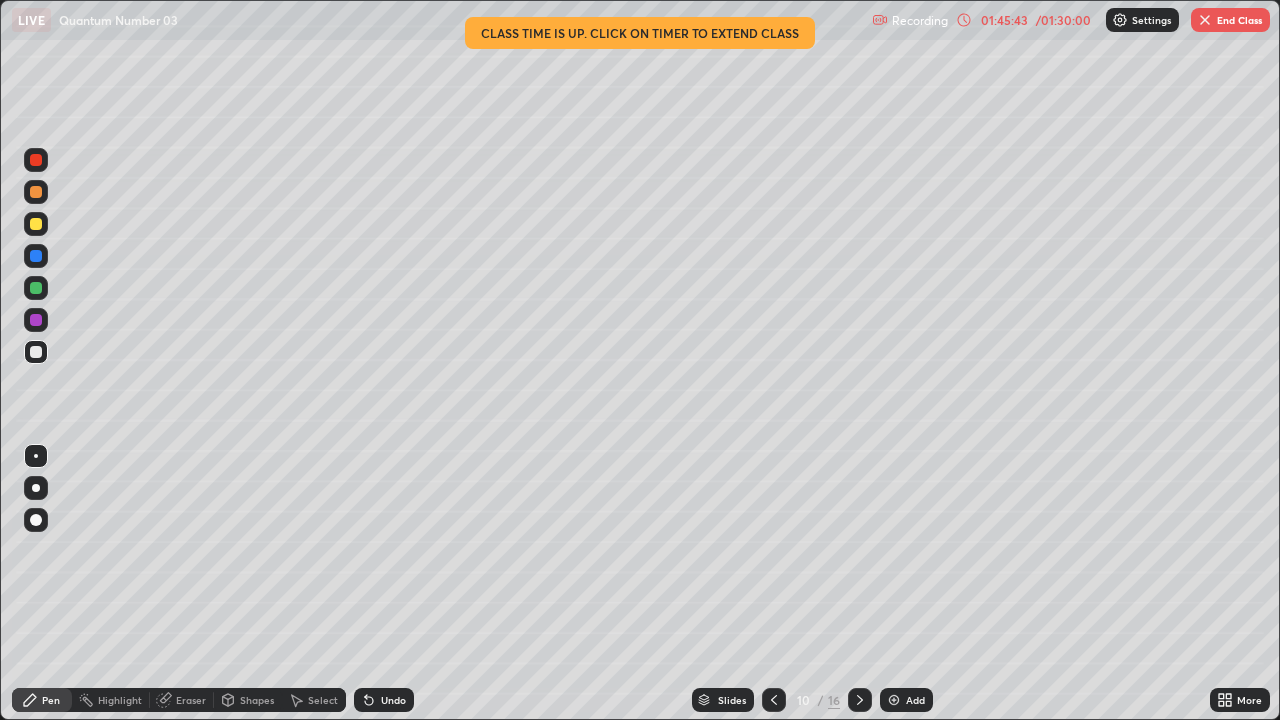 click 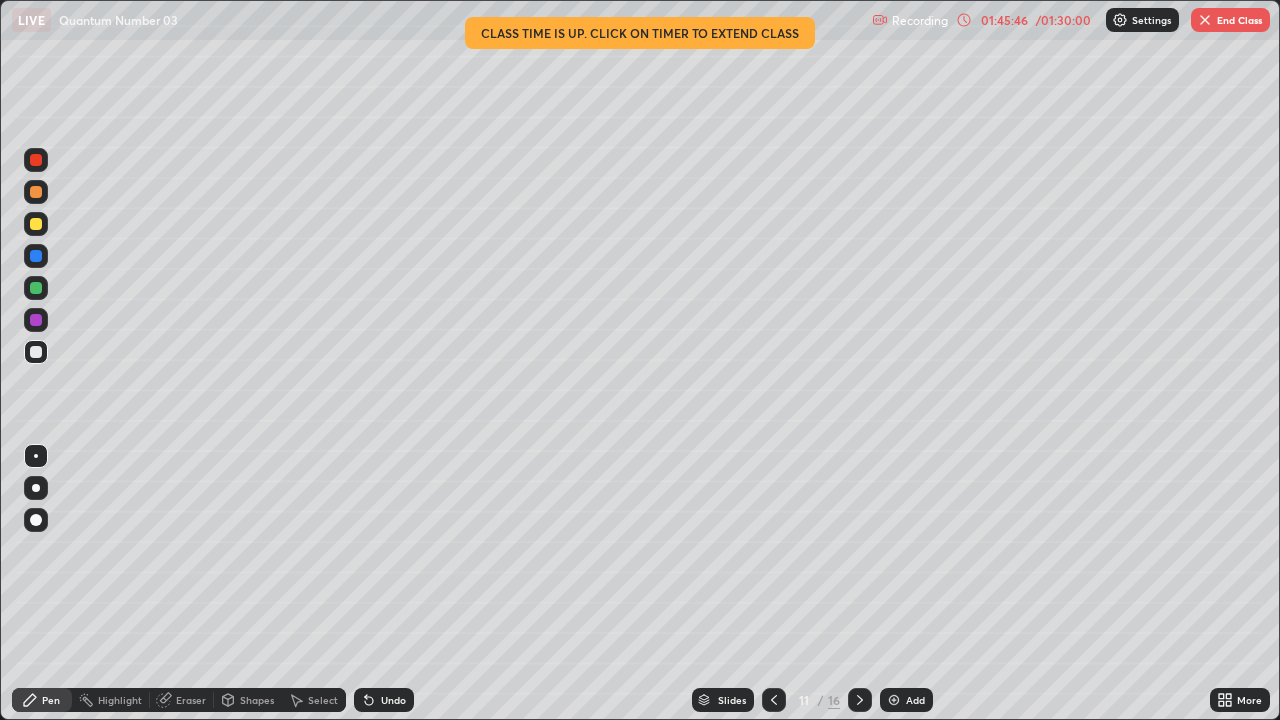 click 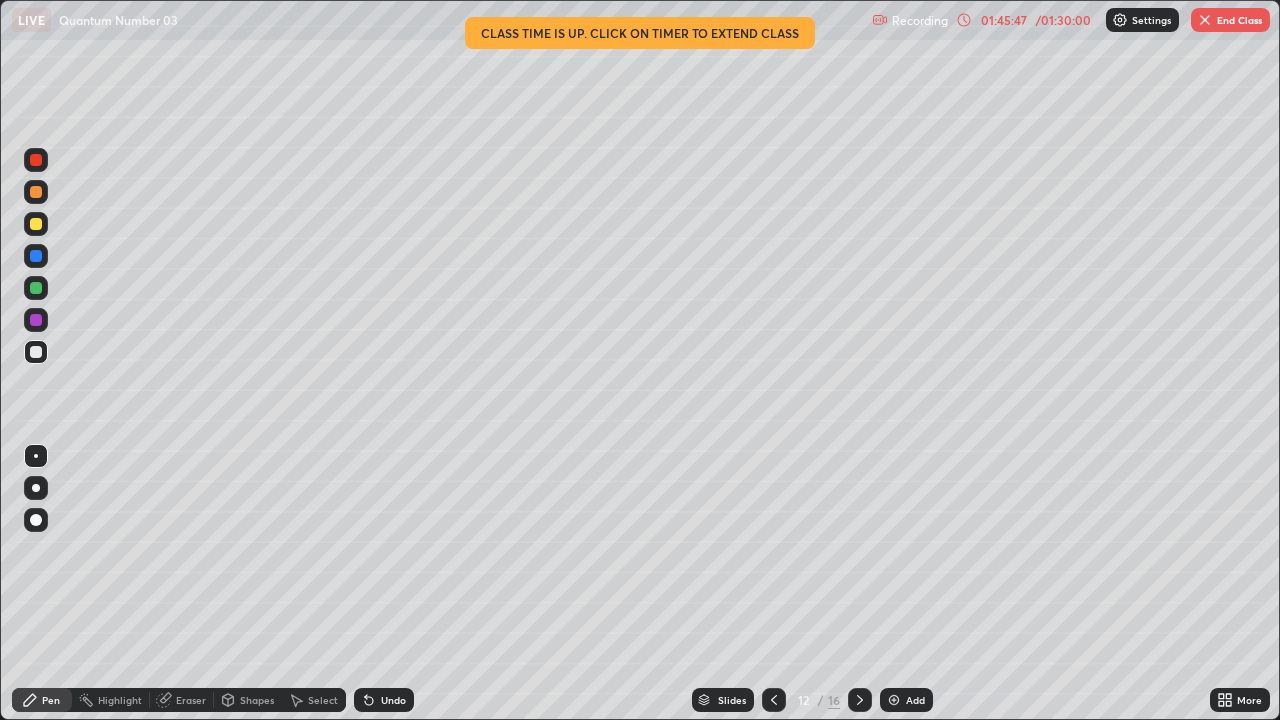 click at bounding box center [860, 700] 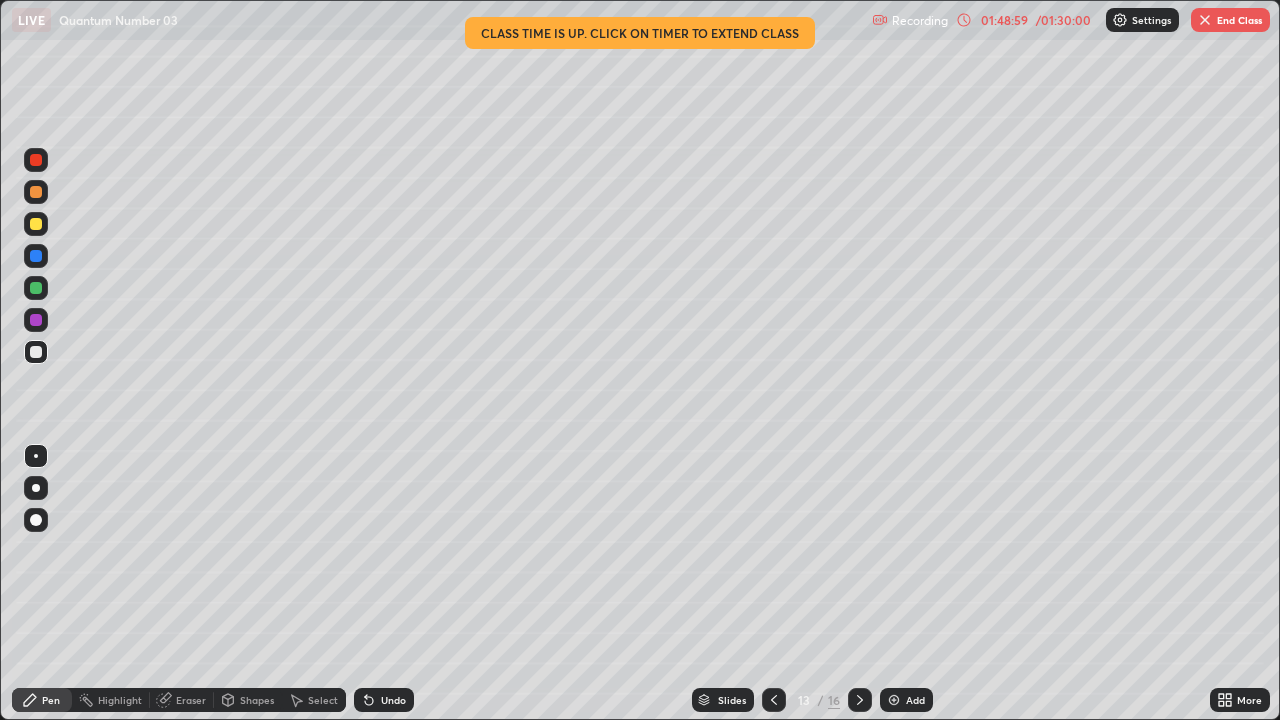 click on "End Class" at bounding box center [1230, 20] 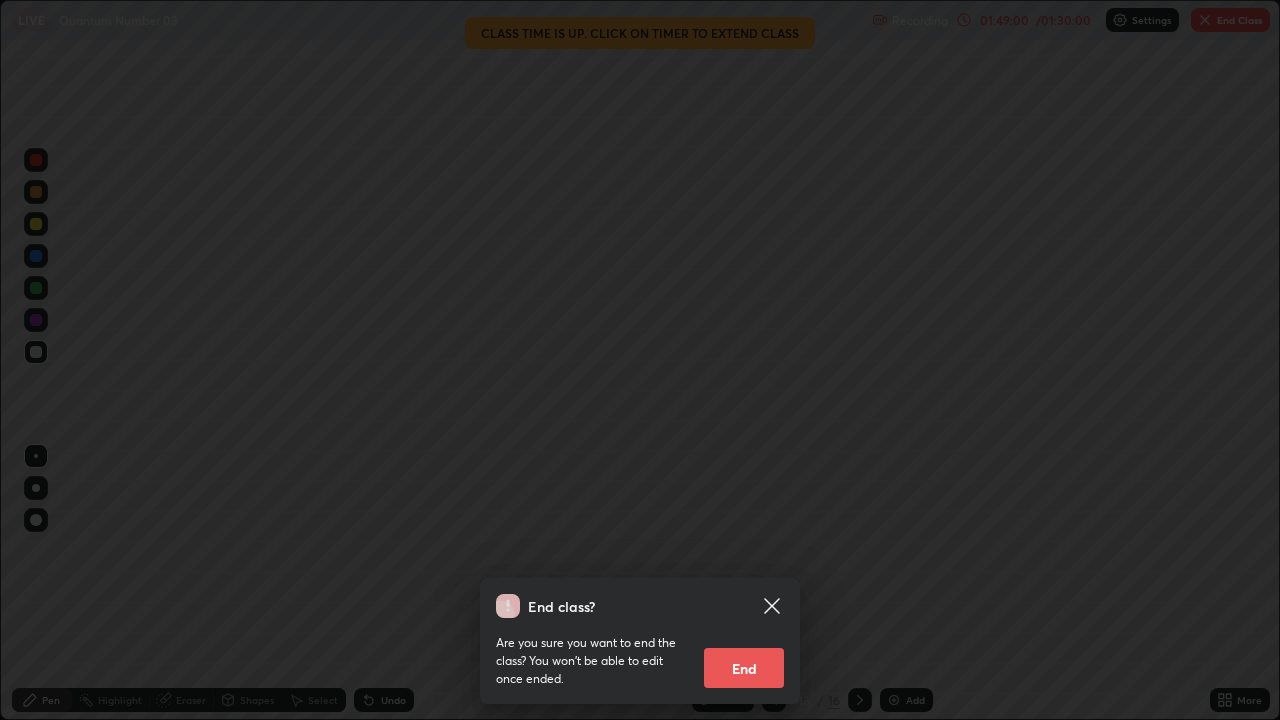 click on "End" at bounding box center [744, 668] 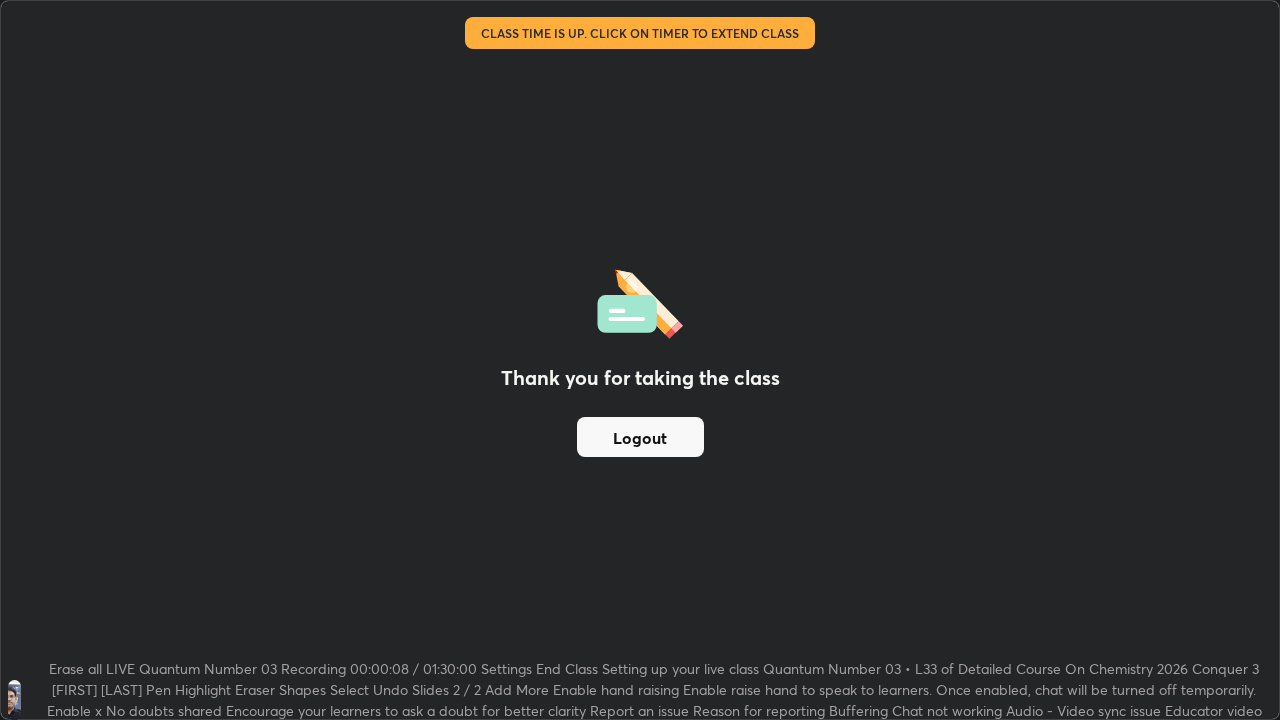 click on "Logout" at bounding box center (640, 437) 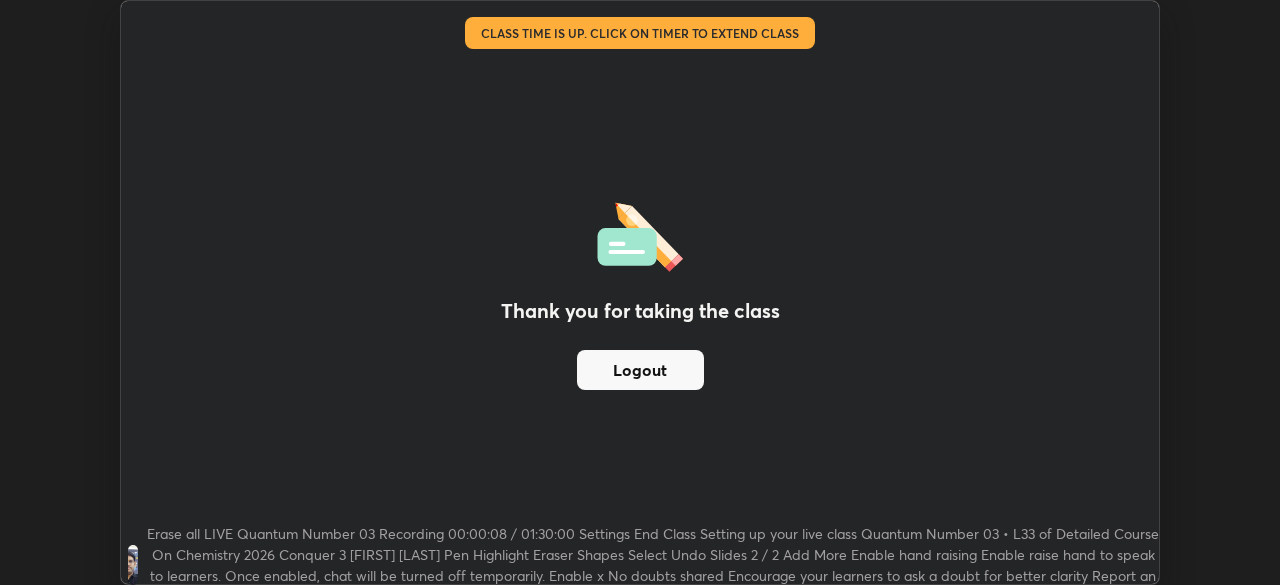 scroll, scrollTop: 585, scrollLeft: 1280, axis: both 